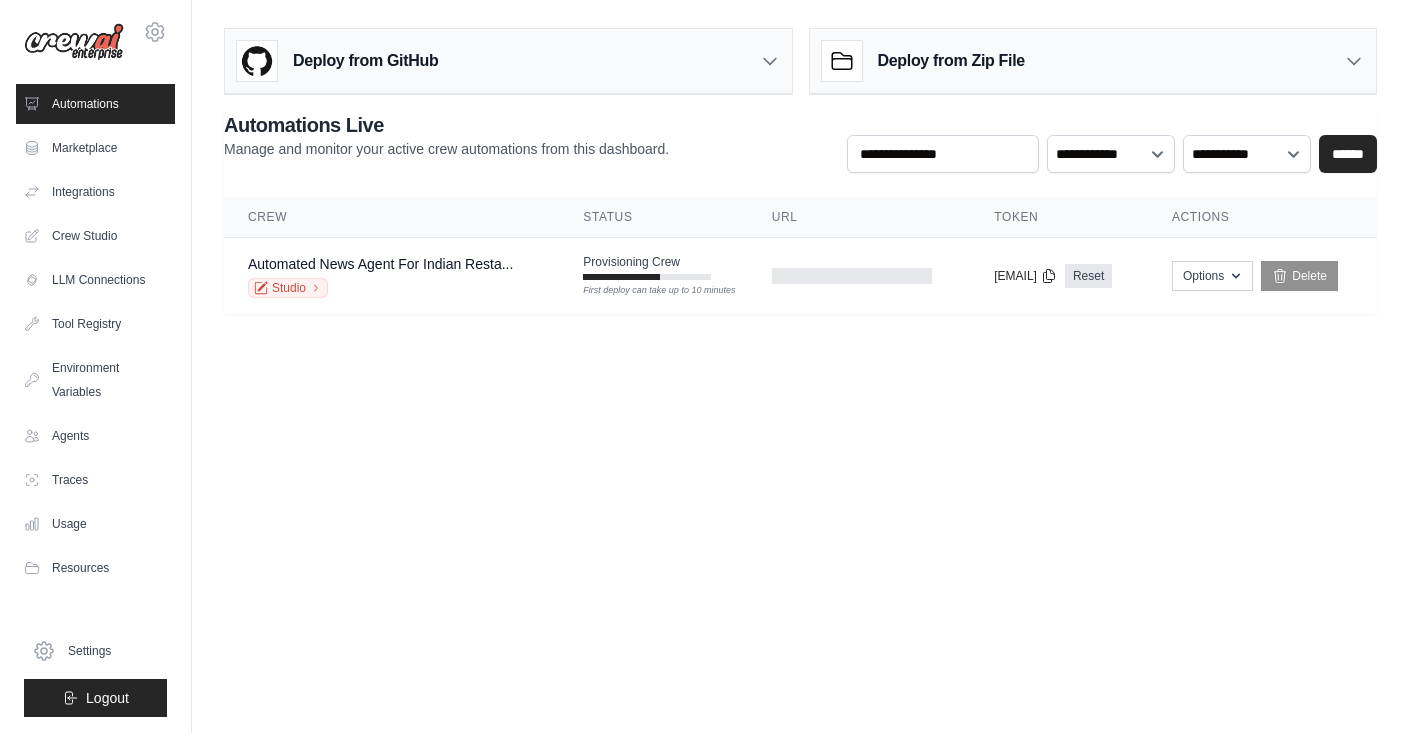 scroll, scrollTop: 0, scrollLeft: 0, axis: both 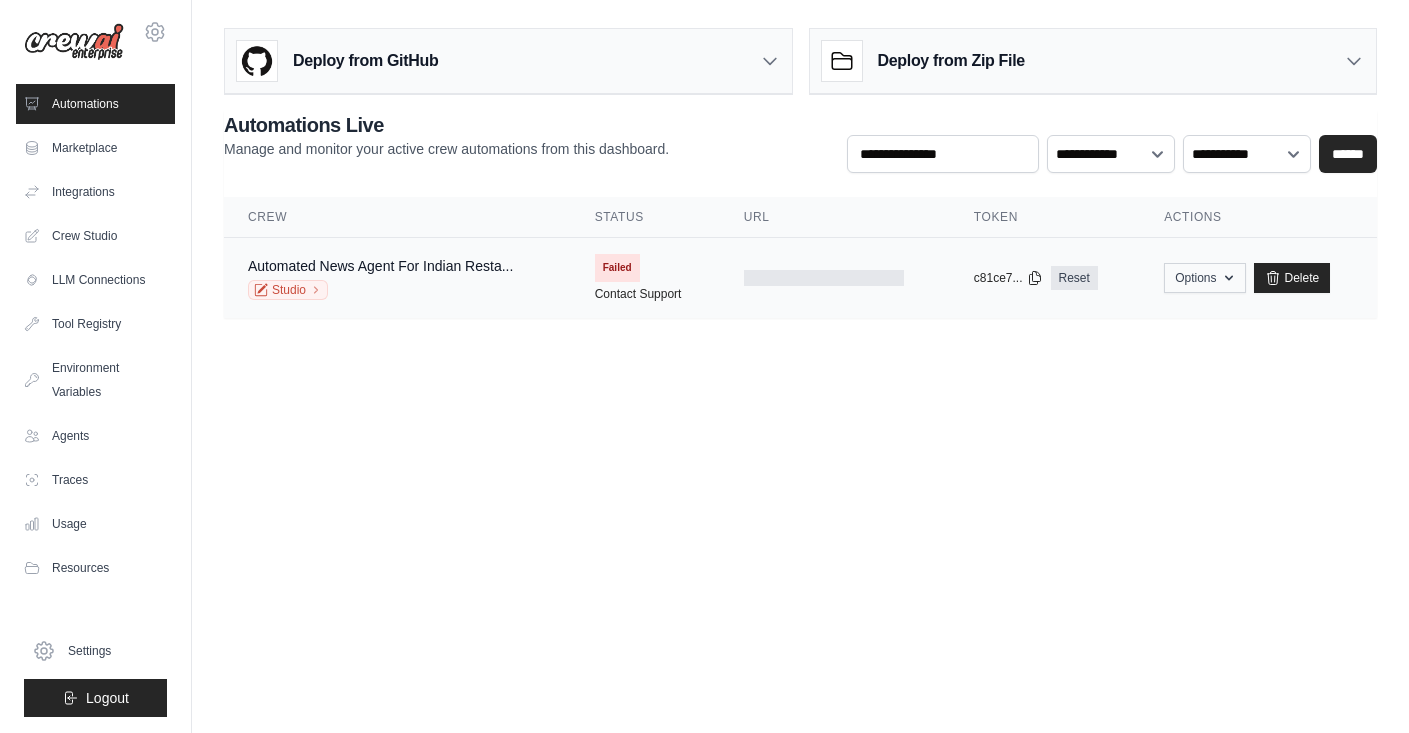 click on "Options" at bounding box center (1204, 278) 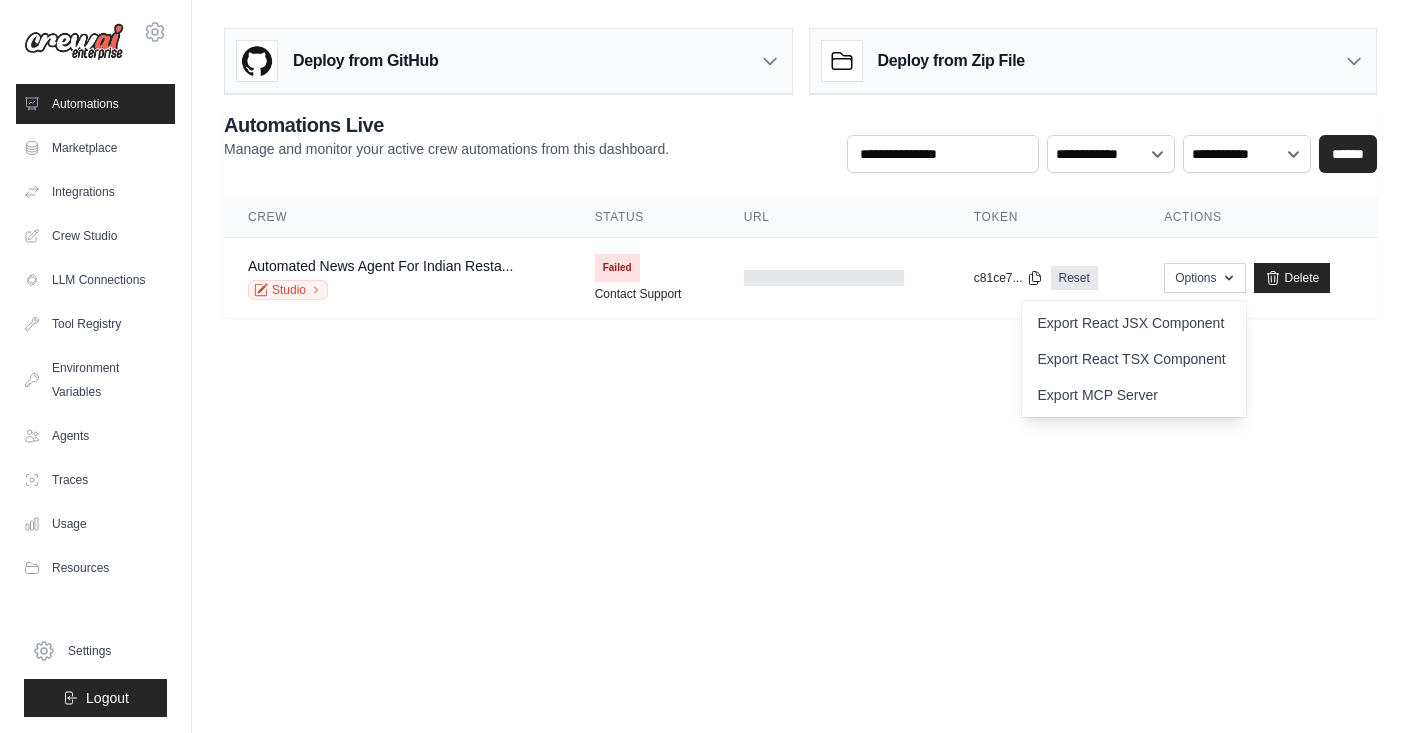 click on "[EMAIL]
Settings
Automations
Marketplace
Integrations
Blog" at bounding box center [704, 366] 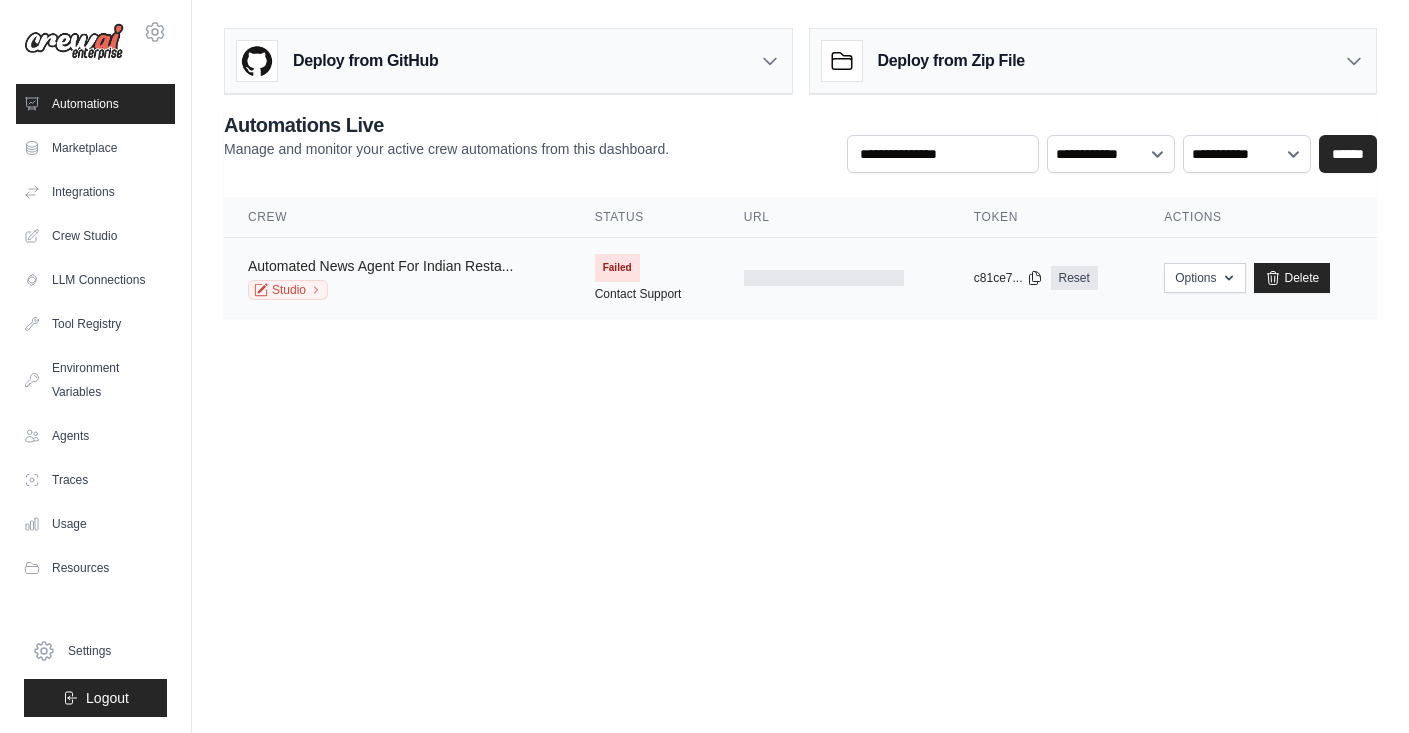 click on "Automated News Agent For Indian Resta..." at bounding box center [380, 266] 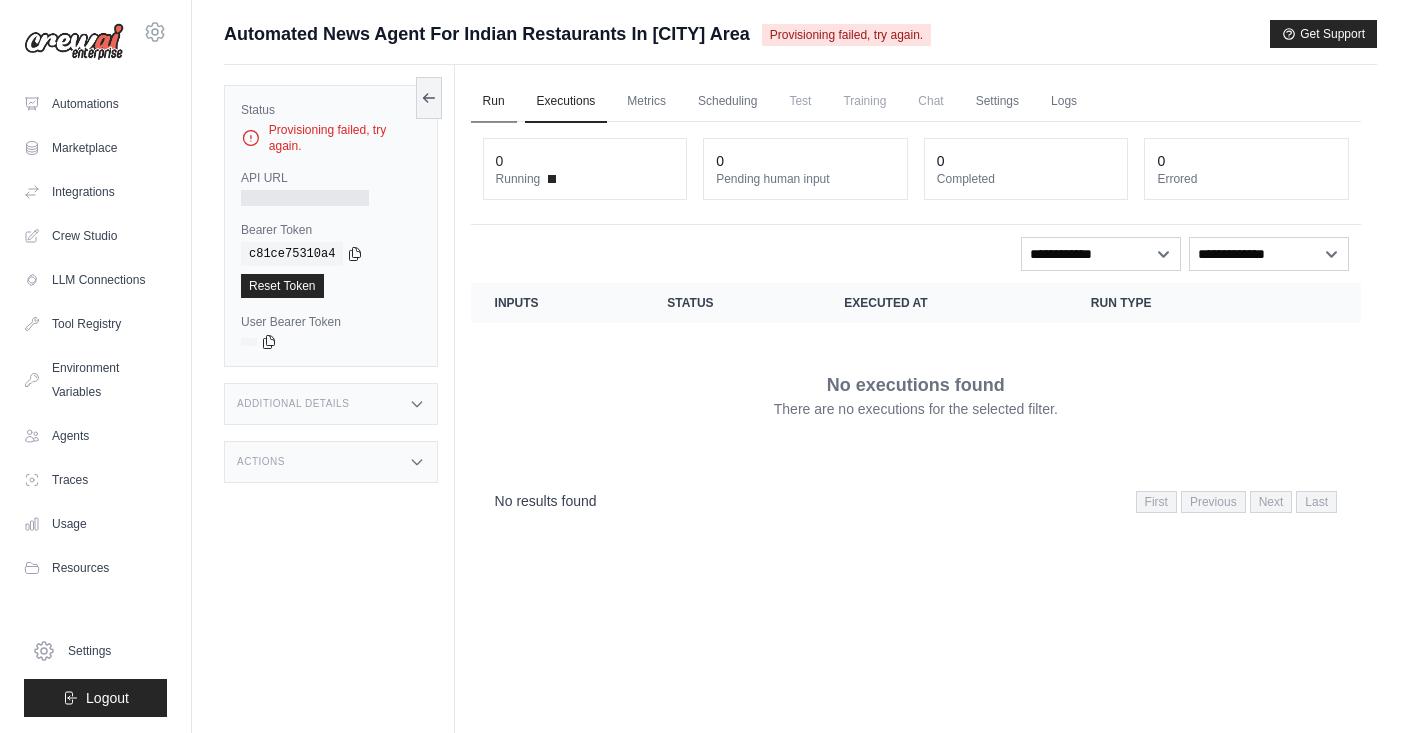 click on "Run" at bounding box center [494, 102] 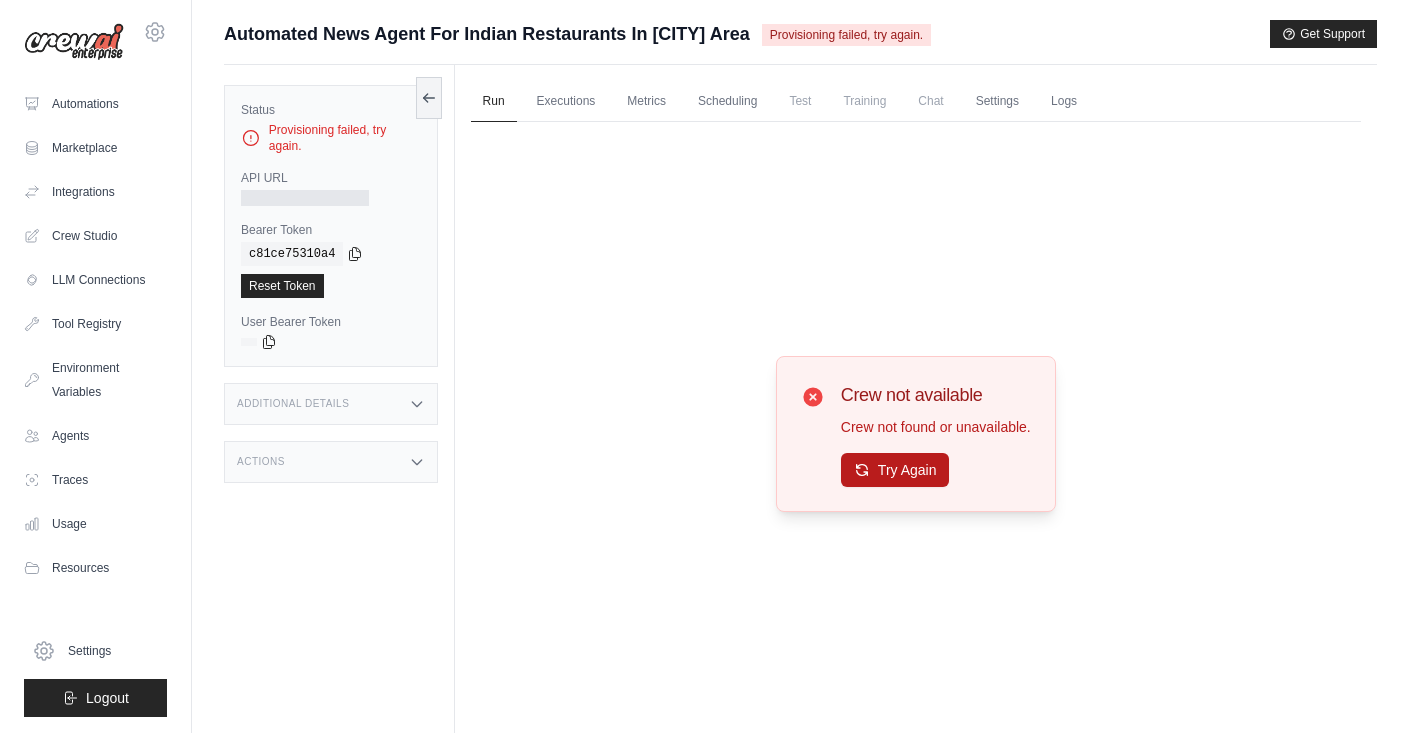 click on "Try Again" at bounding box center (895, 470) 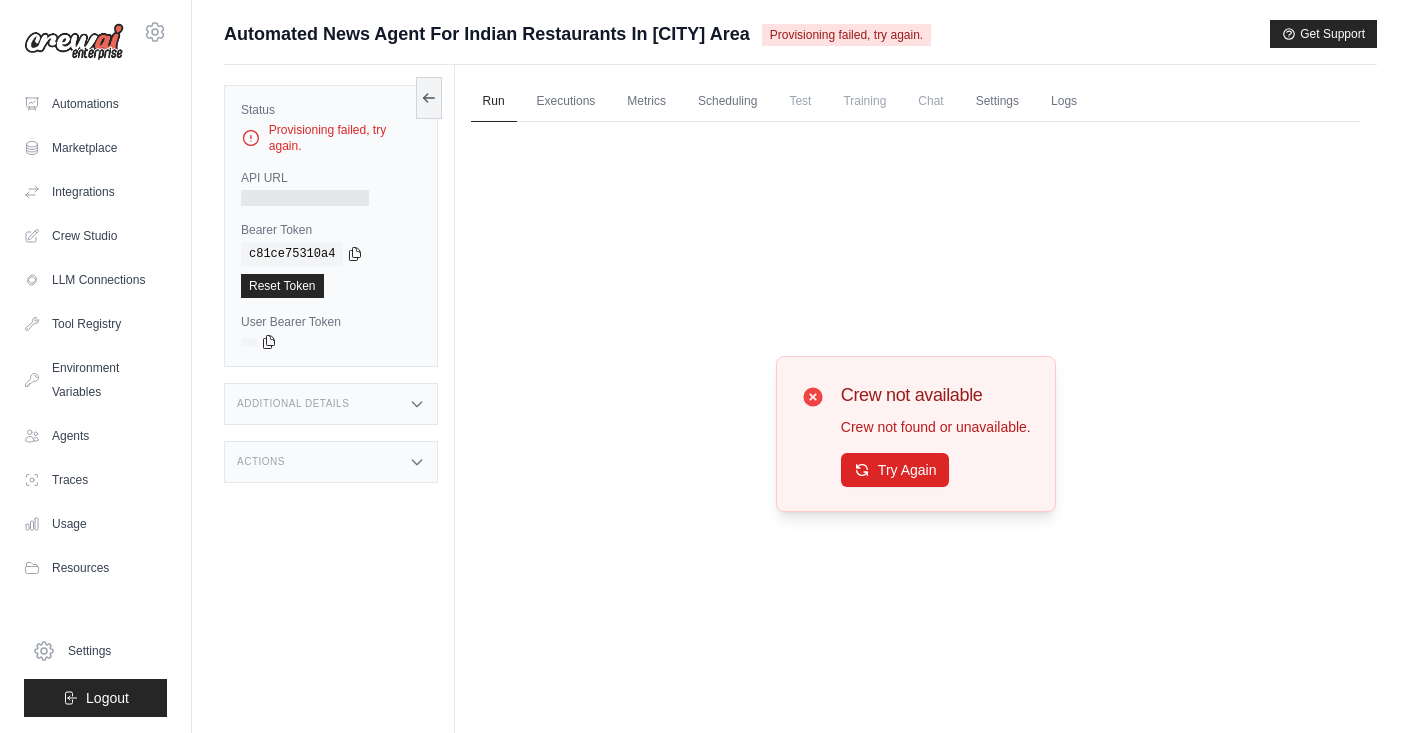 click on "Try Again" at bounding box center (895, 470) 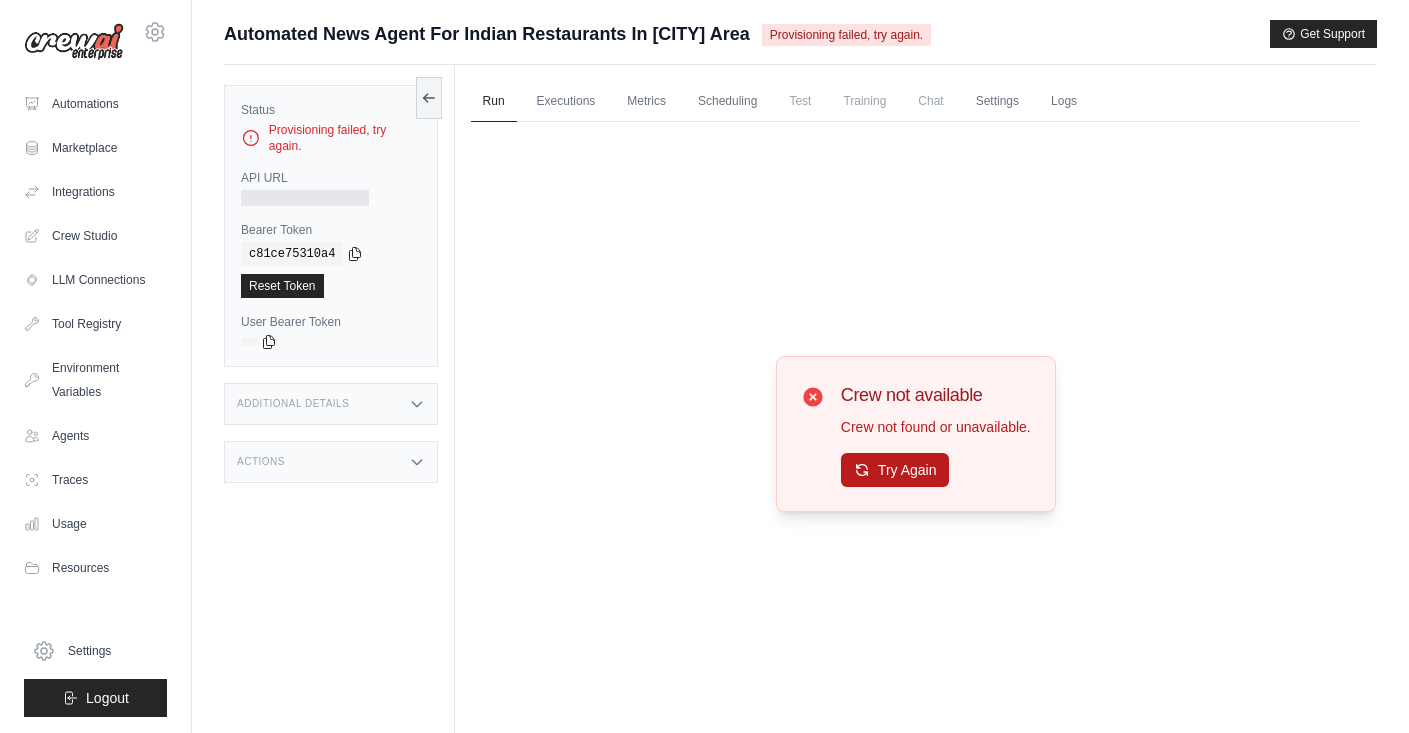 click on "Try Again" at bounding box center [895, 470] 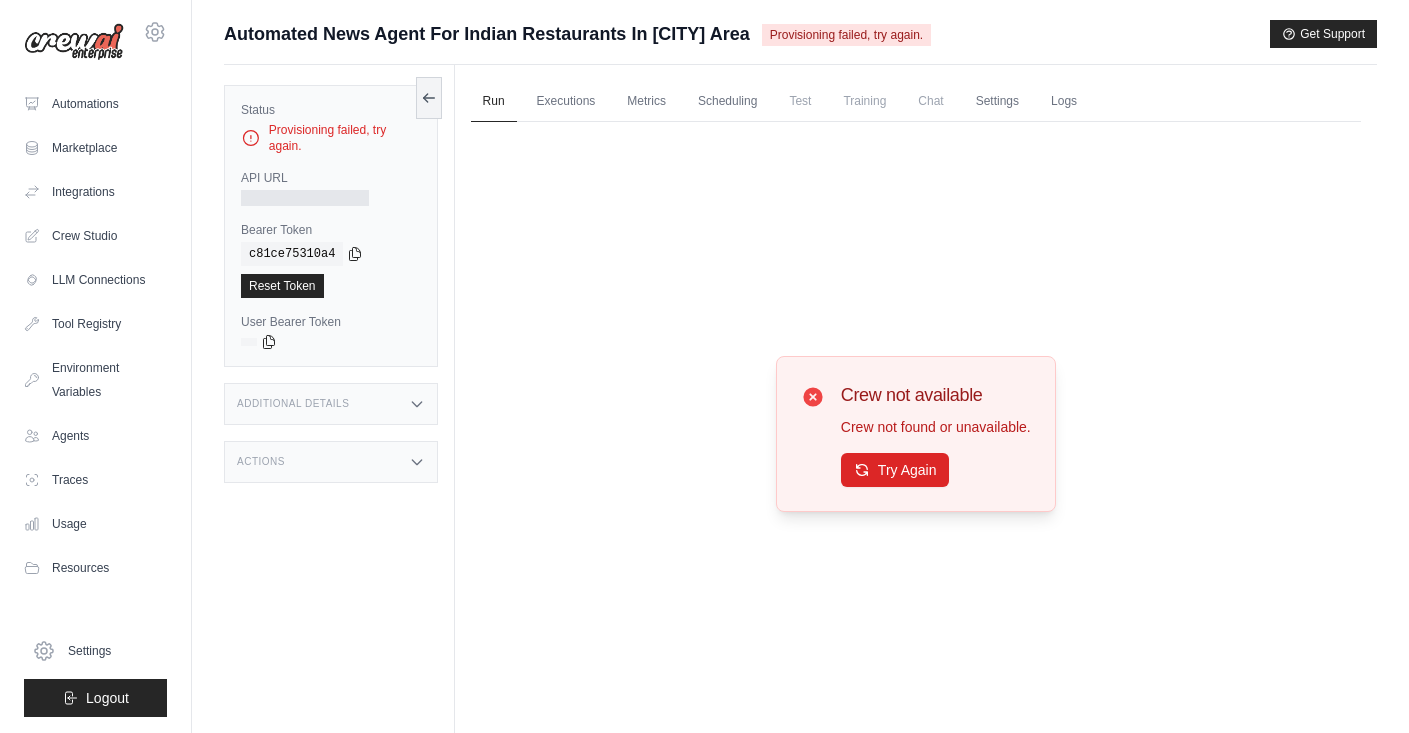 click on "Training" at bounding box center [864, 101] 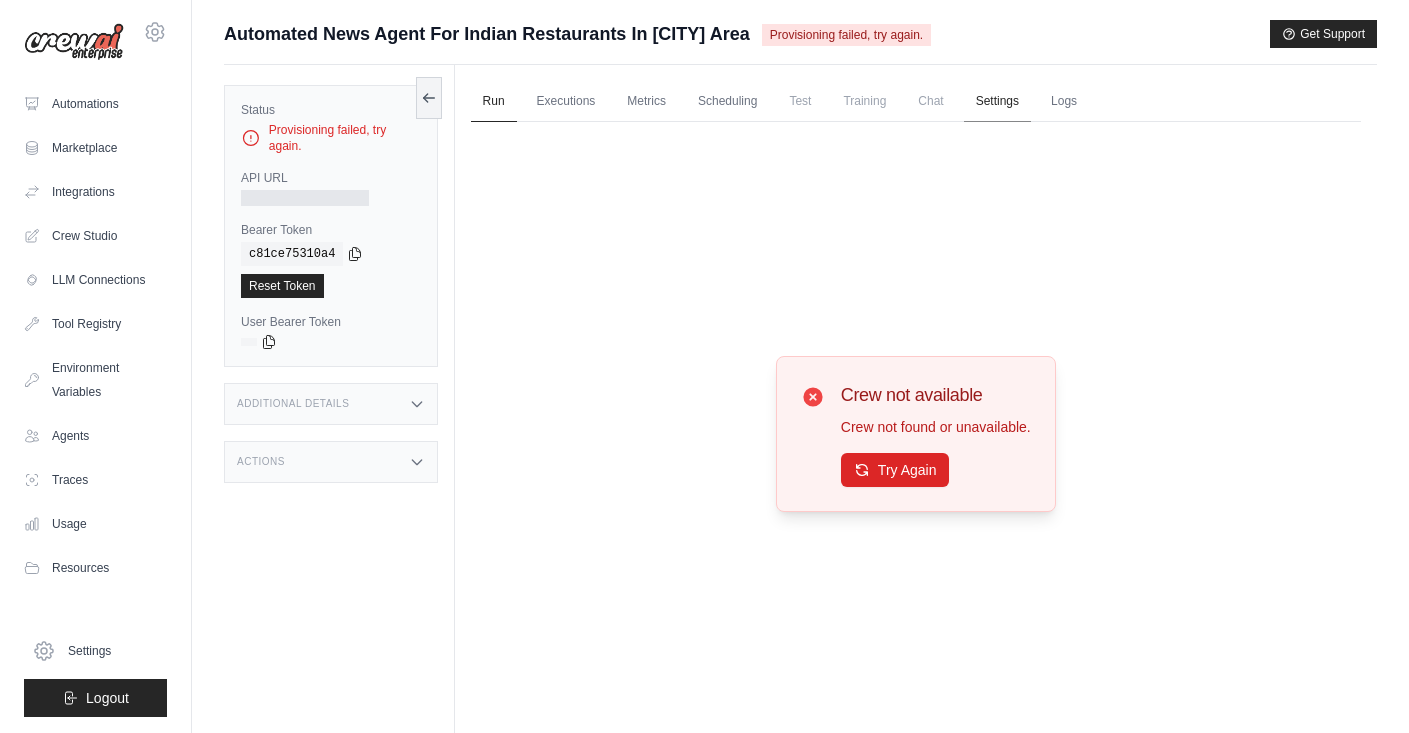 click on "Settings" at bounding box center [997, 102] 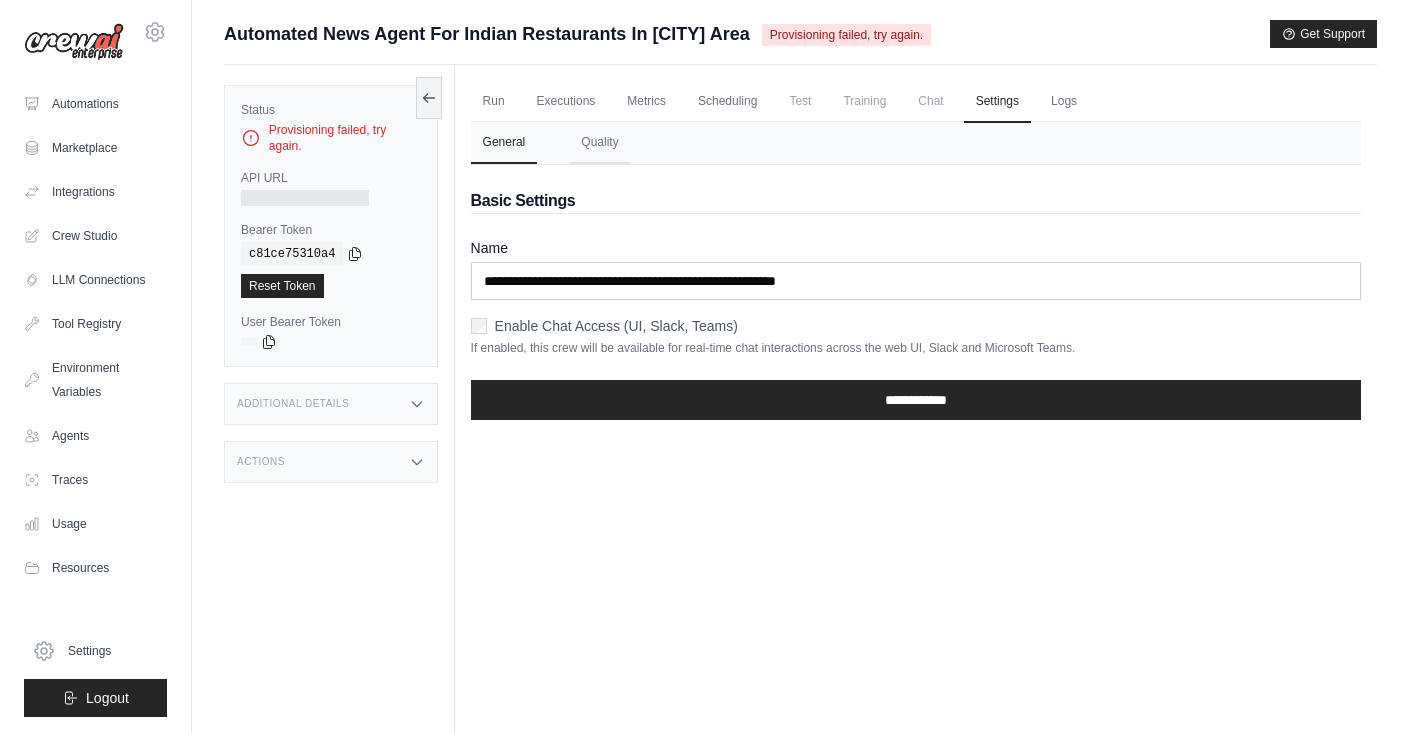 click on "Chat" at bounding box center [930, 101] 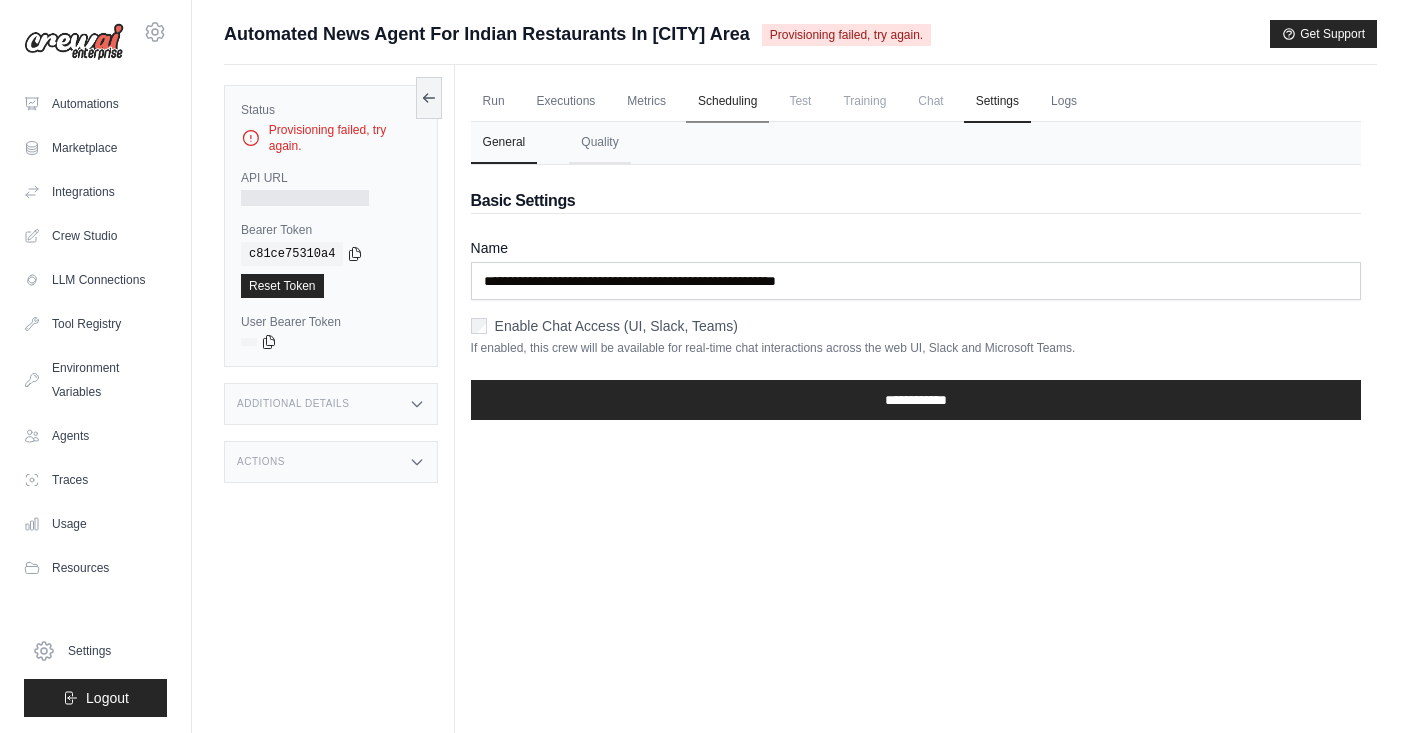 click on "Scheduling" at bounding box center (727, 102) 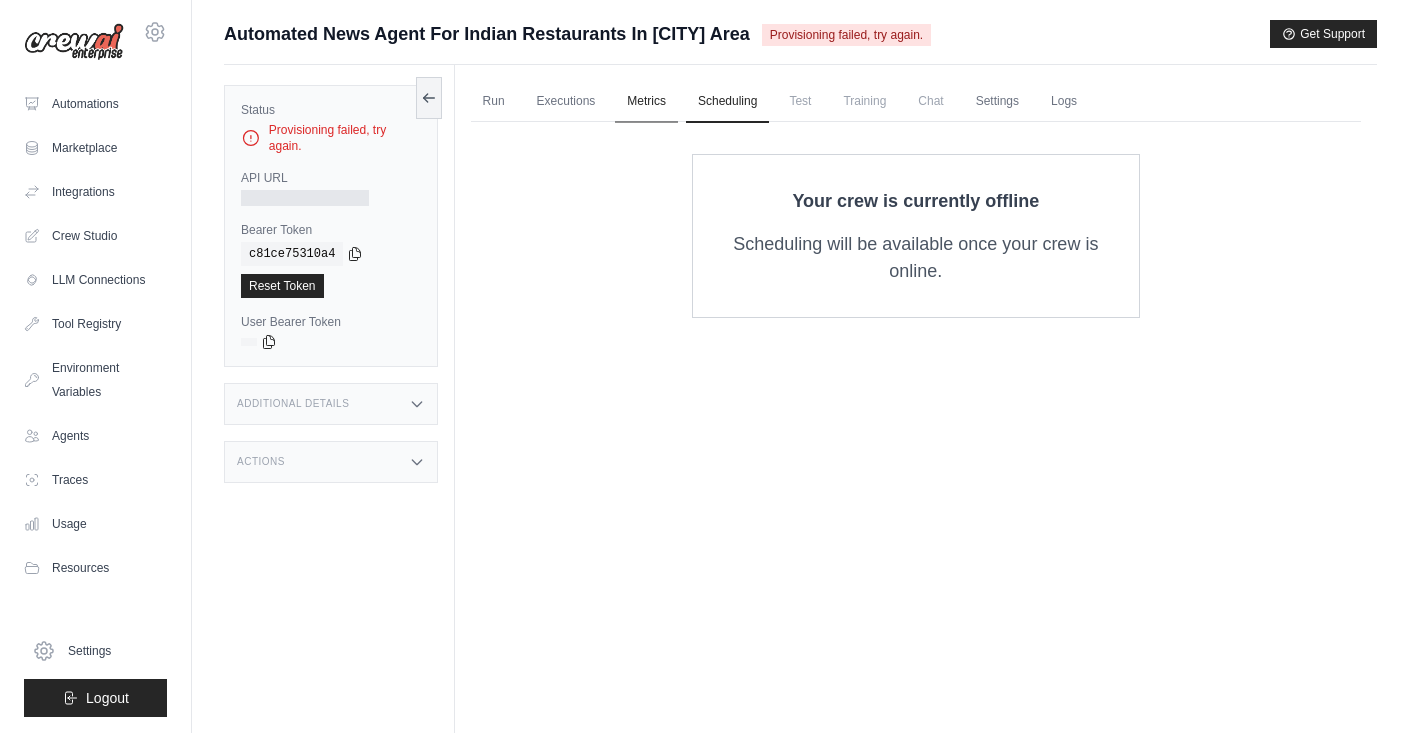 click on "Metrics" at bounding box center (646, 102) 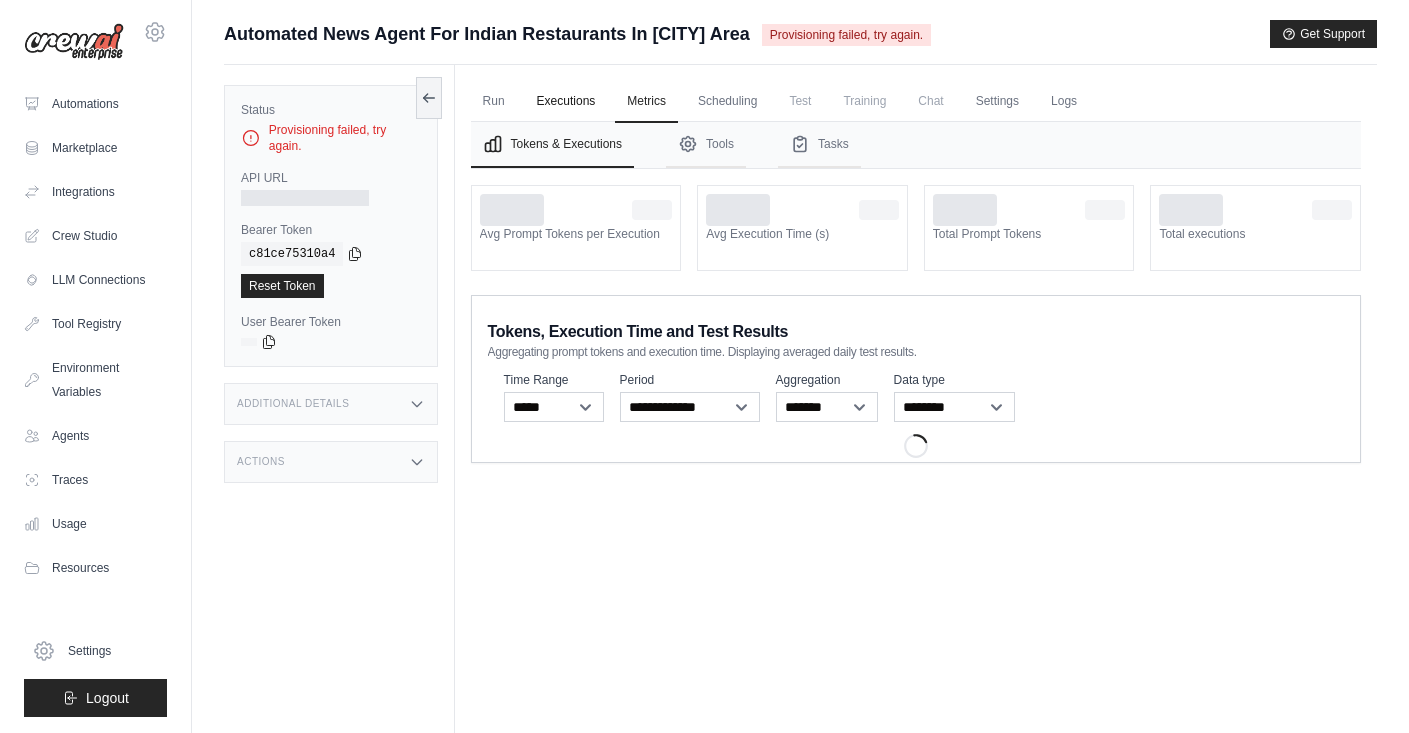 click on "Executions" at bounding box center (566, 102) 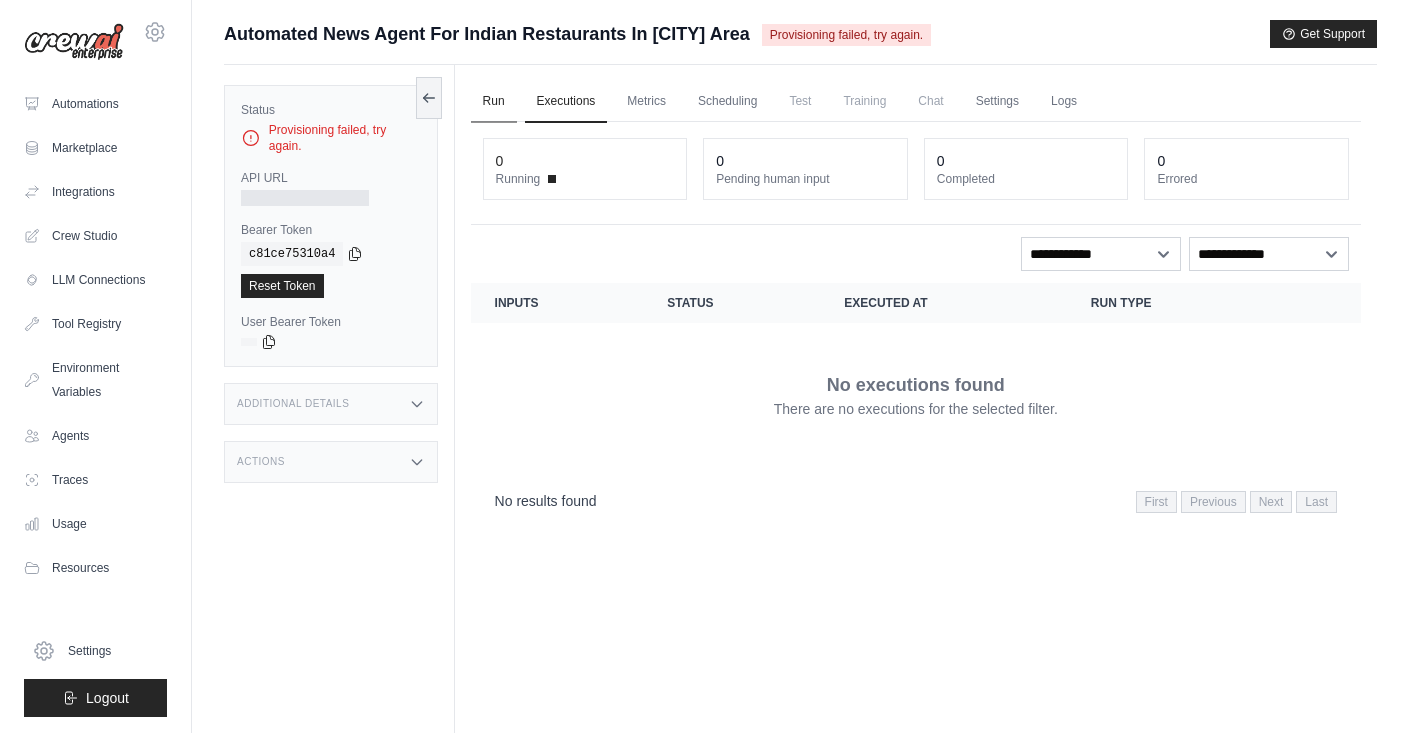 click on "Run" at bounding box center (494, 102) 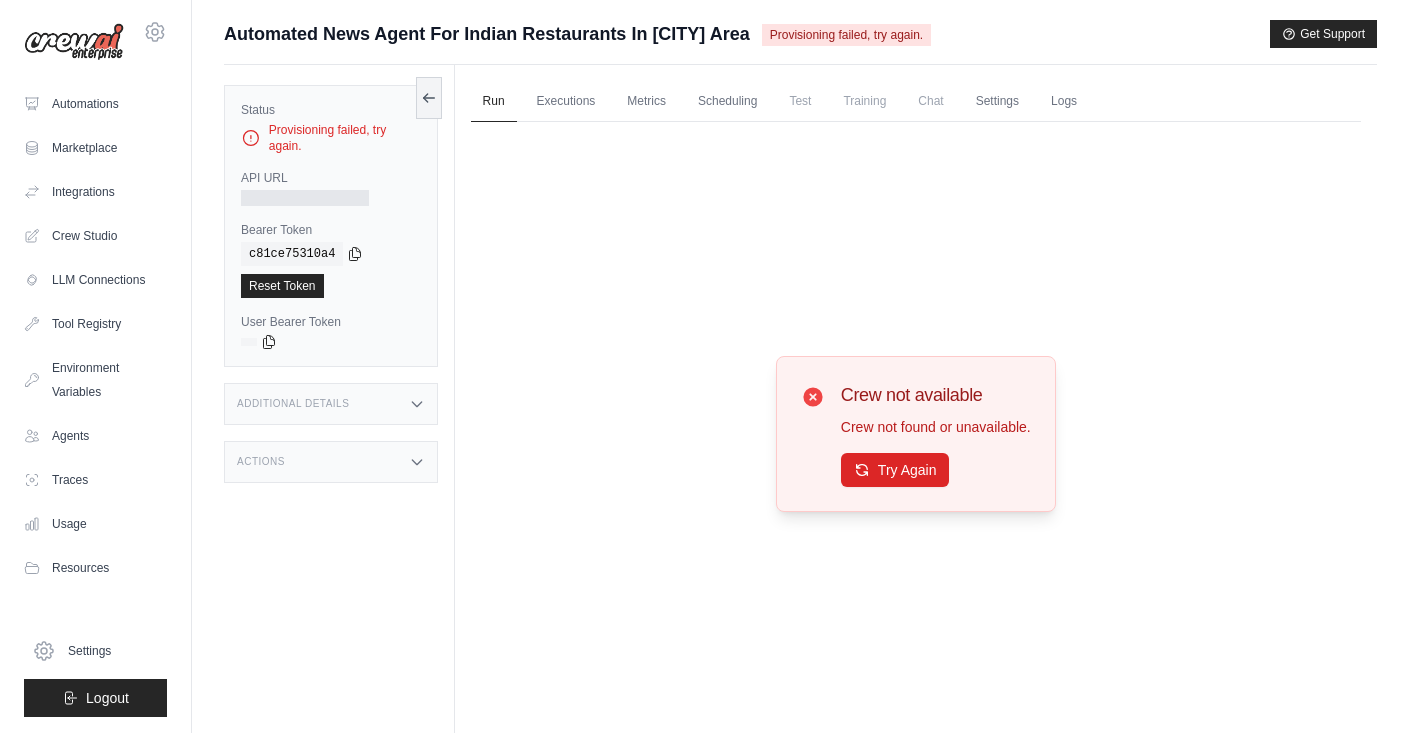 click on "Crew not available Crew not found or unavailable. Try Again" at bounding box center (936, 434) 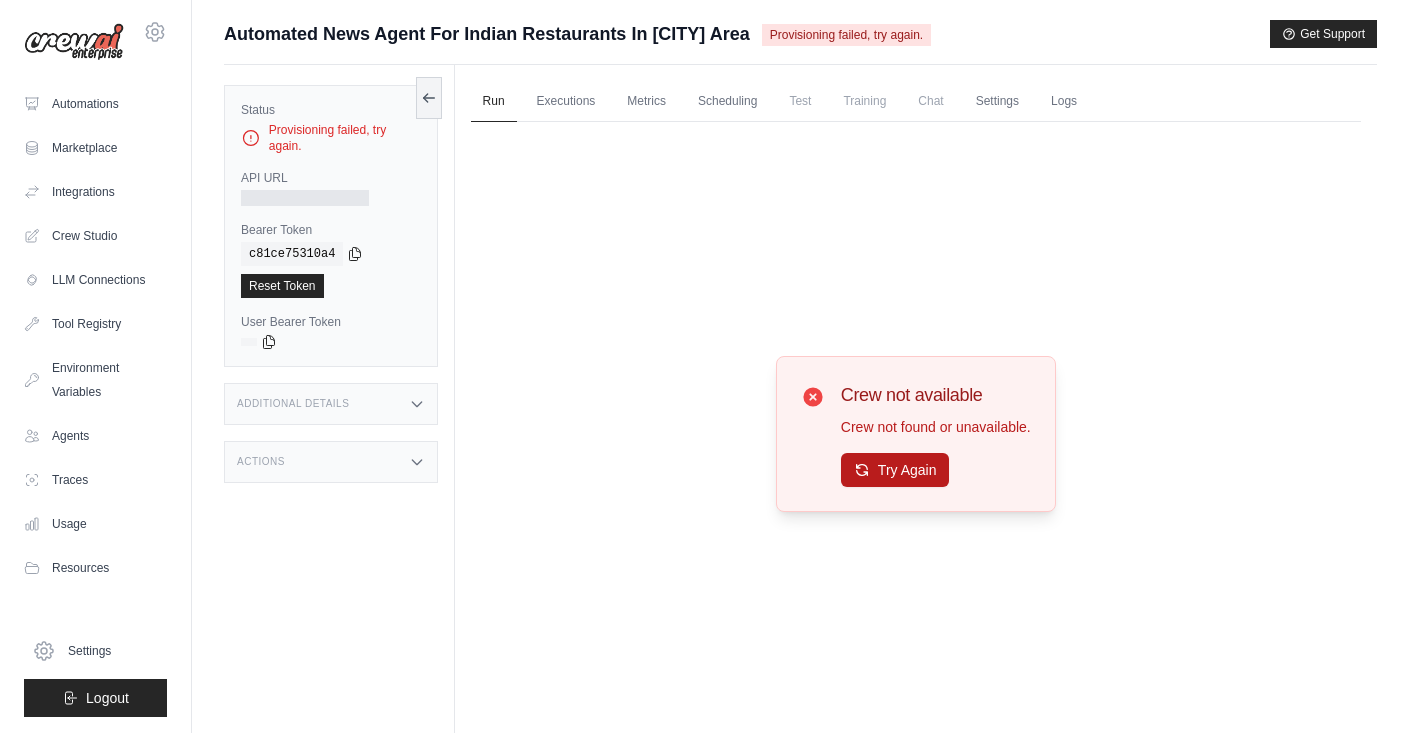 click on "Try Again" at bounding box center [895, 470] 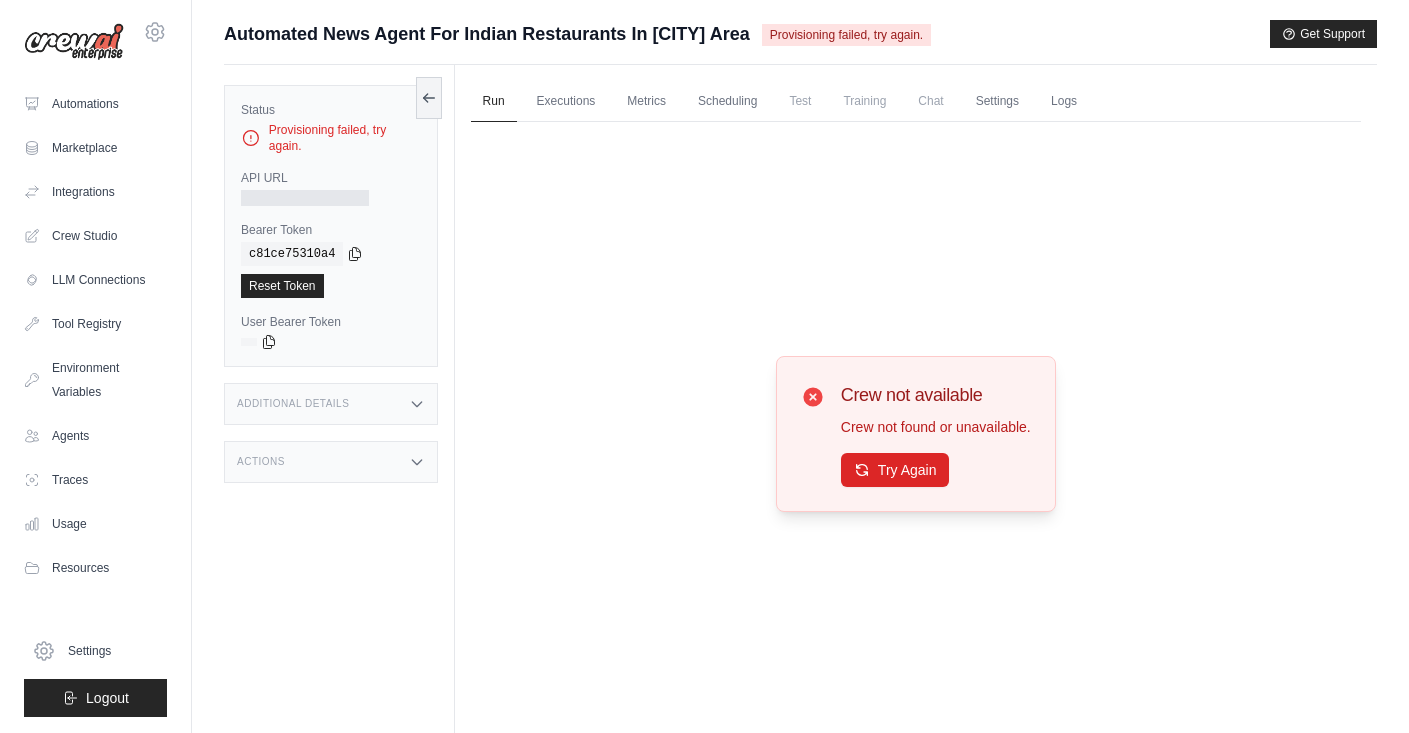 click on "Try Again" at bounding box center (895, 470) 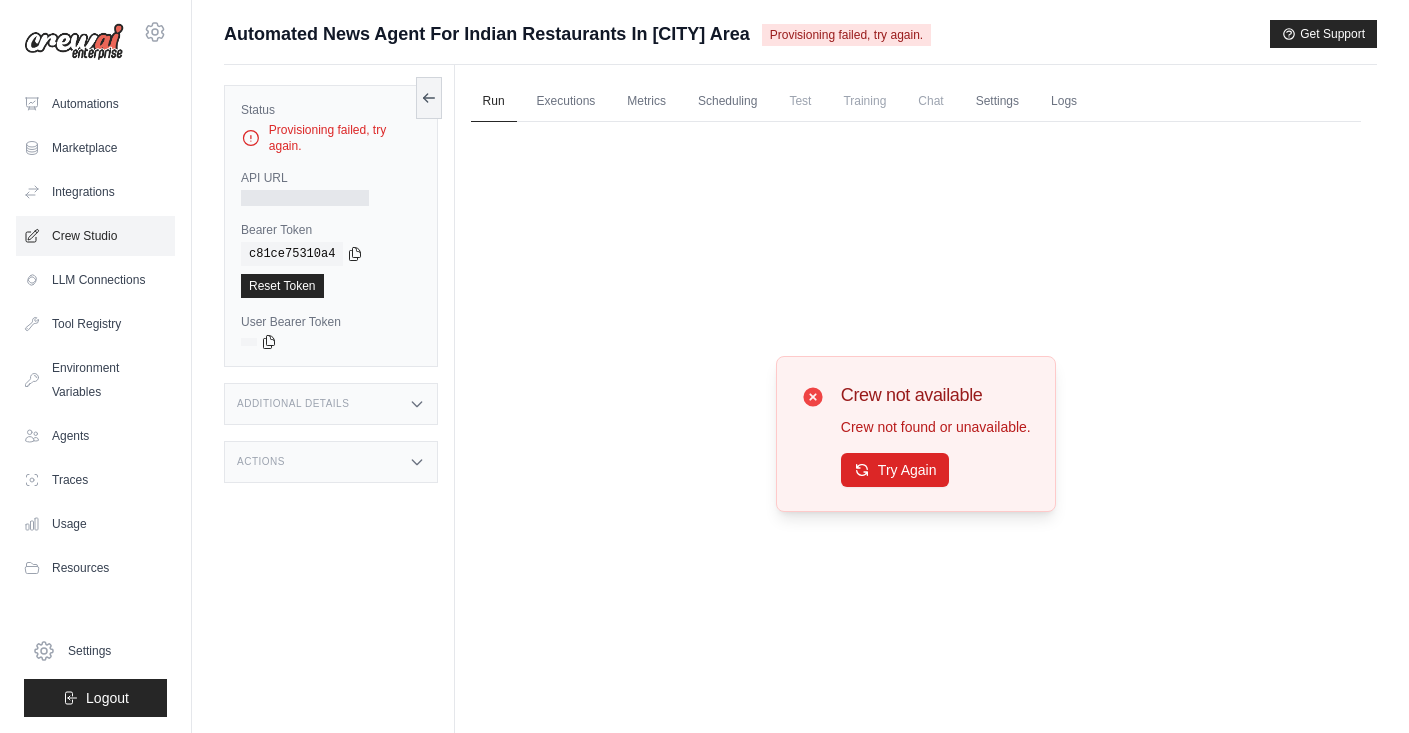 click on "Crew Studio" at bounding box center (95, 236) 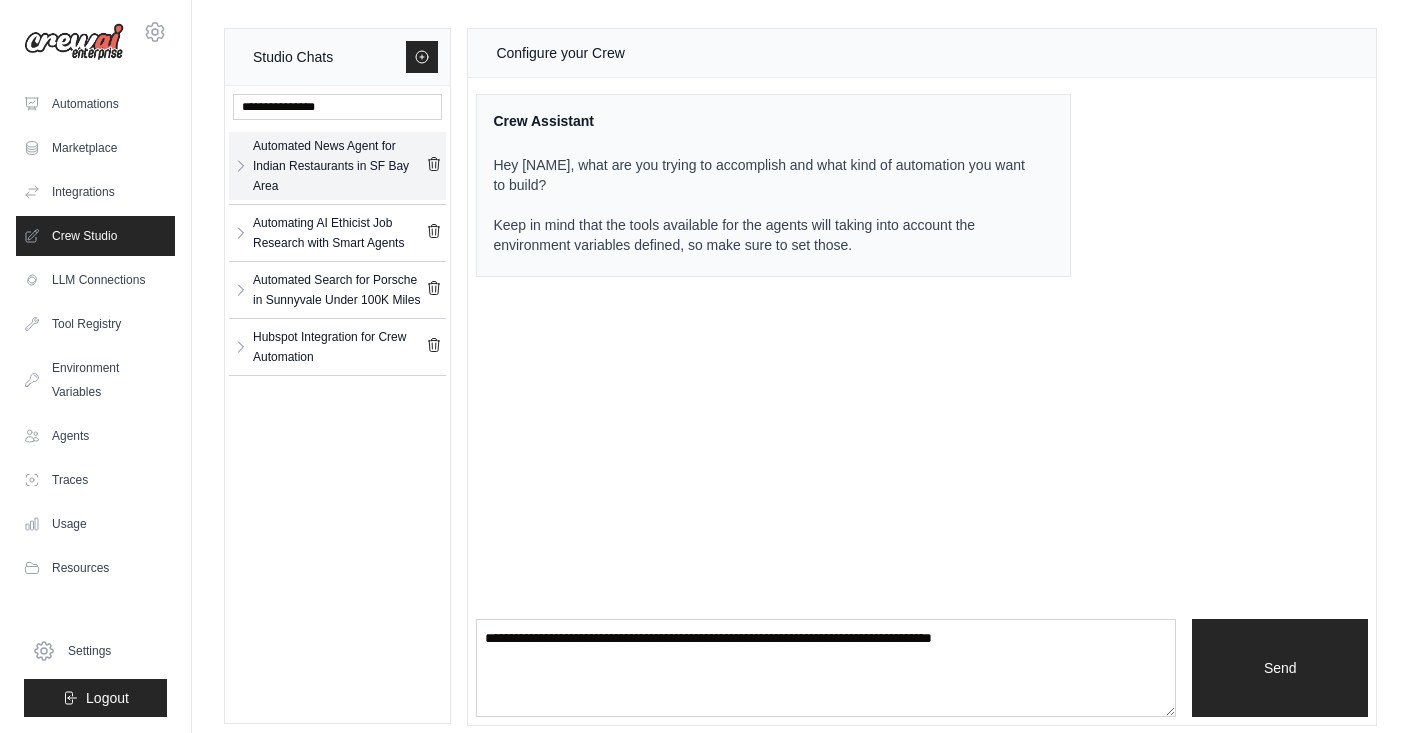 click on "Automated News Agent for Indian Restaurants in SF Bay Area" at bounding box center (339, 166) 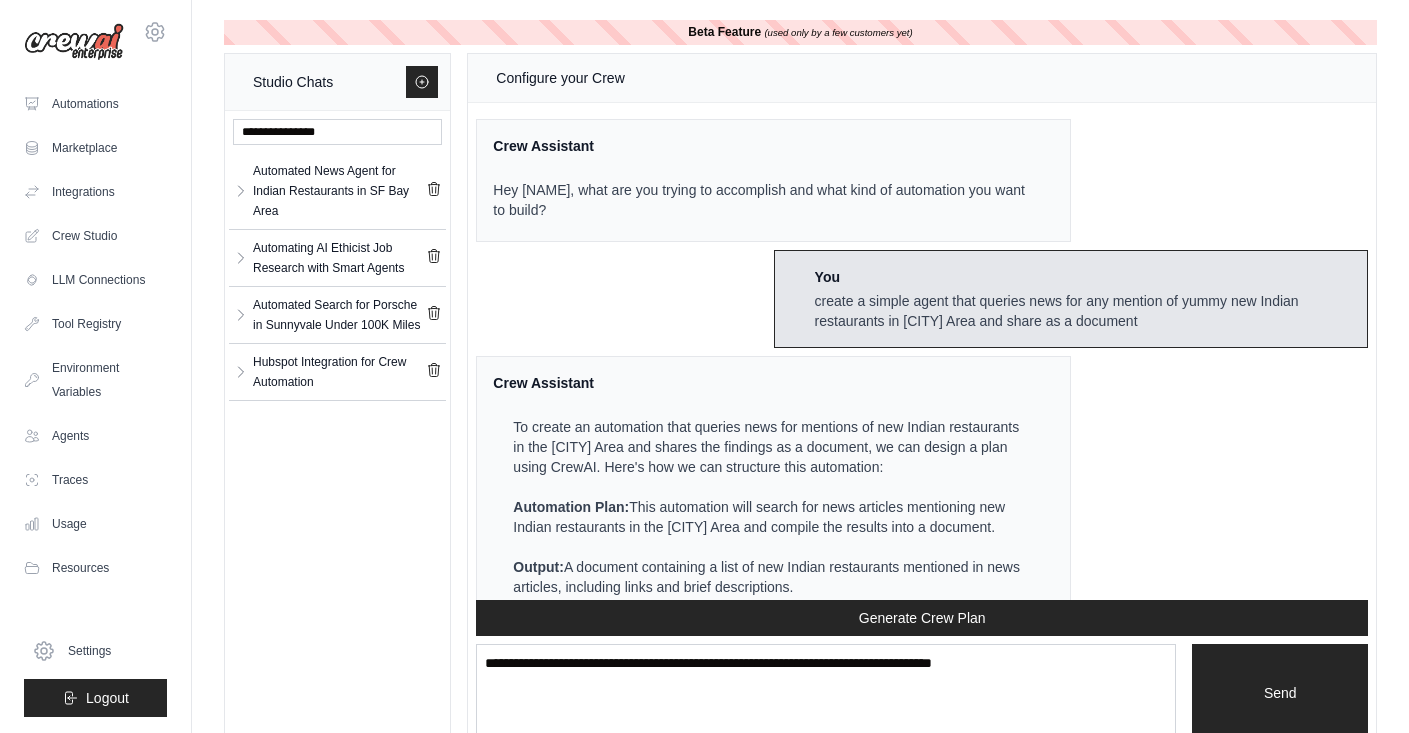scroll, scrollTop: 2414, scrollLeft: 0, axis: vertical 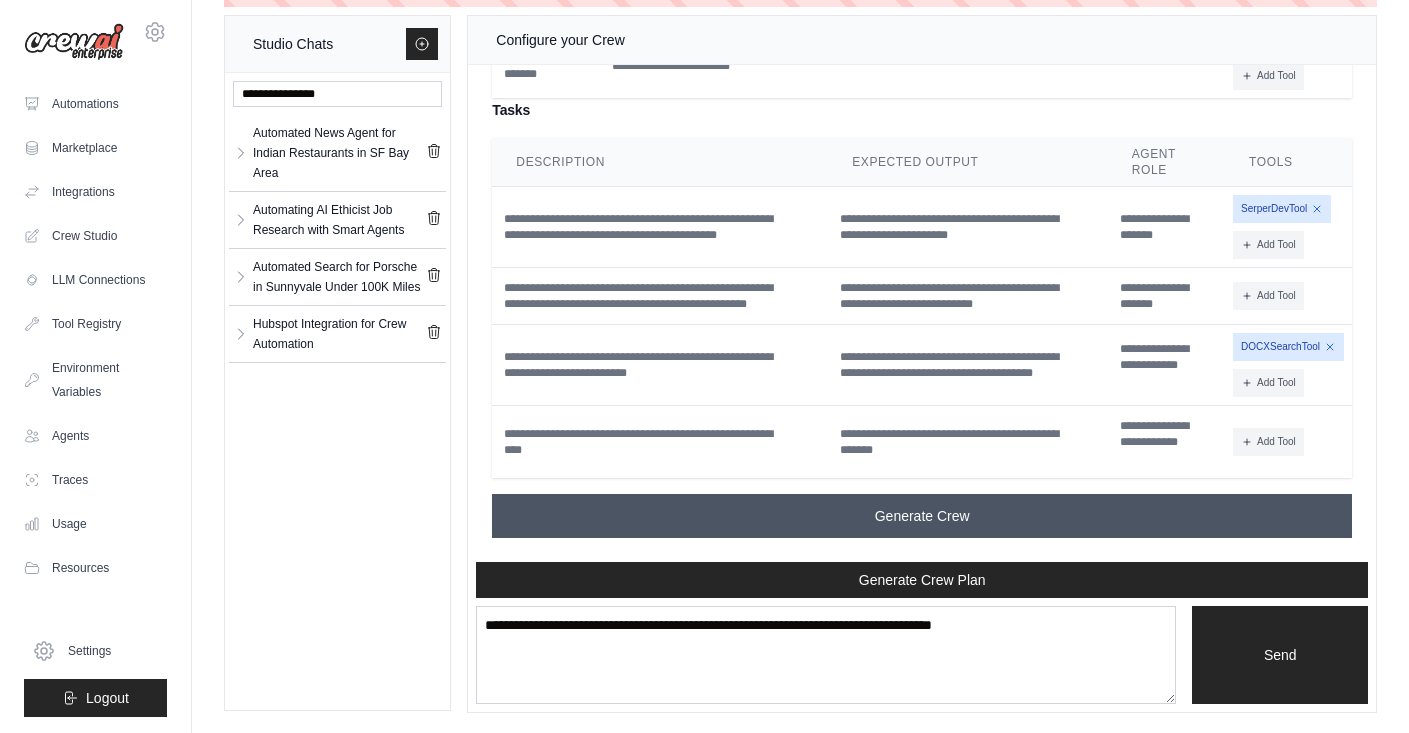 click on "Generate Crew" at bounding box center [922, 516] 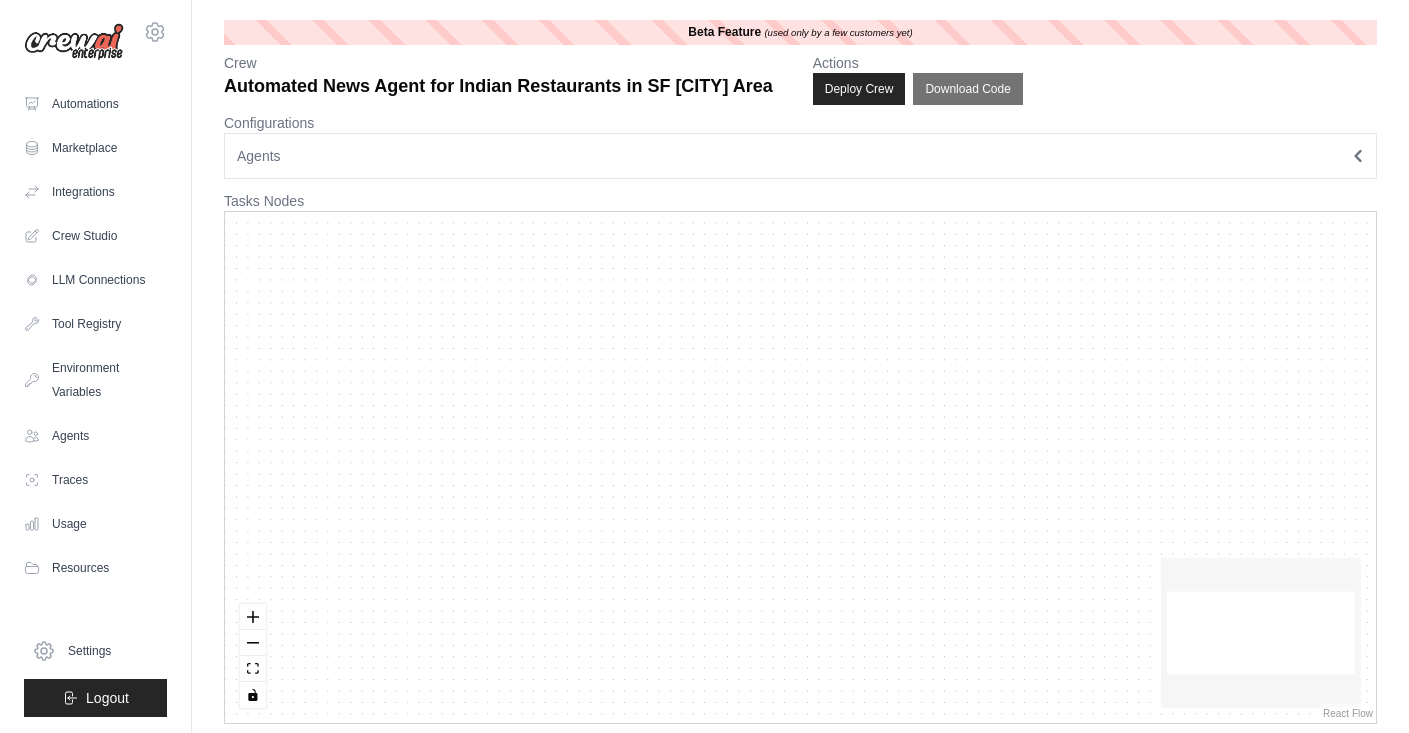 scroll, scrollTop: 0, scrollLeft: 0, axis: both 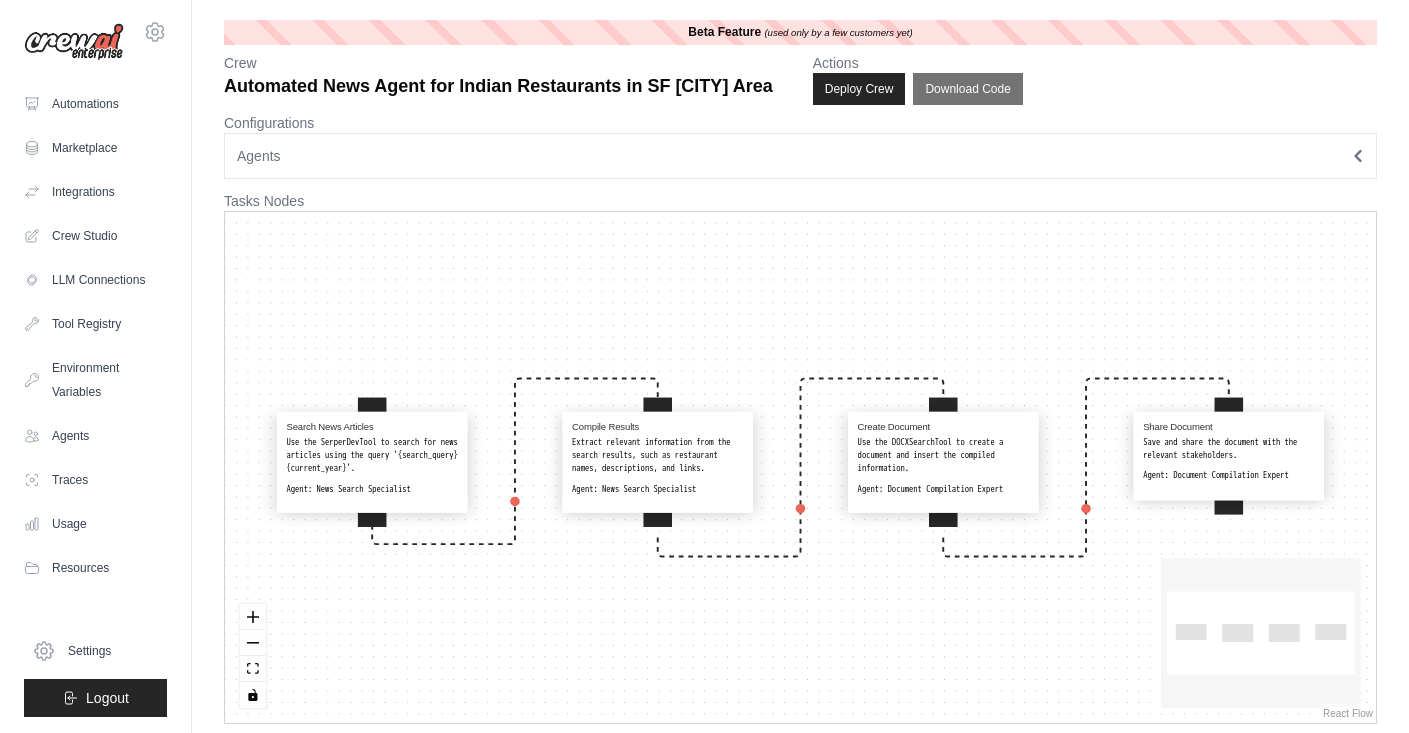click on "Agents" at bounding box center (800, 156) 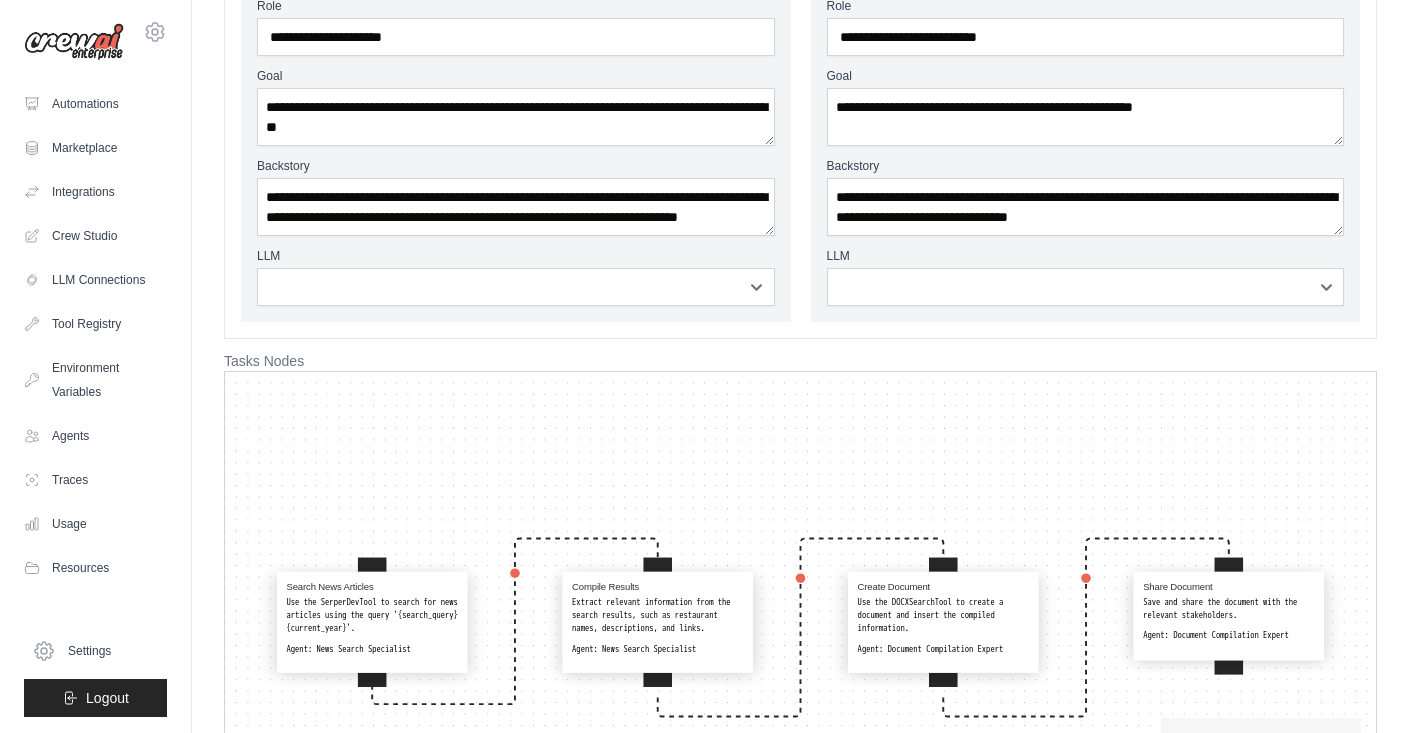 scroll, scrollTop: 244, scrollLeft: 0, axis: vertical 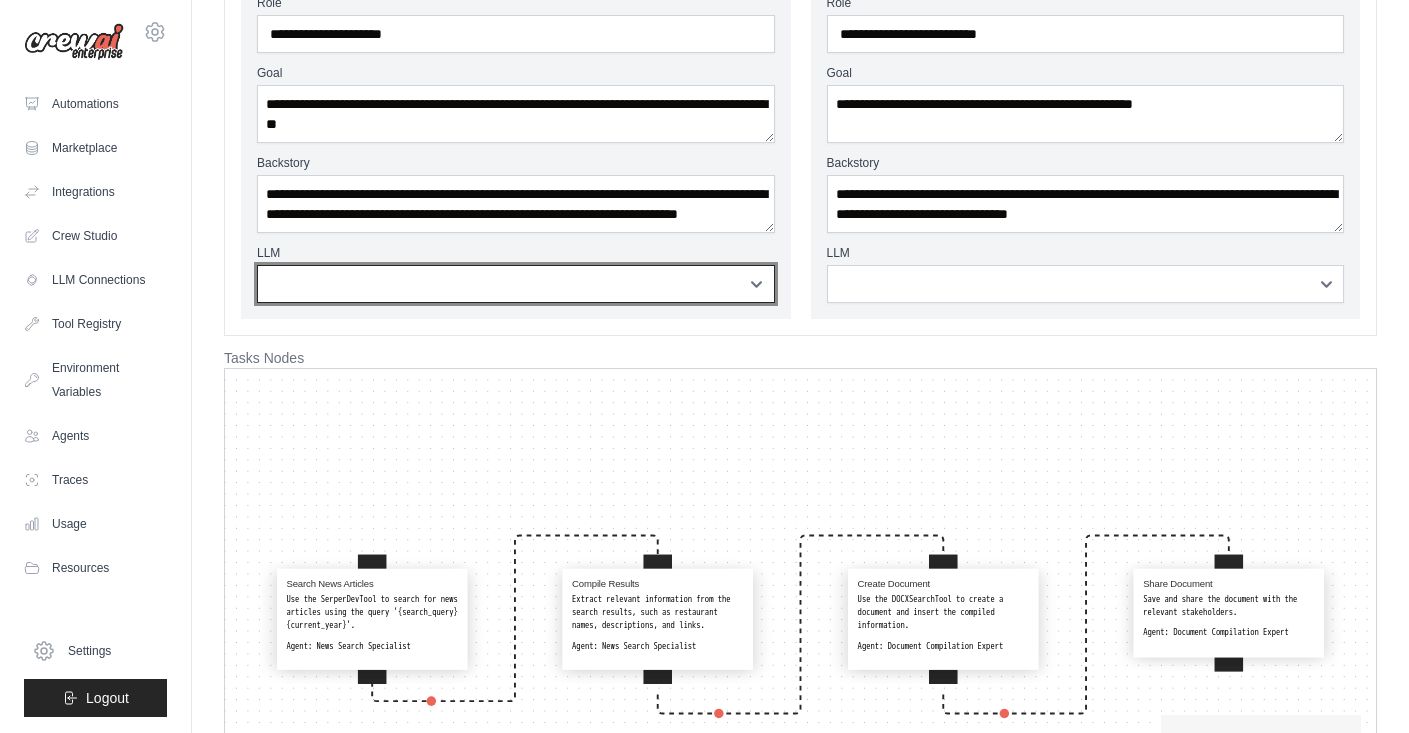 select on "**********" 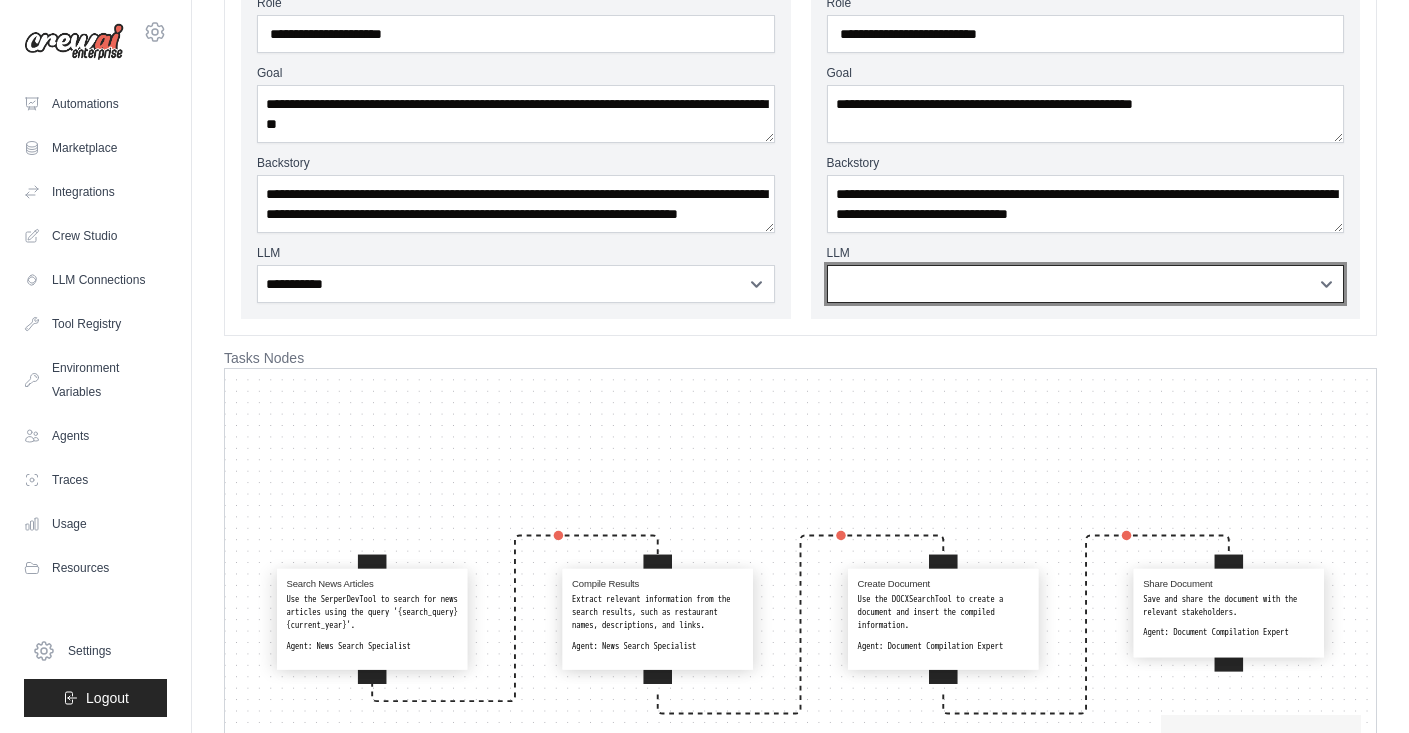 select on "**********" 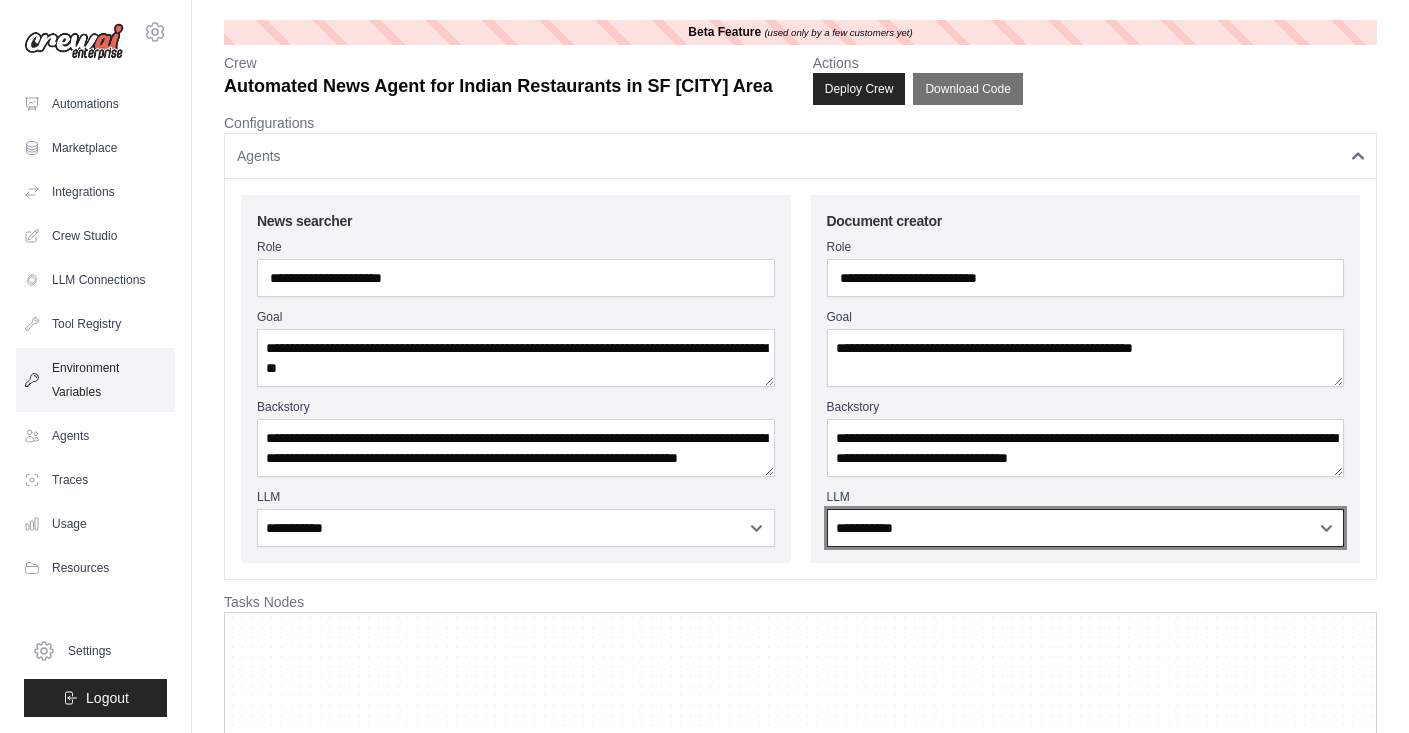 scroll, scrollTop: 0, scrollLeft: 0, axis: both 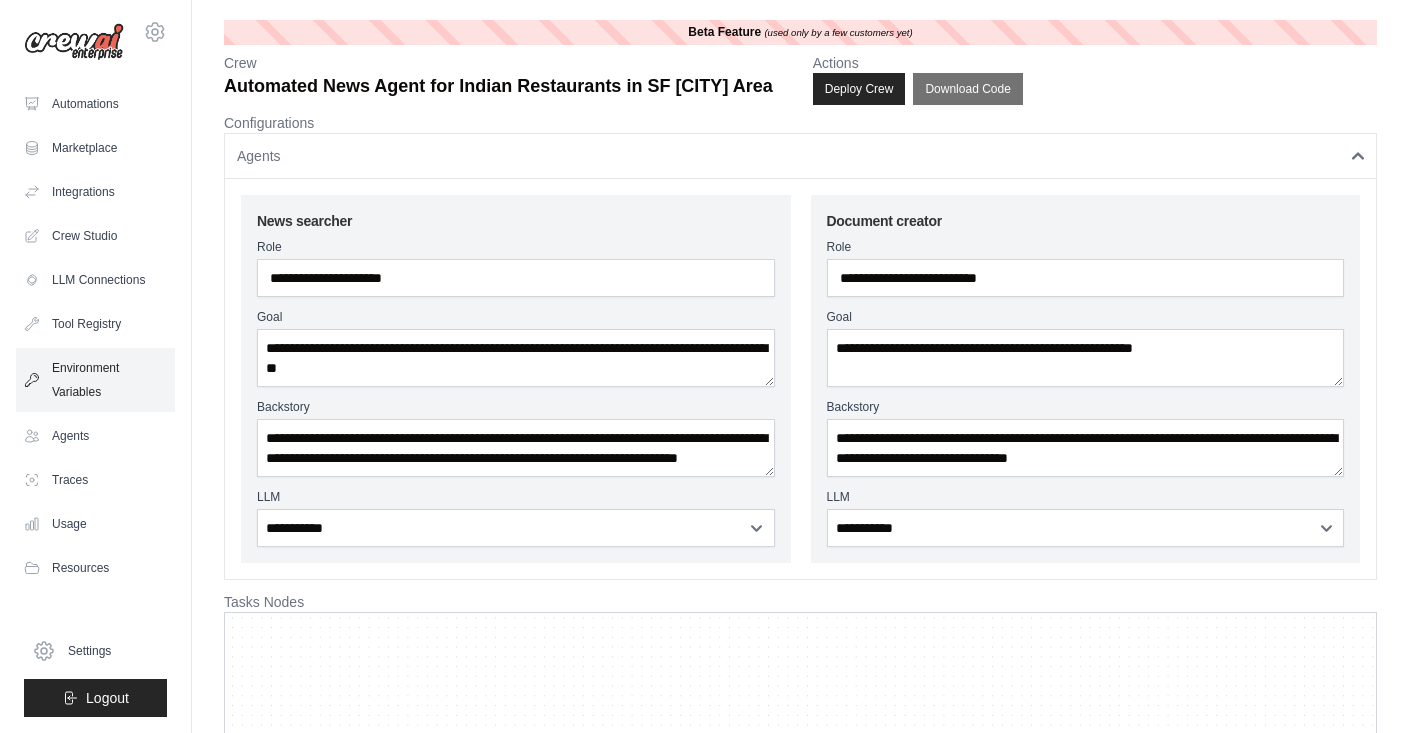 click on "Environment Variables" at bounding box center (95, 380) 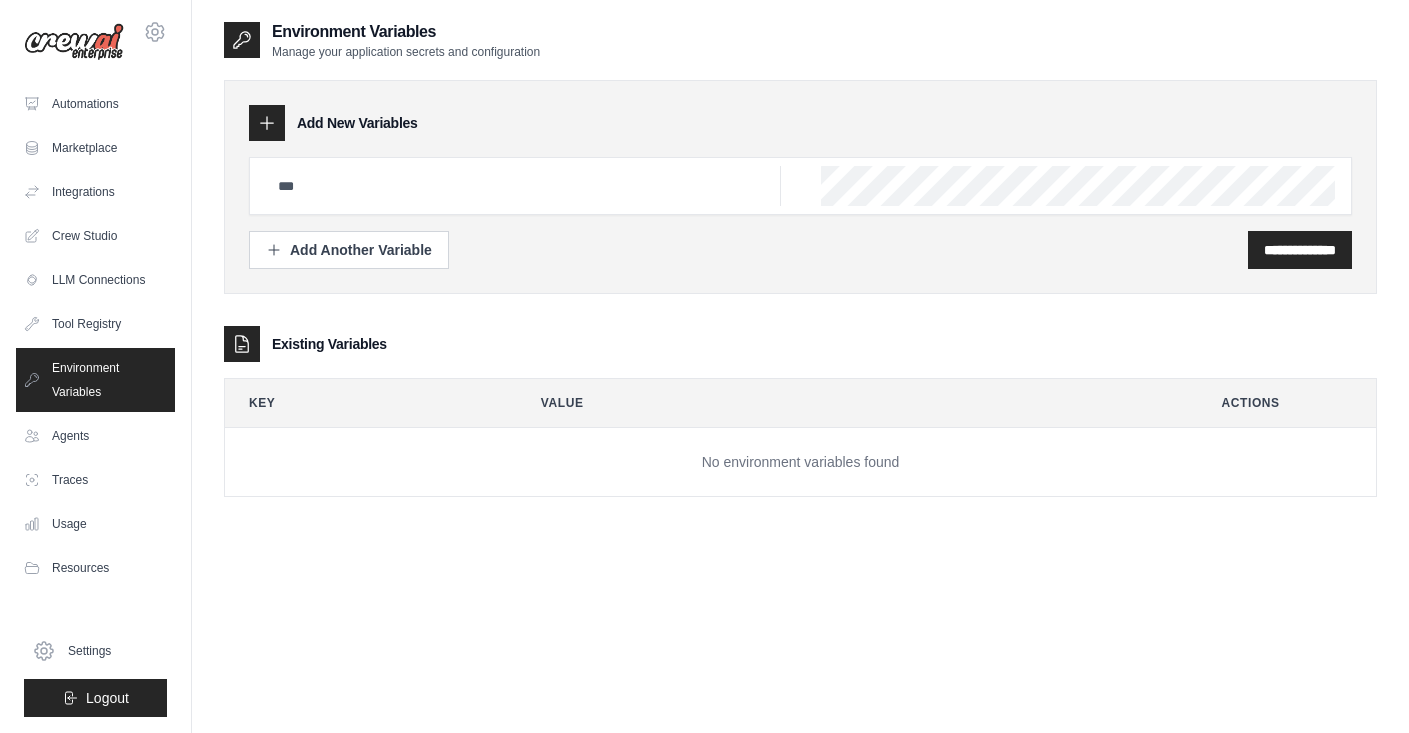 click on "**********" at bounding box center [800, 274] 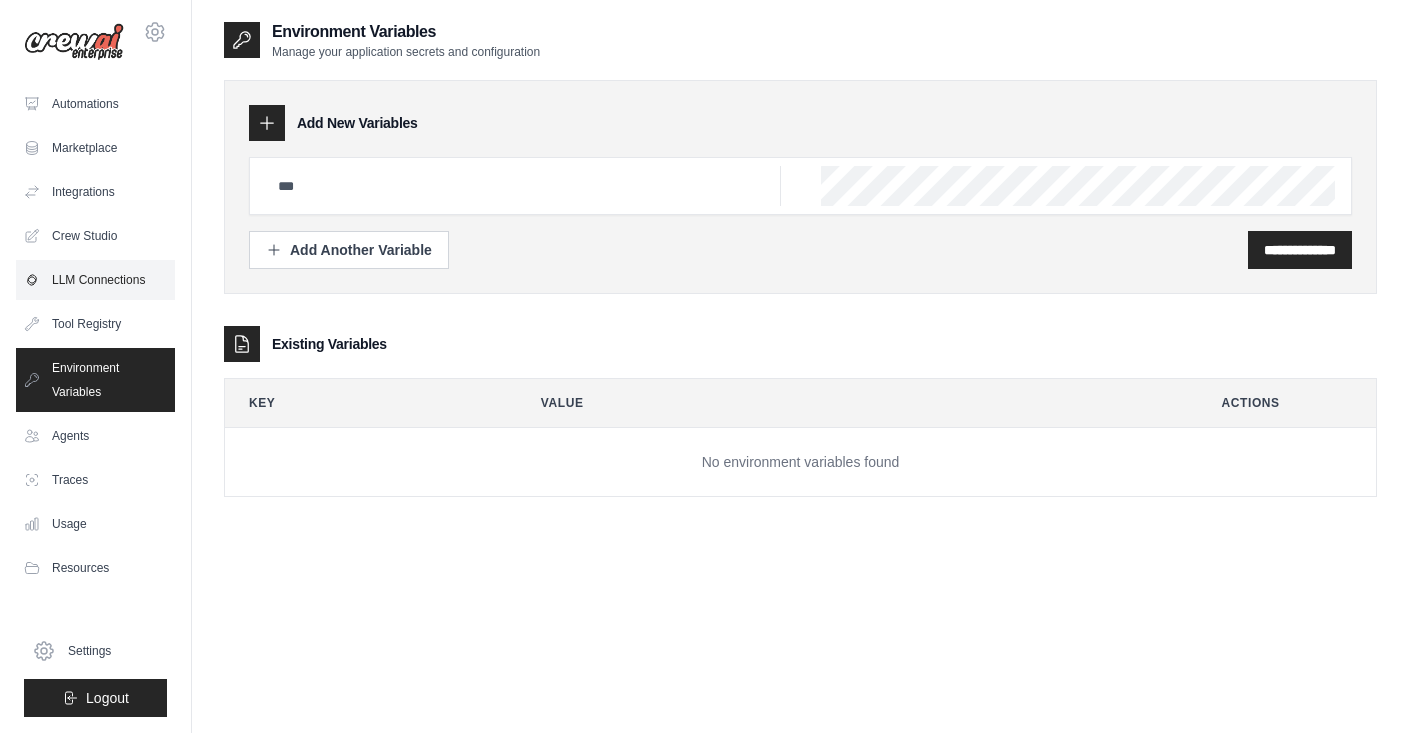 click on "LLM Connections" at bounding box center (95, 280) 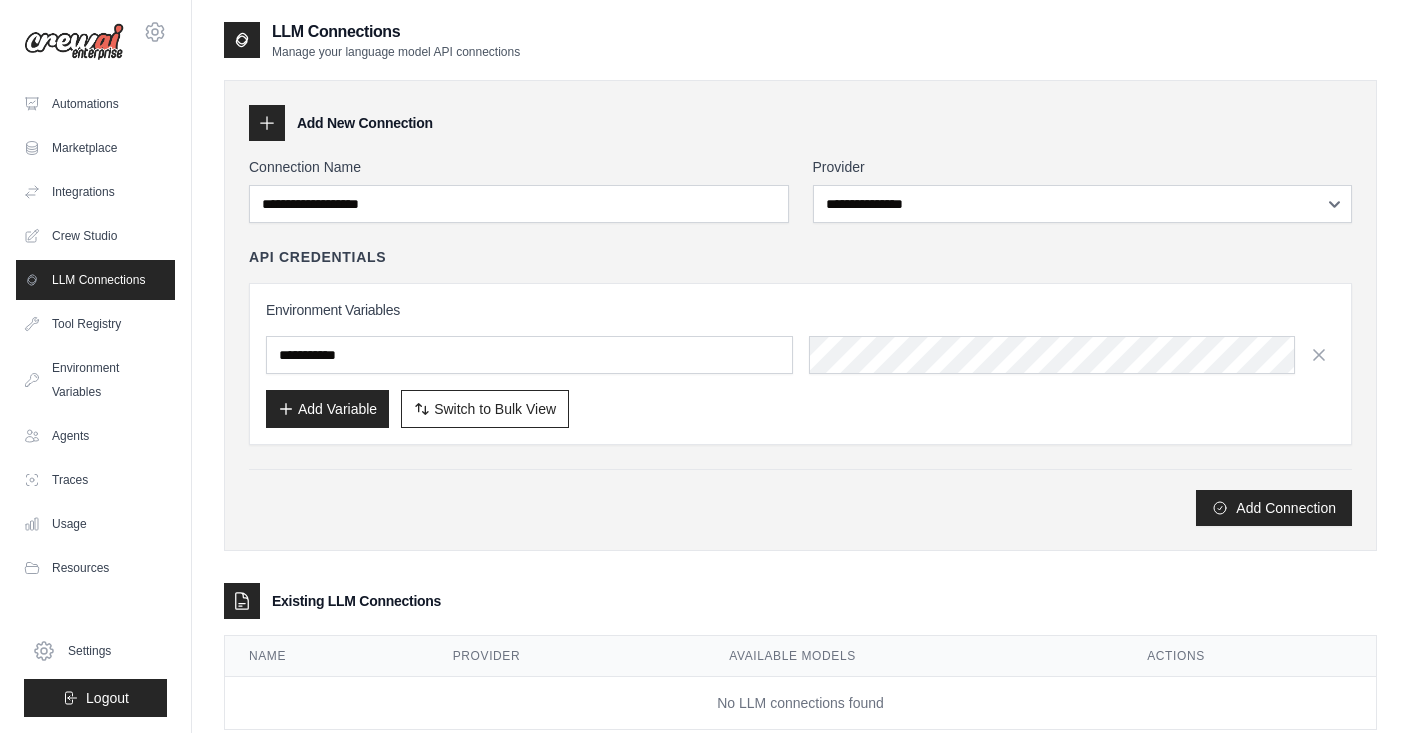 click on "Add New Connection" at bounding box center [800, 123] 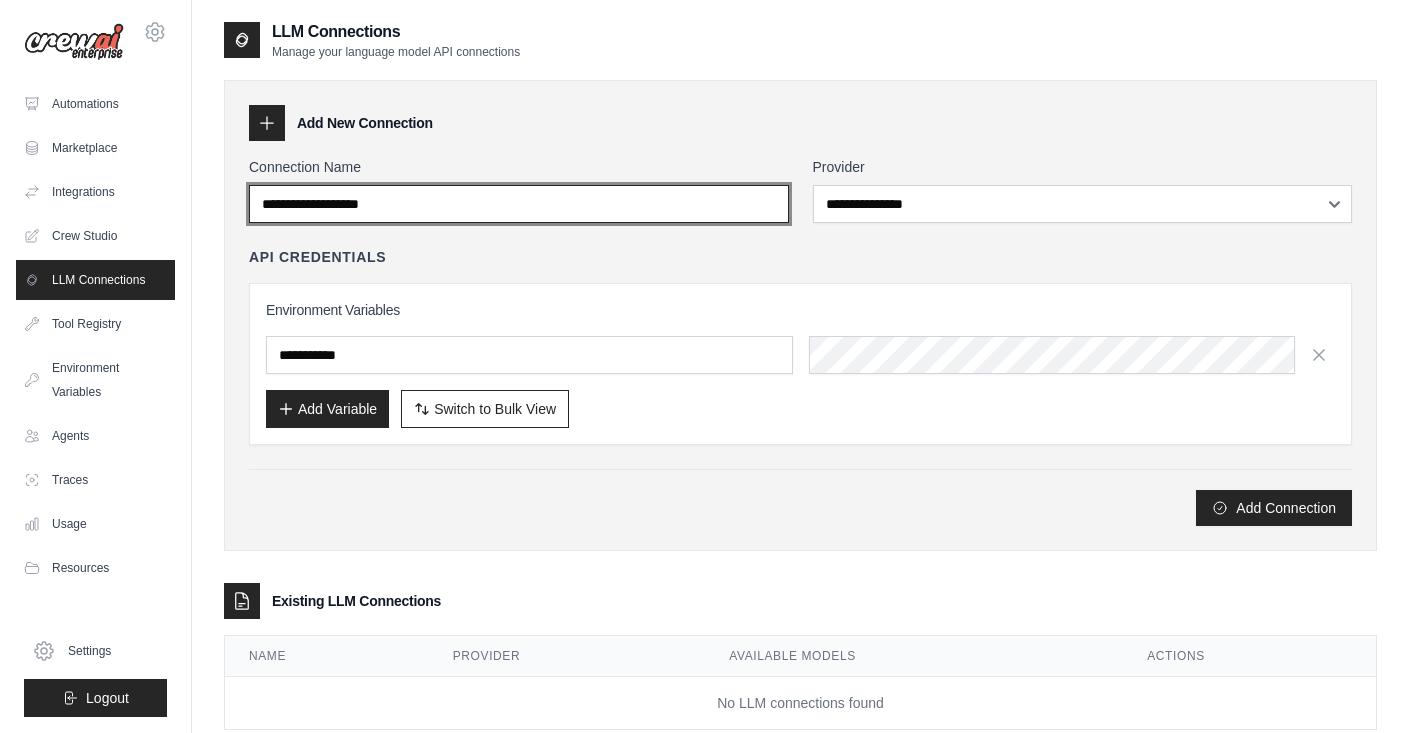 drag, startPoint x: 551, startPoint y: 193, endPoint x: 400, endPoint y: 197, distance: 151.05296 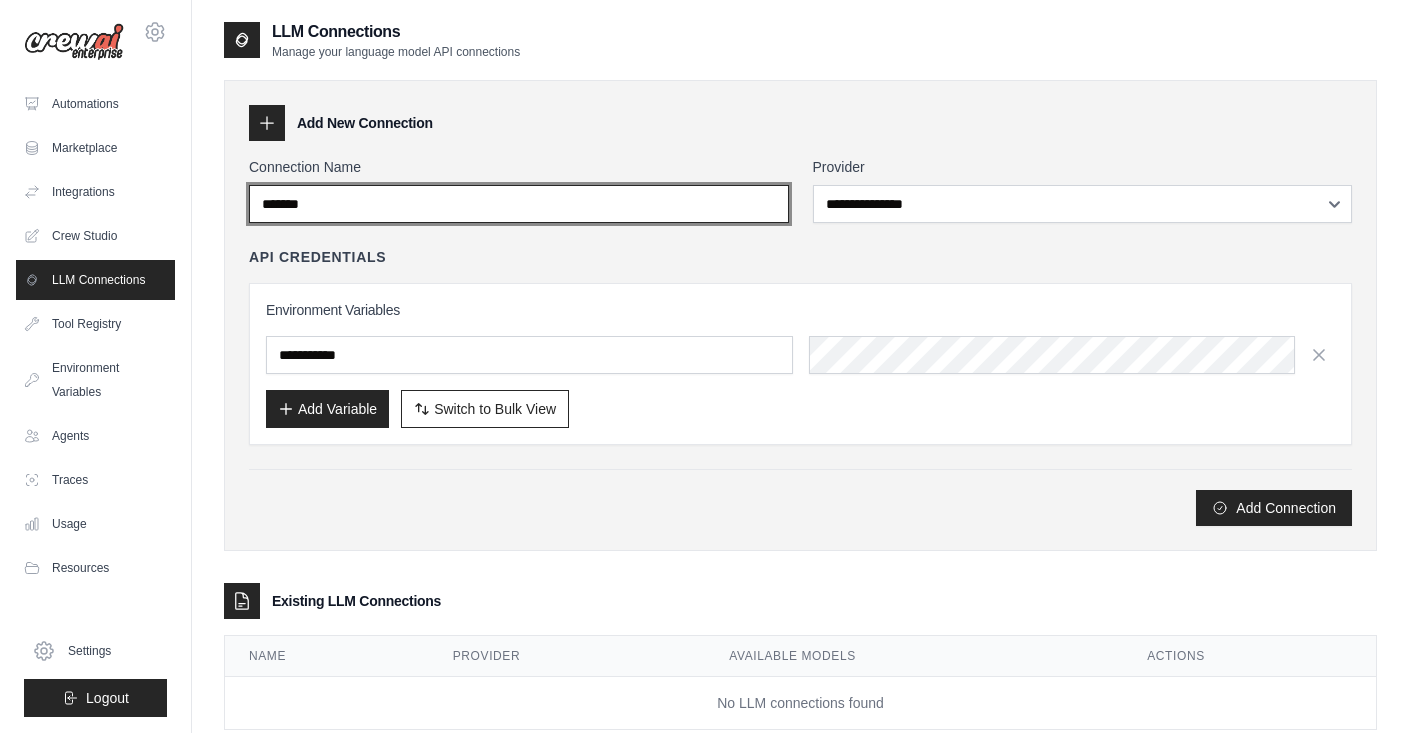 type on "*******" 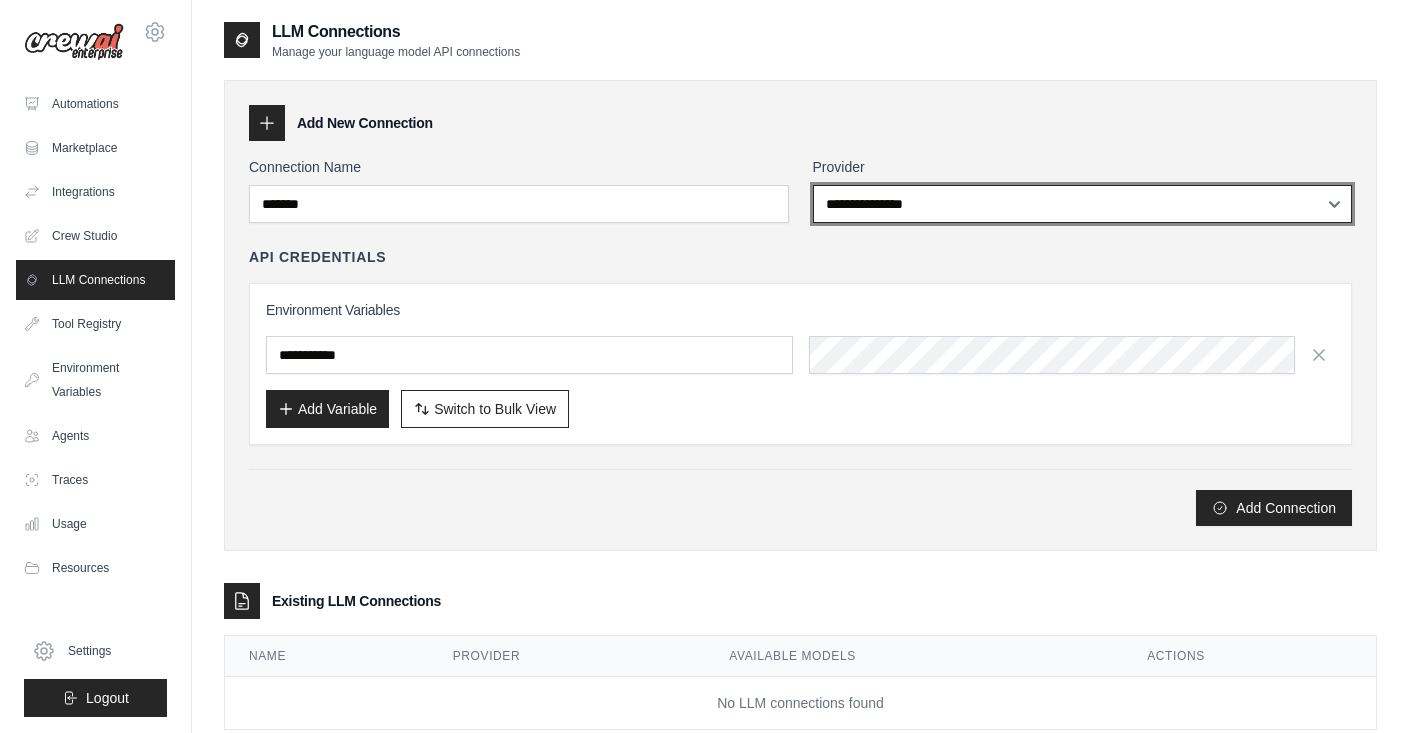 select on "******" 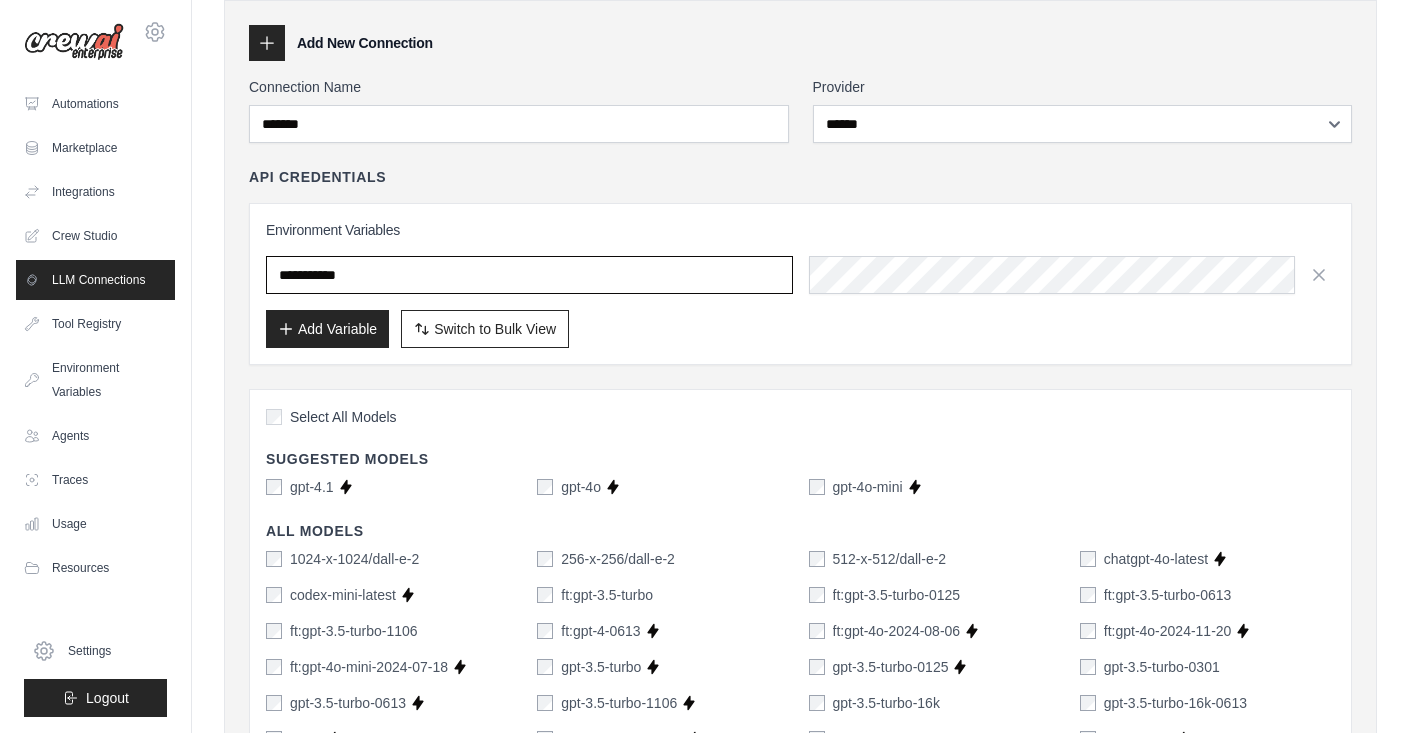 scroll, scrollTop: 66, scrollLeft: 0, axis: vertical 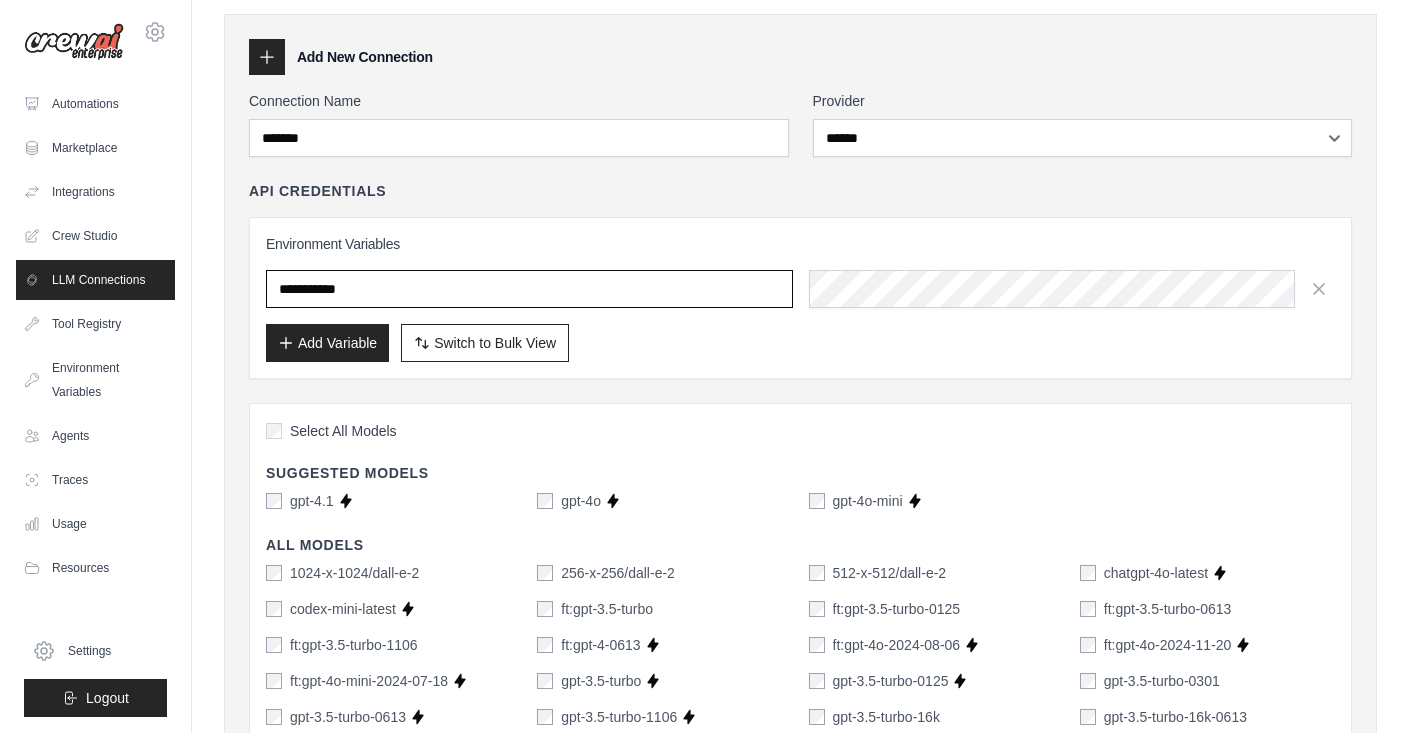 click at bounding box center (529, 289) 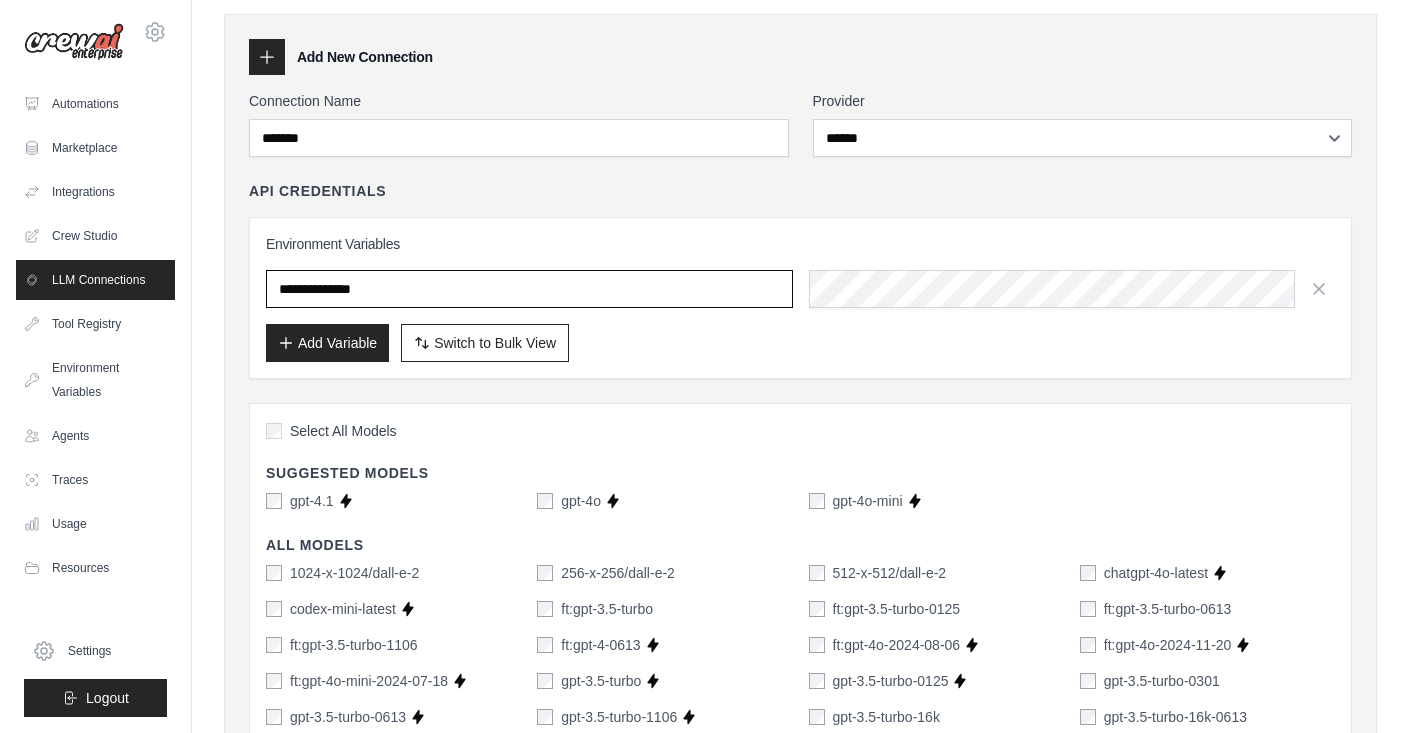 type on "**********" 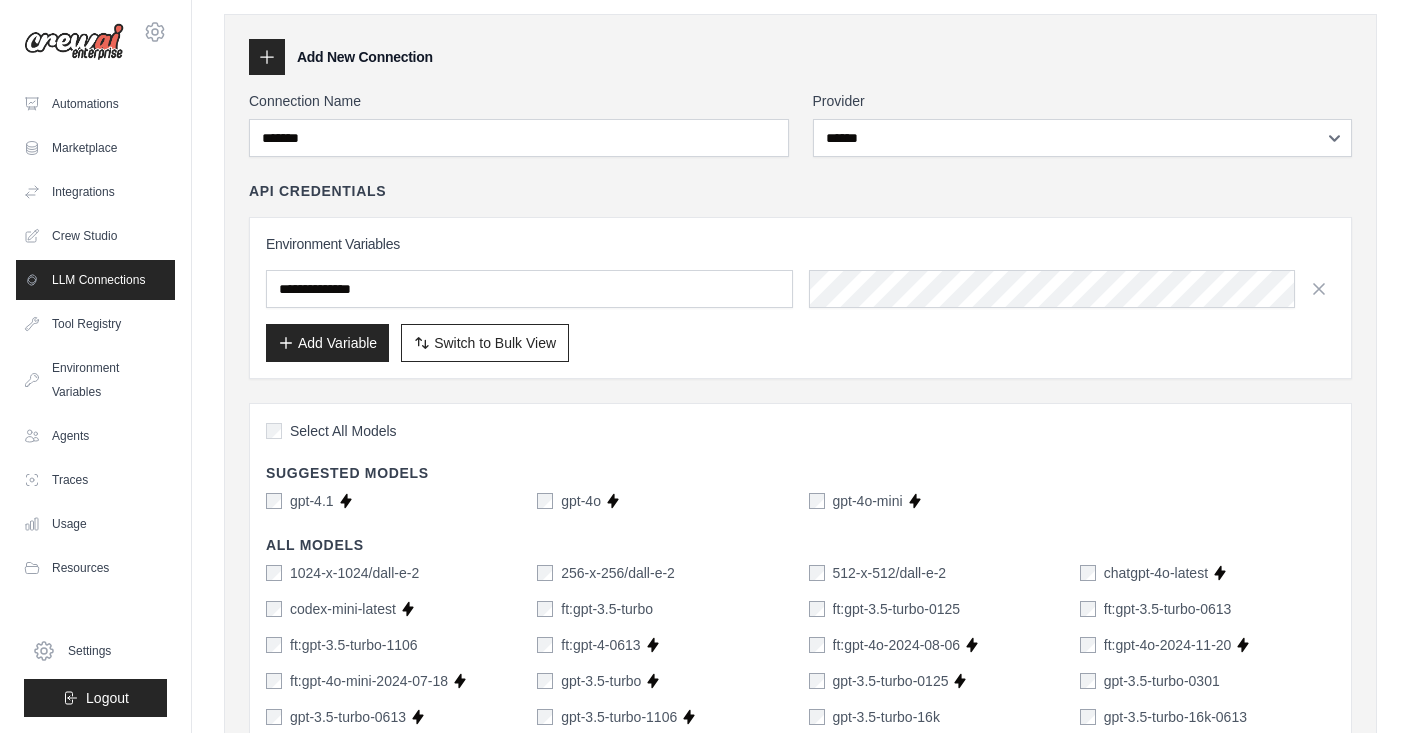 click on "**********" at bounding box center (800, 298) 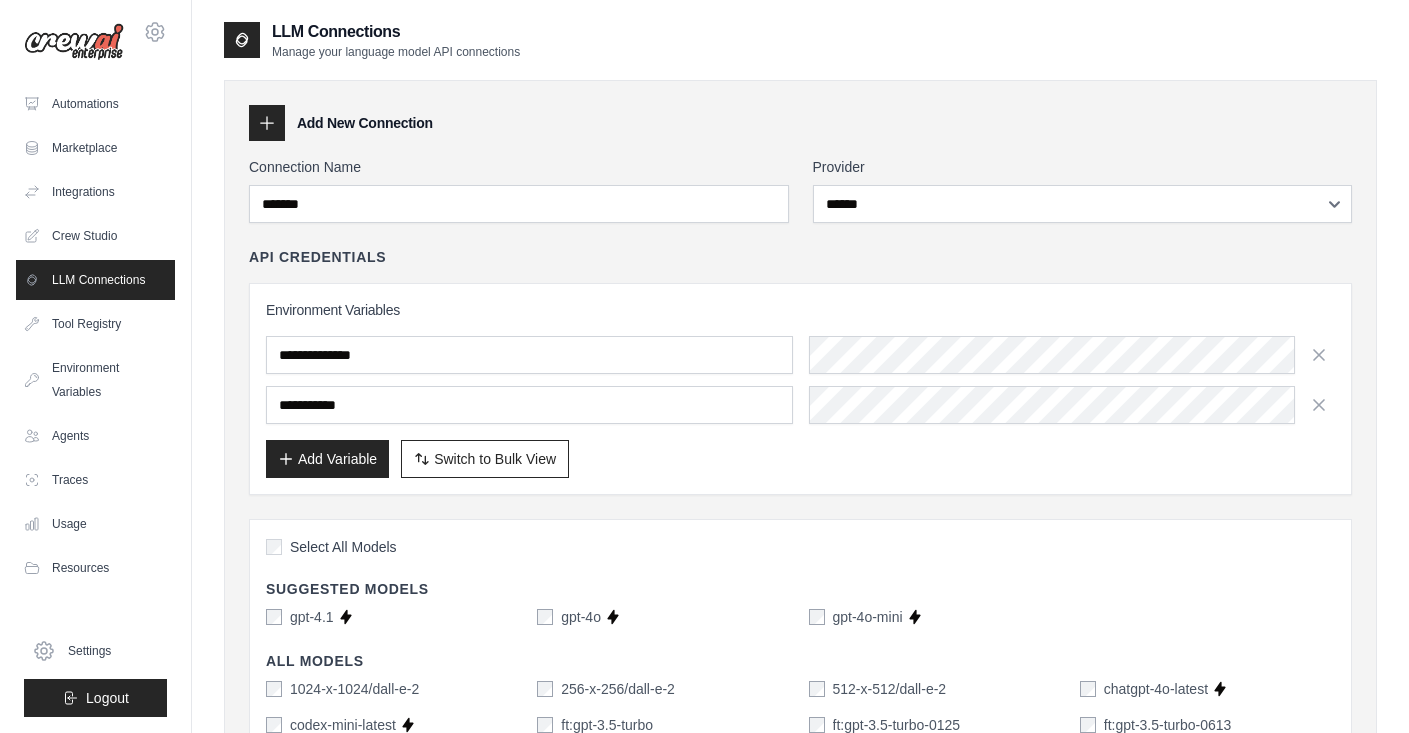 scroll, scrollTop: 0, scrollLeft: 0, axis: both 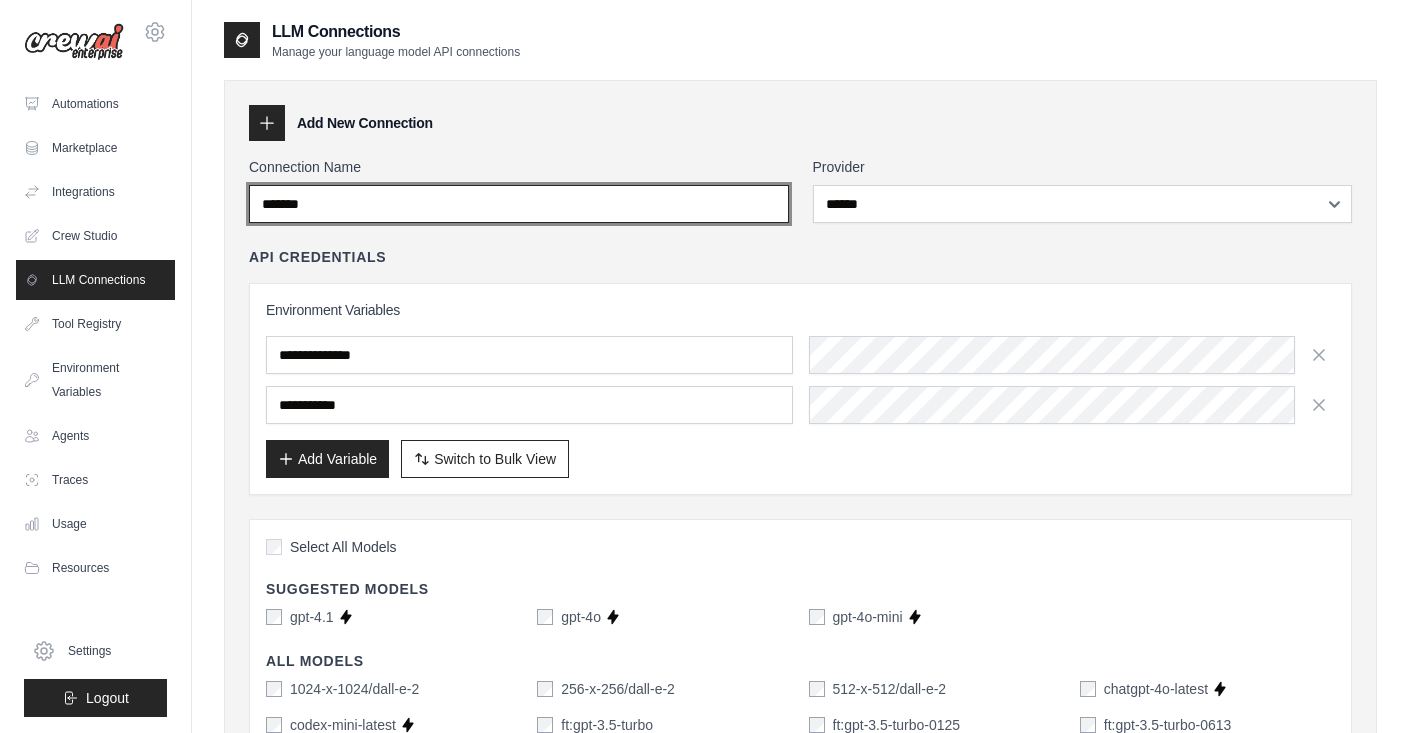 click on "*******" at bounding box center [519, 204] 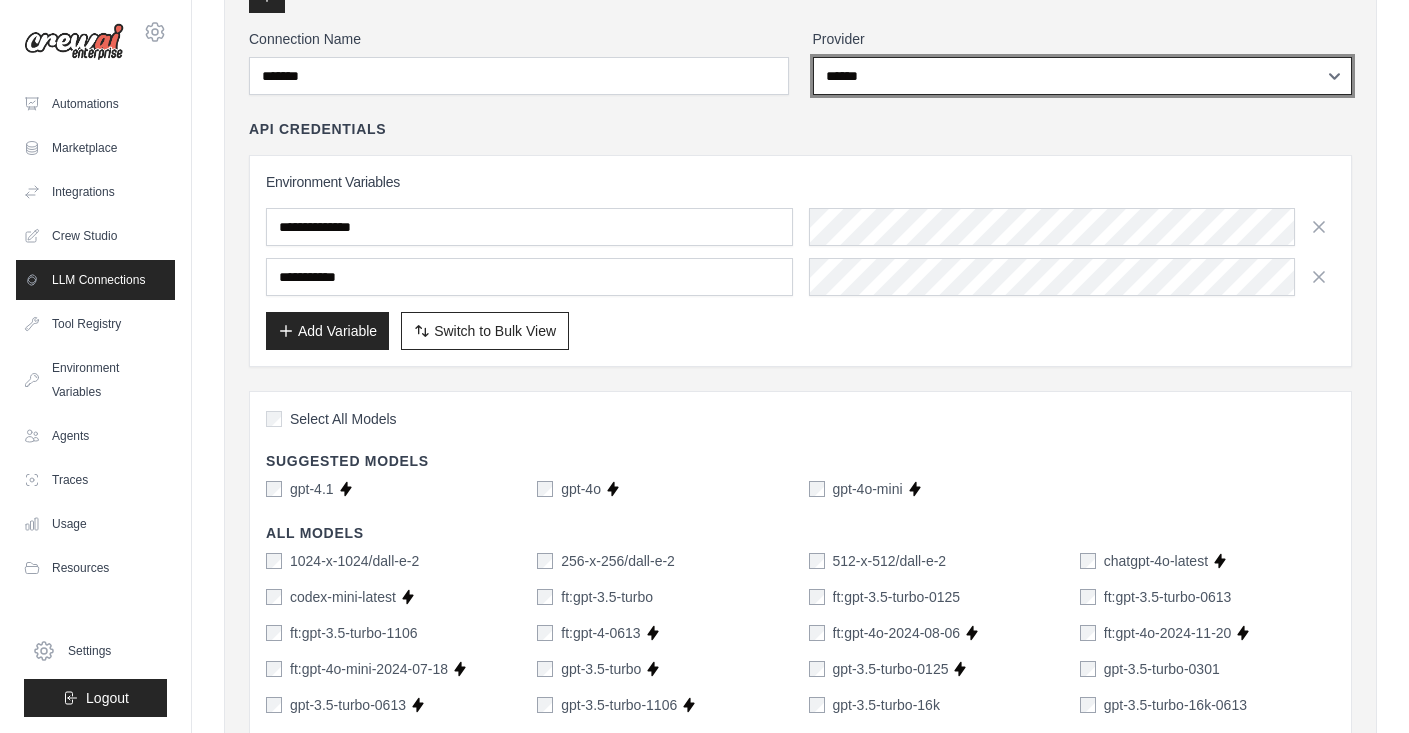 scroll, scrollTop: 130, scrollLeft: 0, axis: vertical 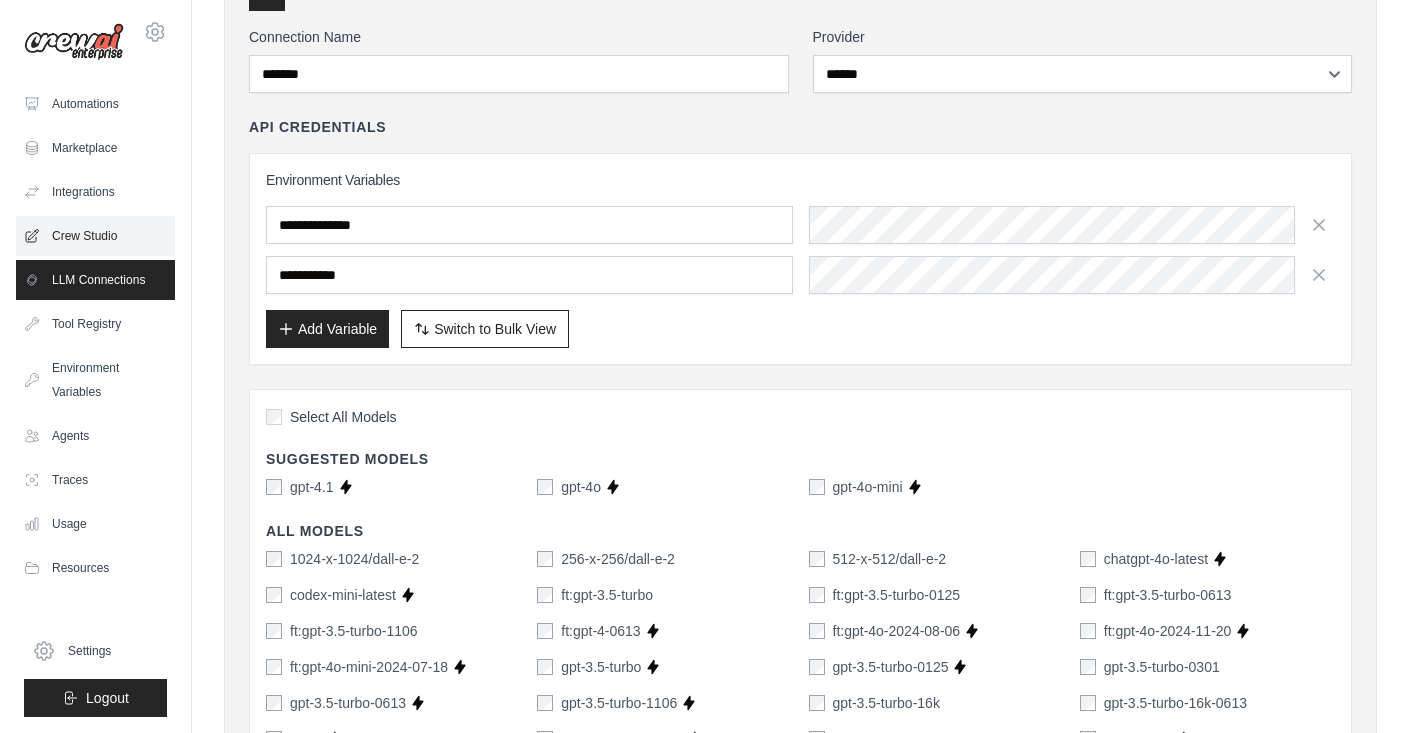 click on "Crew Studio" at bounding box center [95, 236] 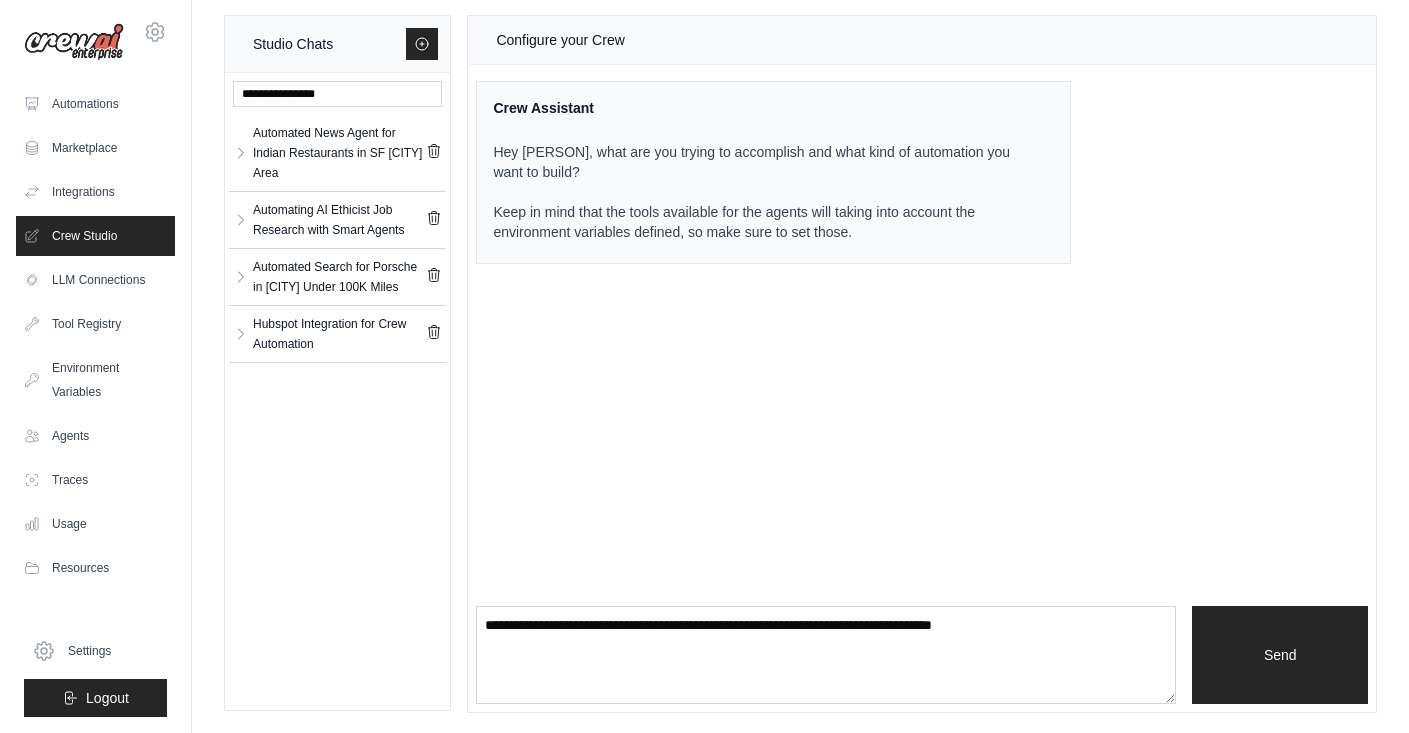 scroll, scrollTop: 0, scrollLeft: 0, axis: both 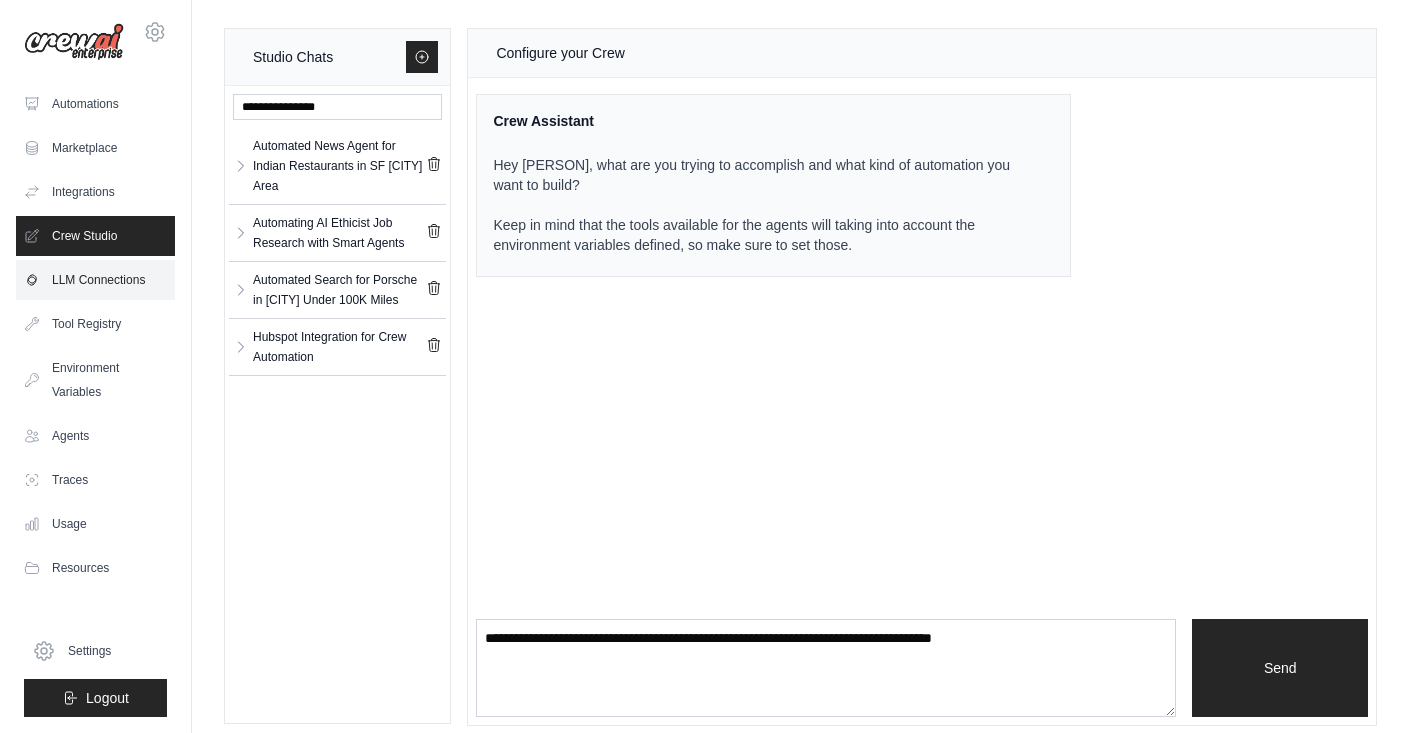 click on "LLM Connections" at bounding box center (95, 280) 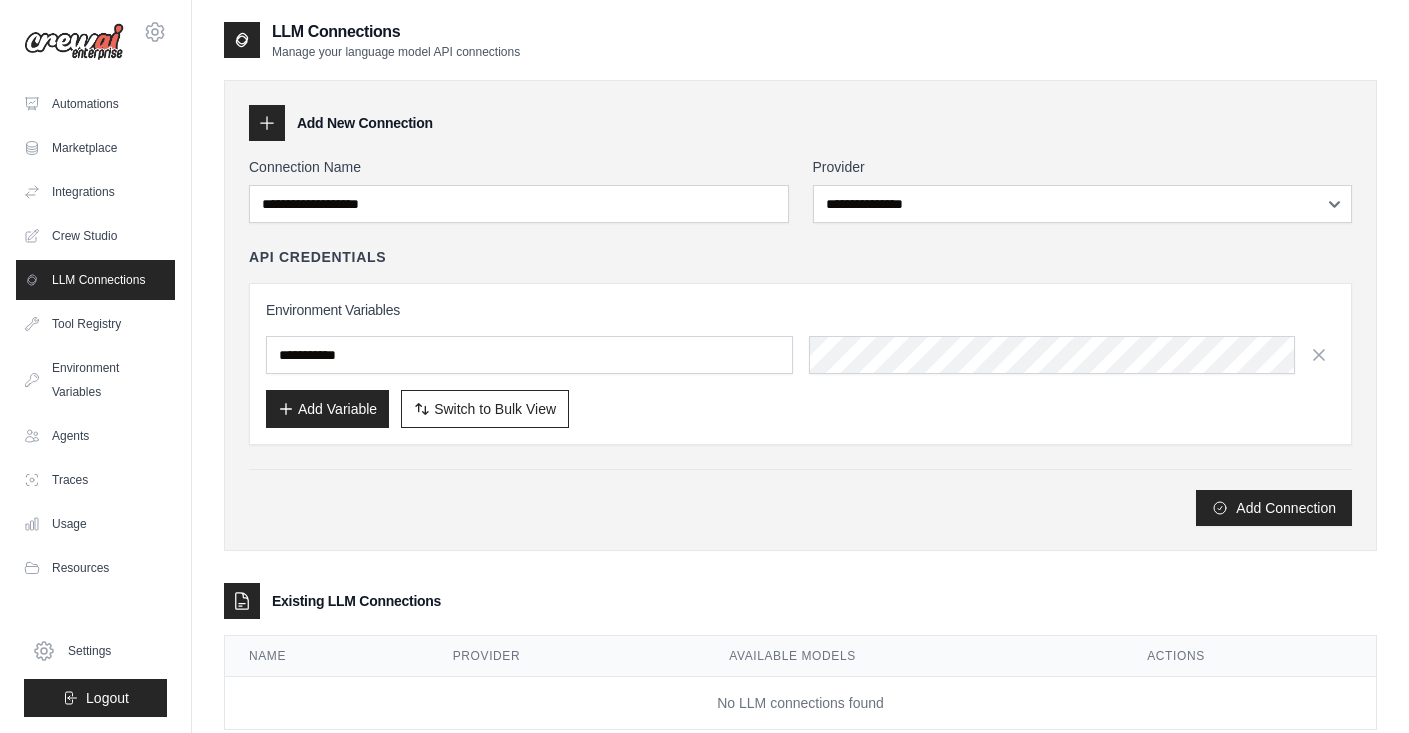 click on "API Credentials" at bounding box center (800, 257) 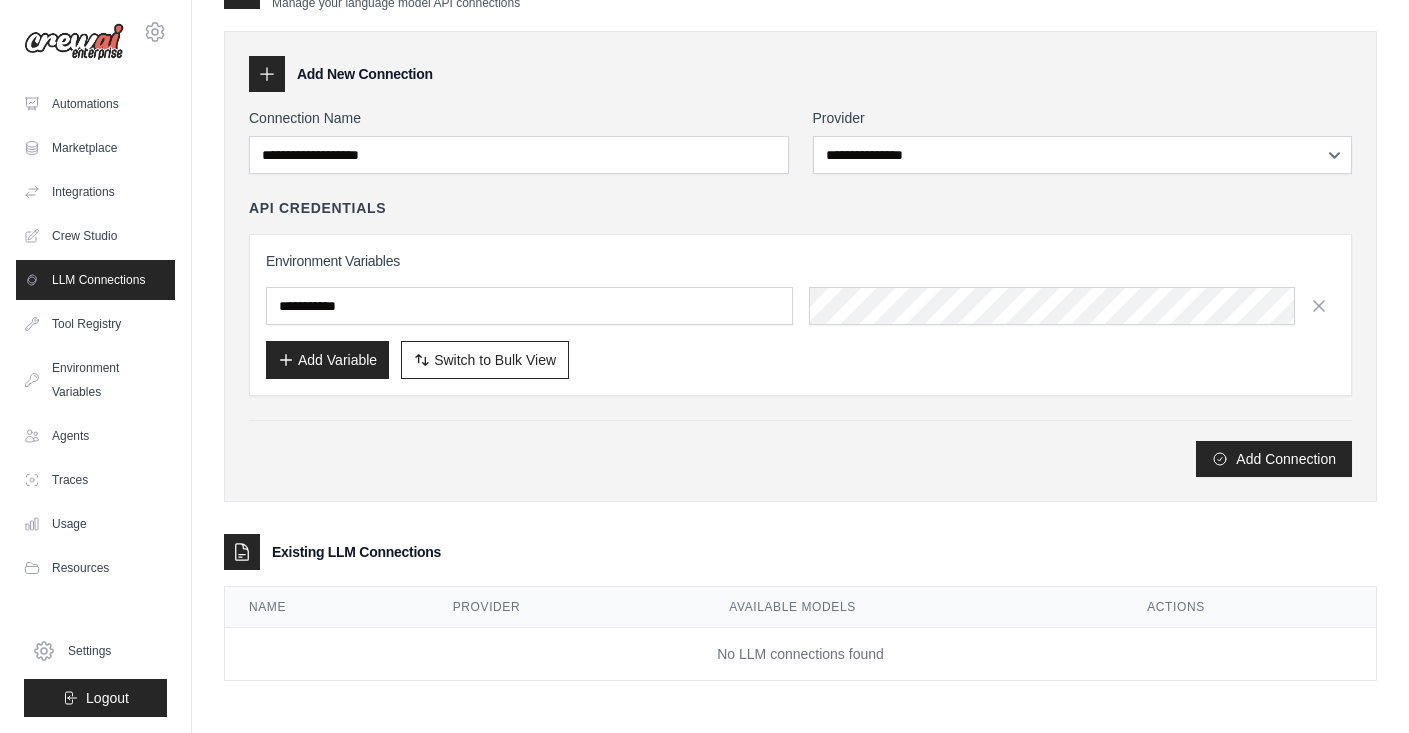 scroll, scrollTop: 49, scrollLeft: 0, axis: vertical 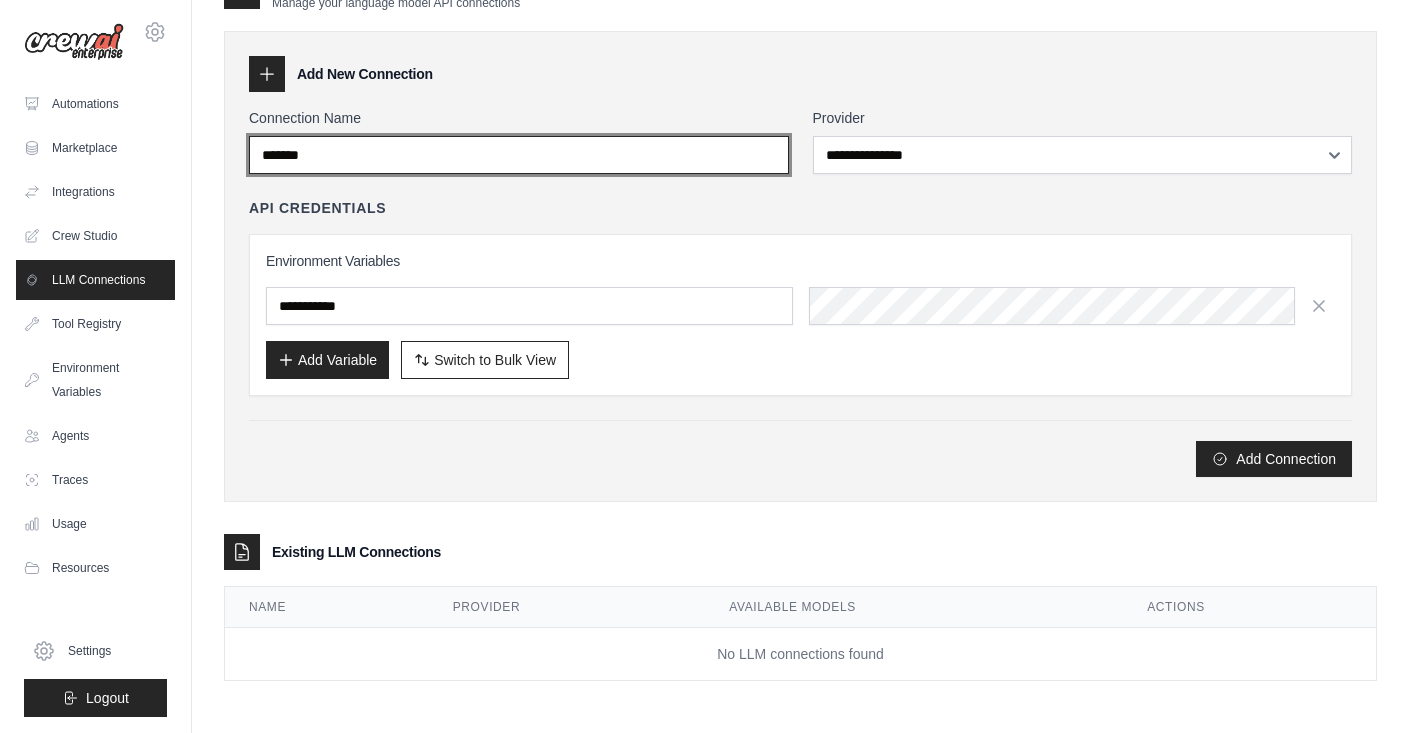 type on "*******" 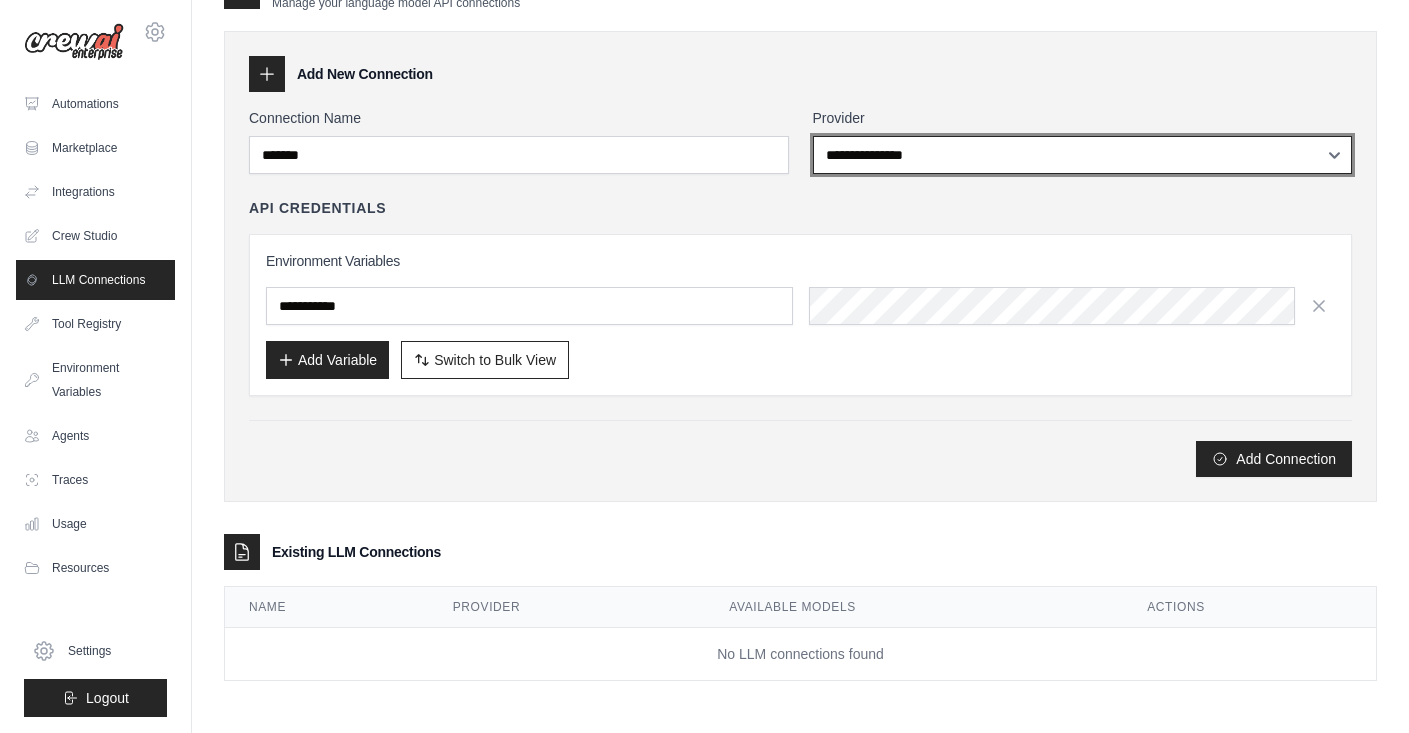 select on "******" 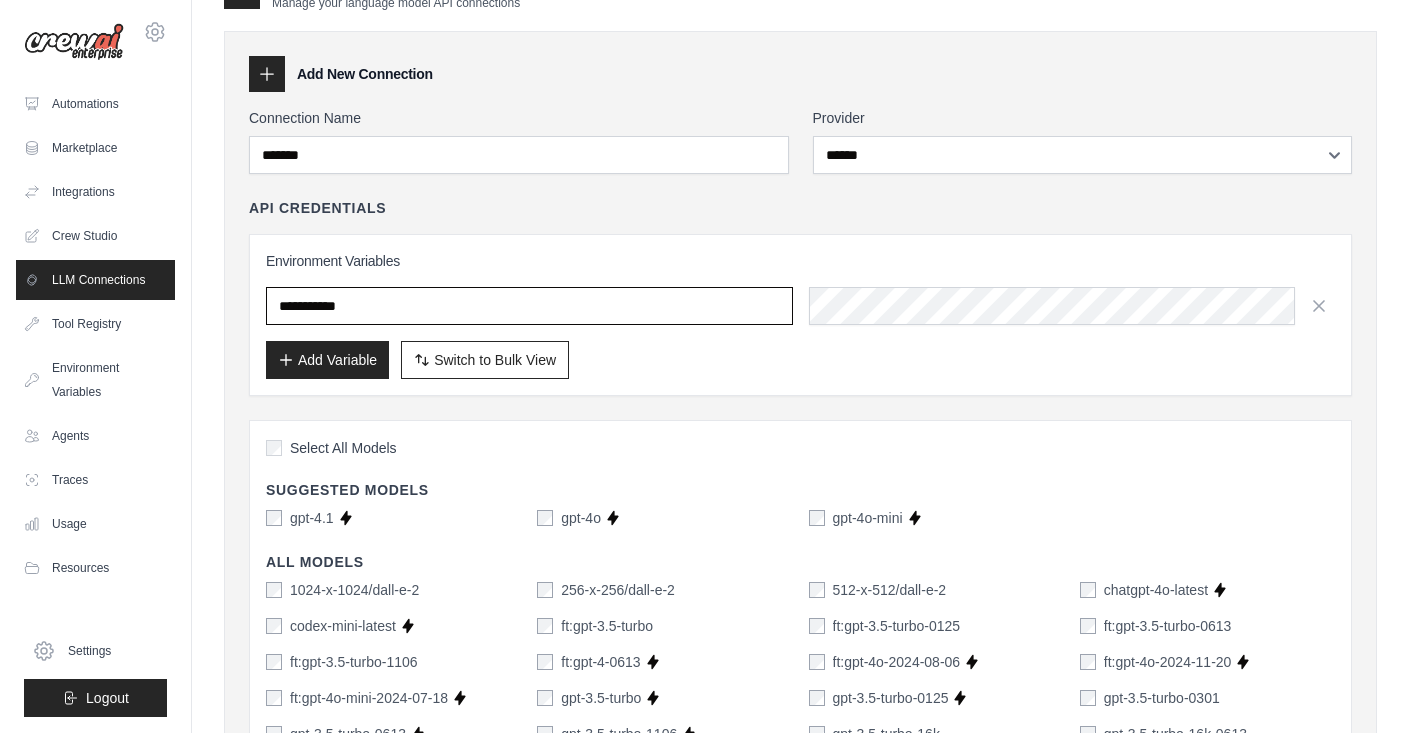 click at bounding box center [529, 306] 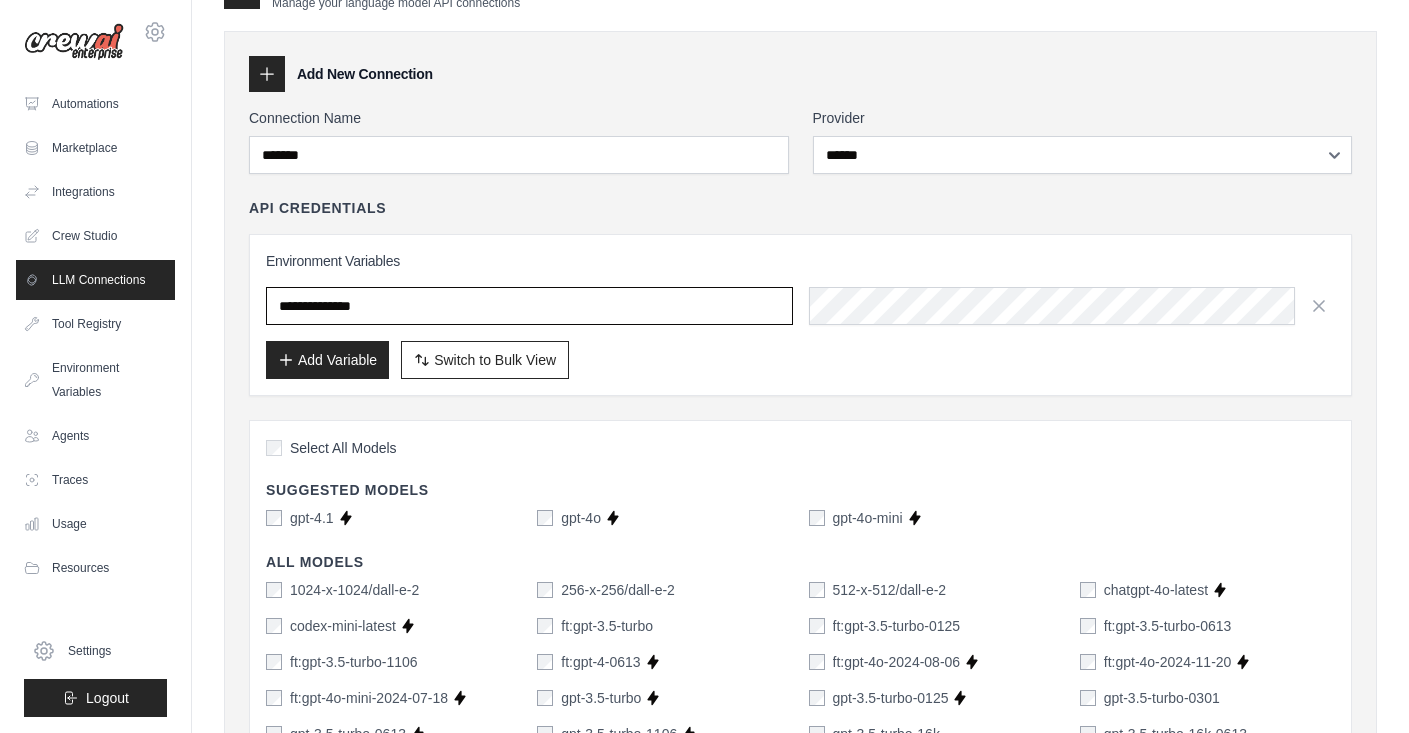 type on "**********" 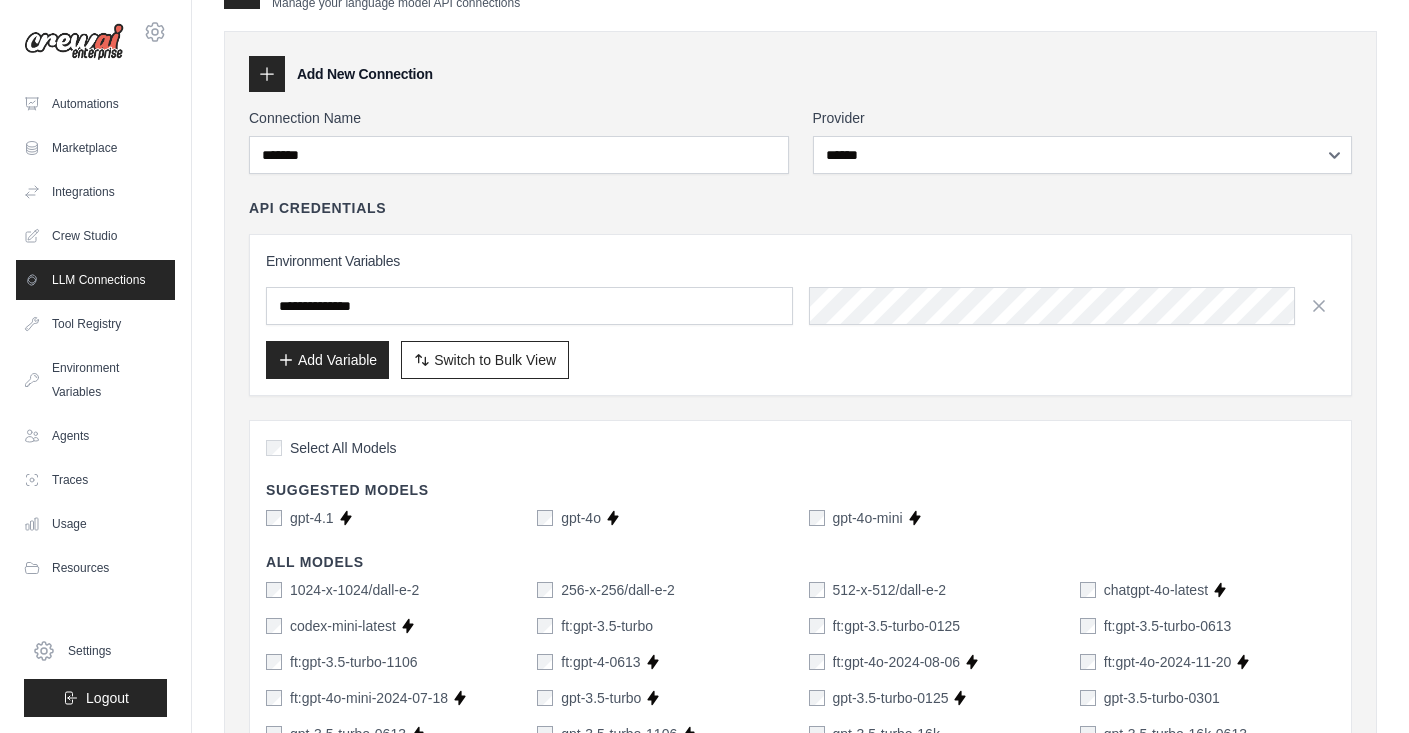 click on "Environment Variables" at bounding box center [800, 261] 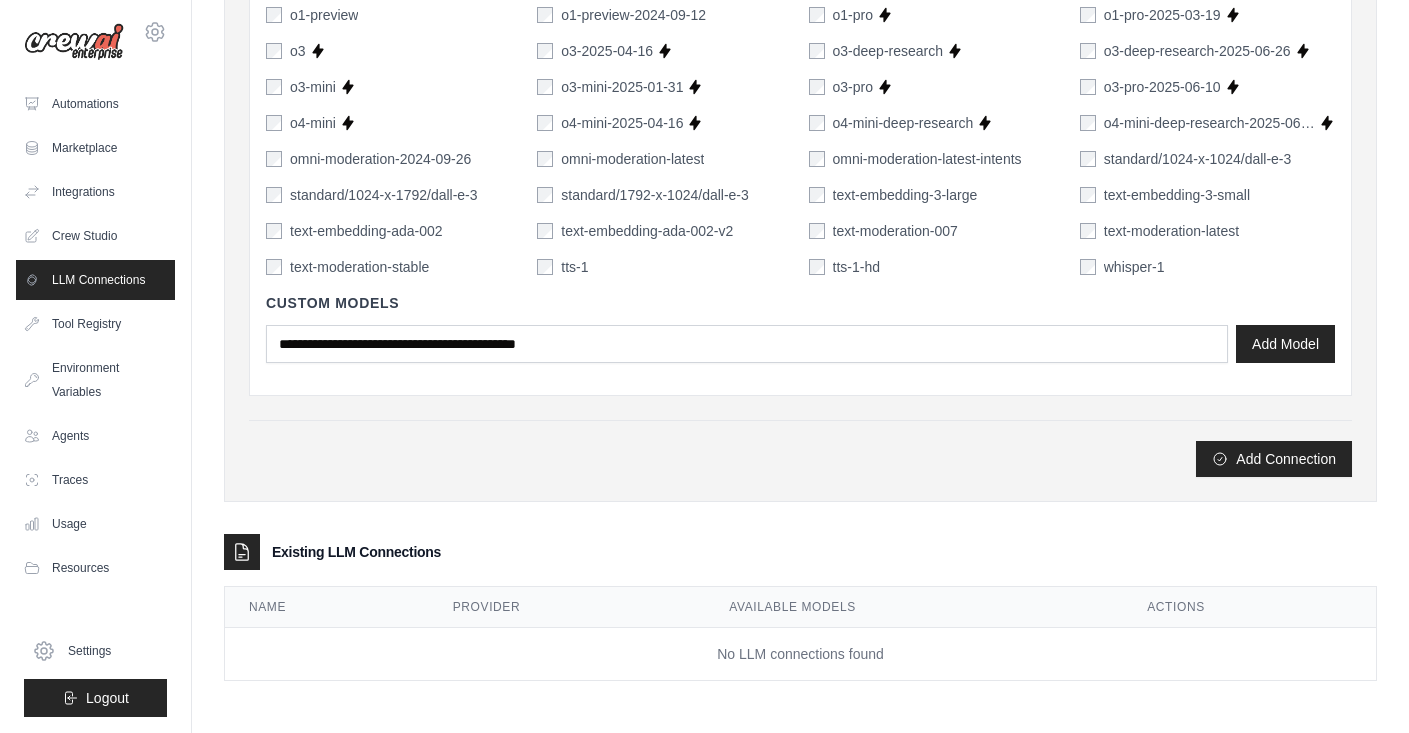 scroll, scrollTop: 1394, scrollLeft: 0, axis: vertical 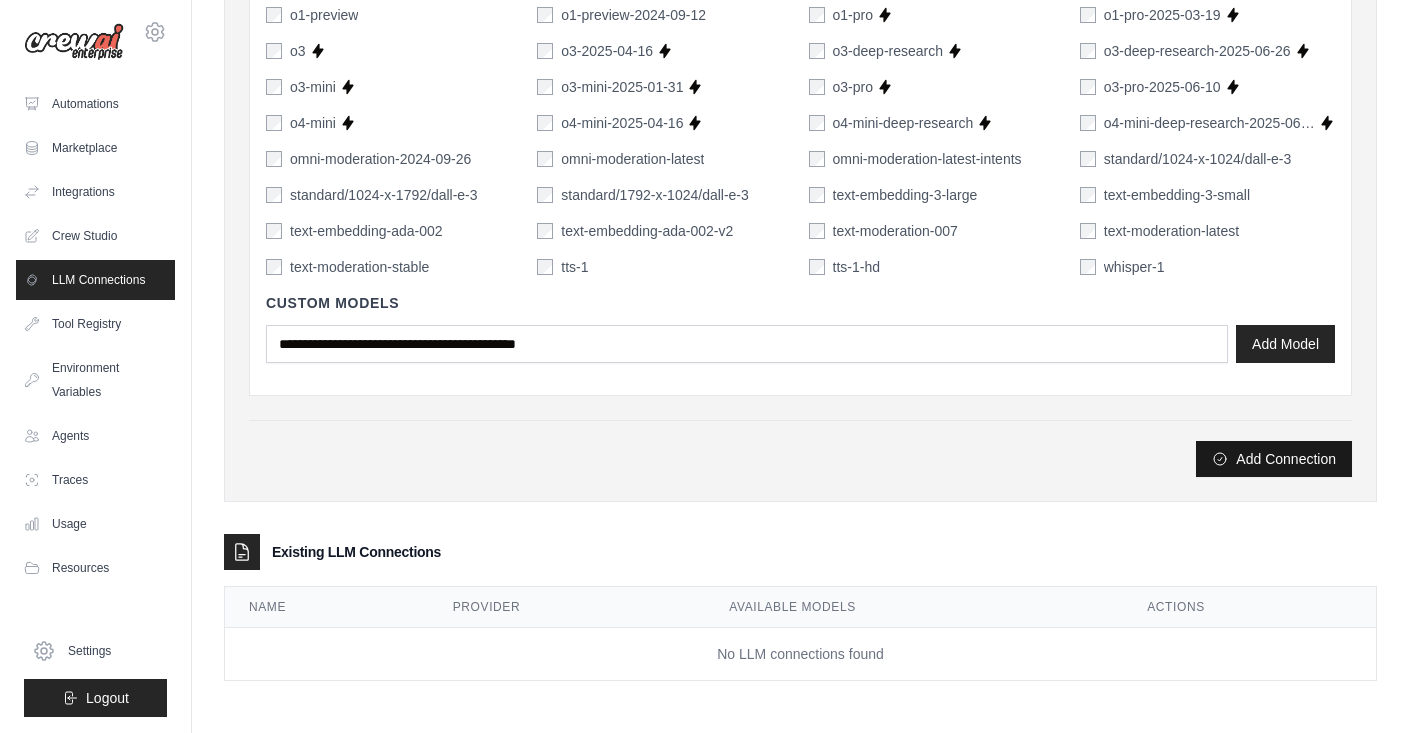 click on "Add Connection" at bounding box center (1274, 459) 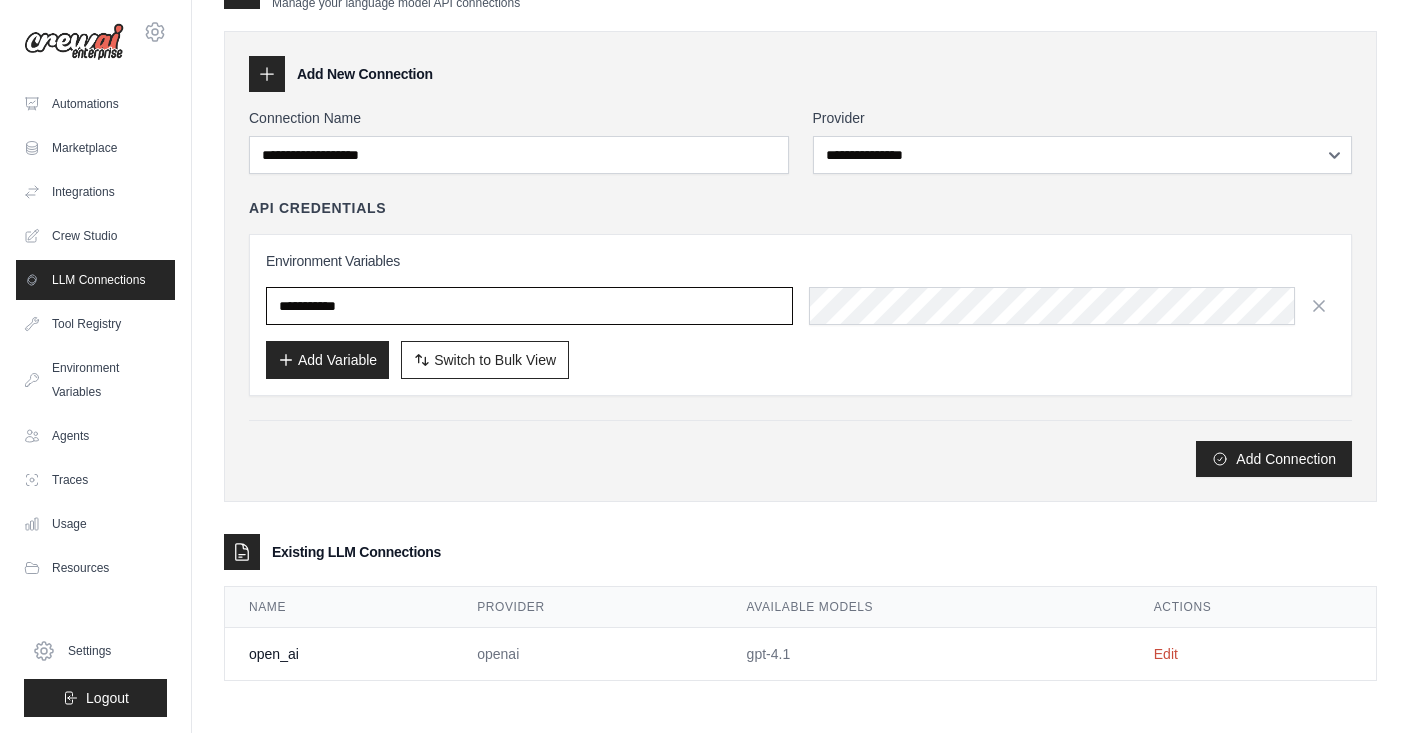 scroll, scrollTop: 117, scrollLeft: 0, axis: vertical 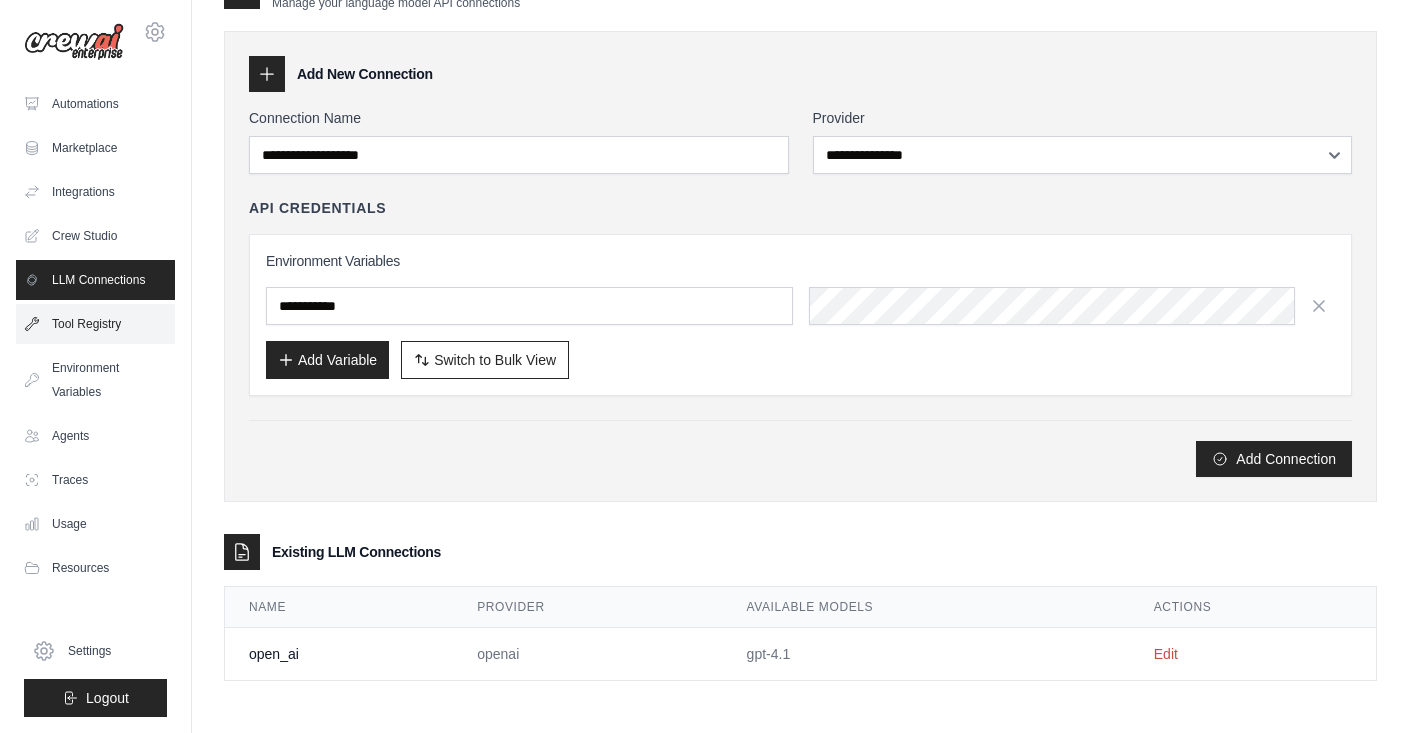 click on "Tool Registry" at bounding box center [95, 324] 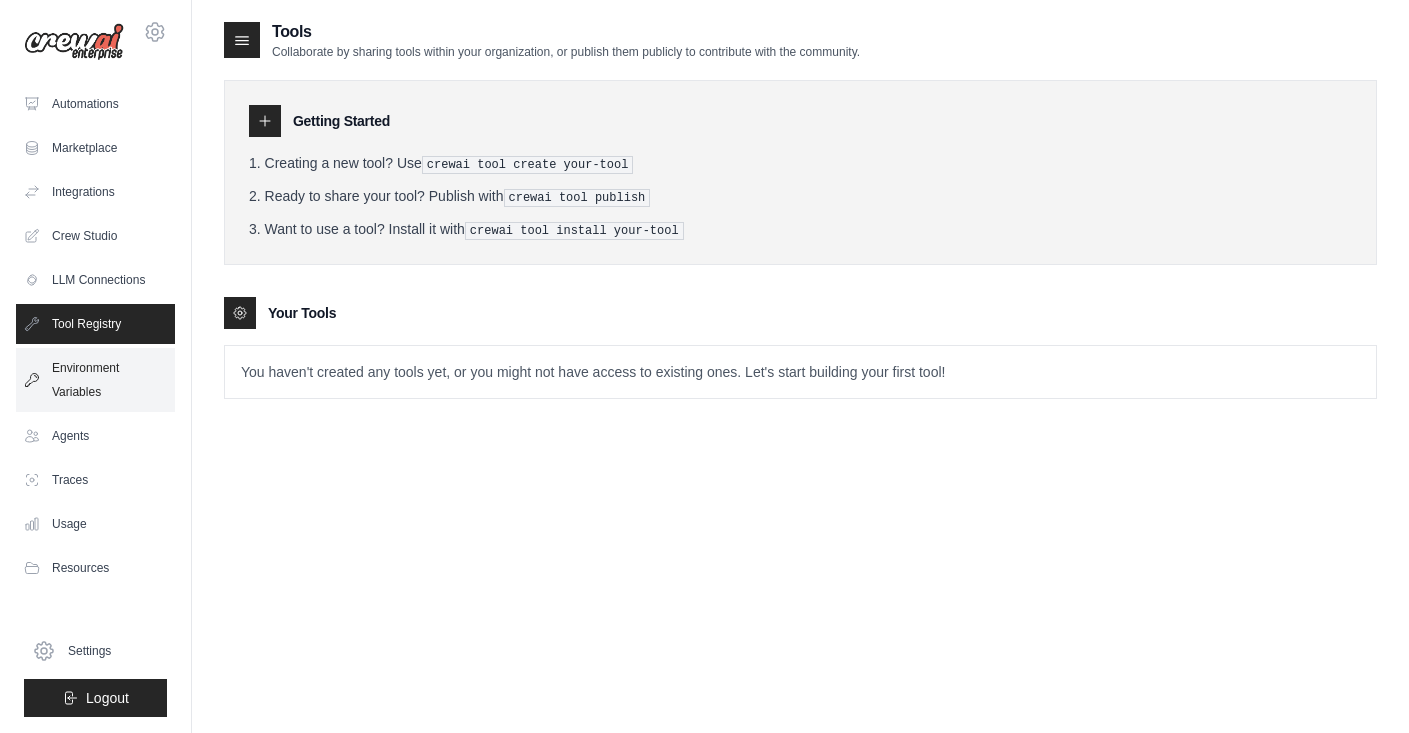 click on "Environment Variables" at bounding box center [95, 380] 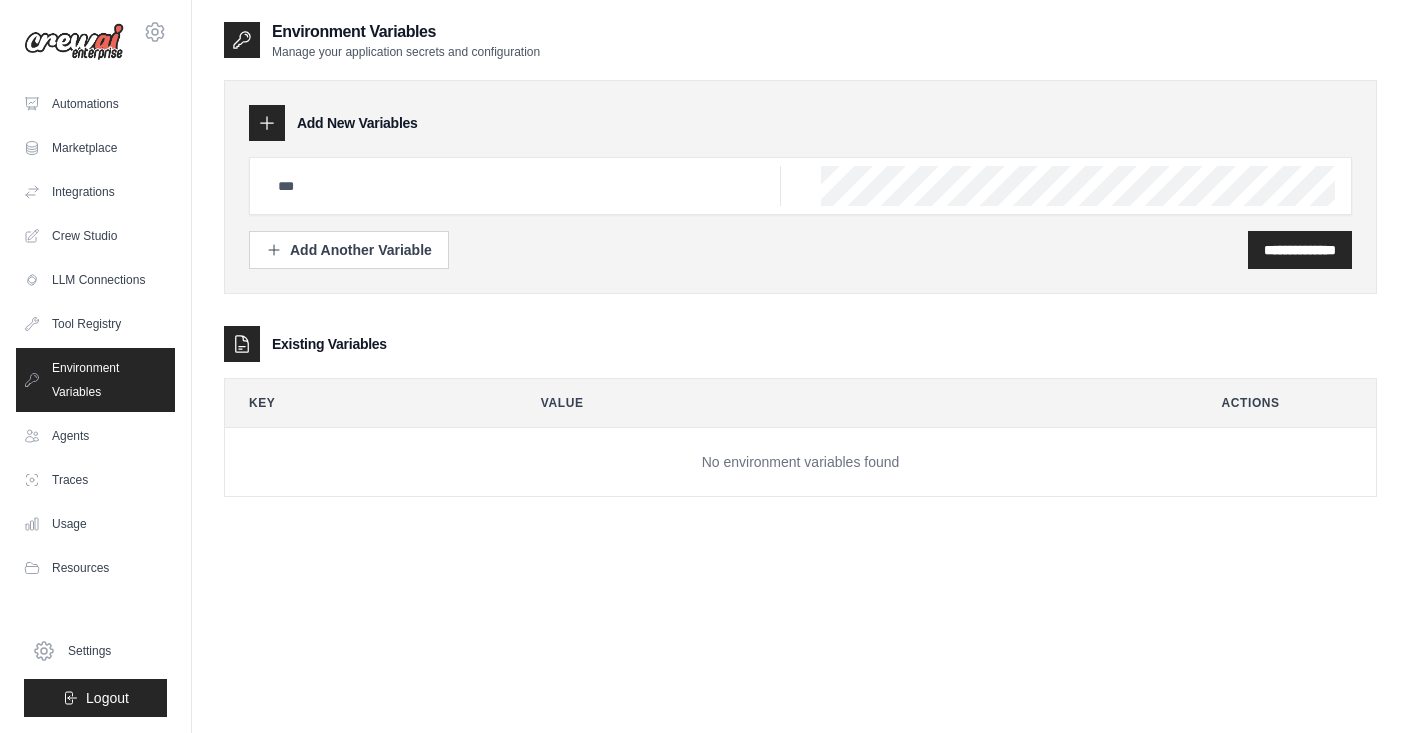click on "No environment variables found" at bounding box center [800, 462] 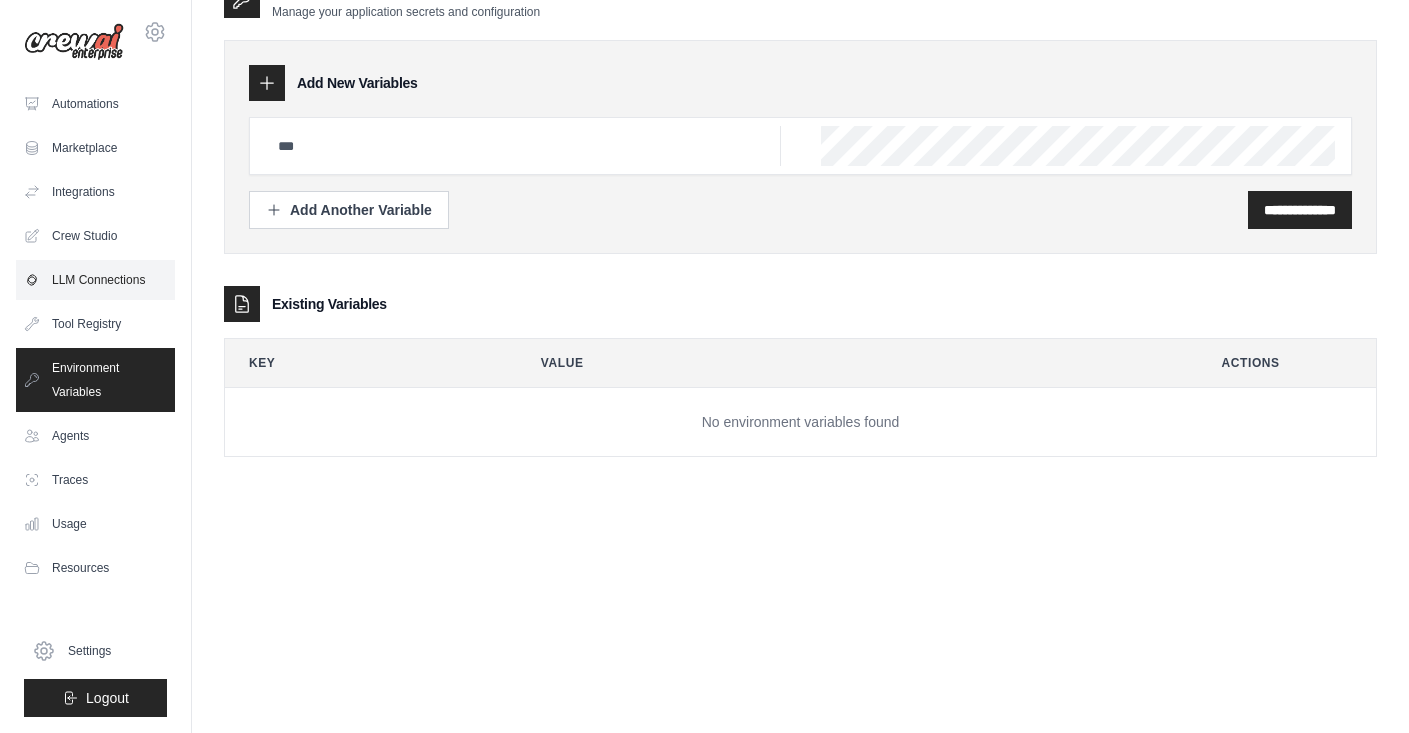 scroll, scrollTop: 40, scrollLeft: 0, axis: vertical 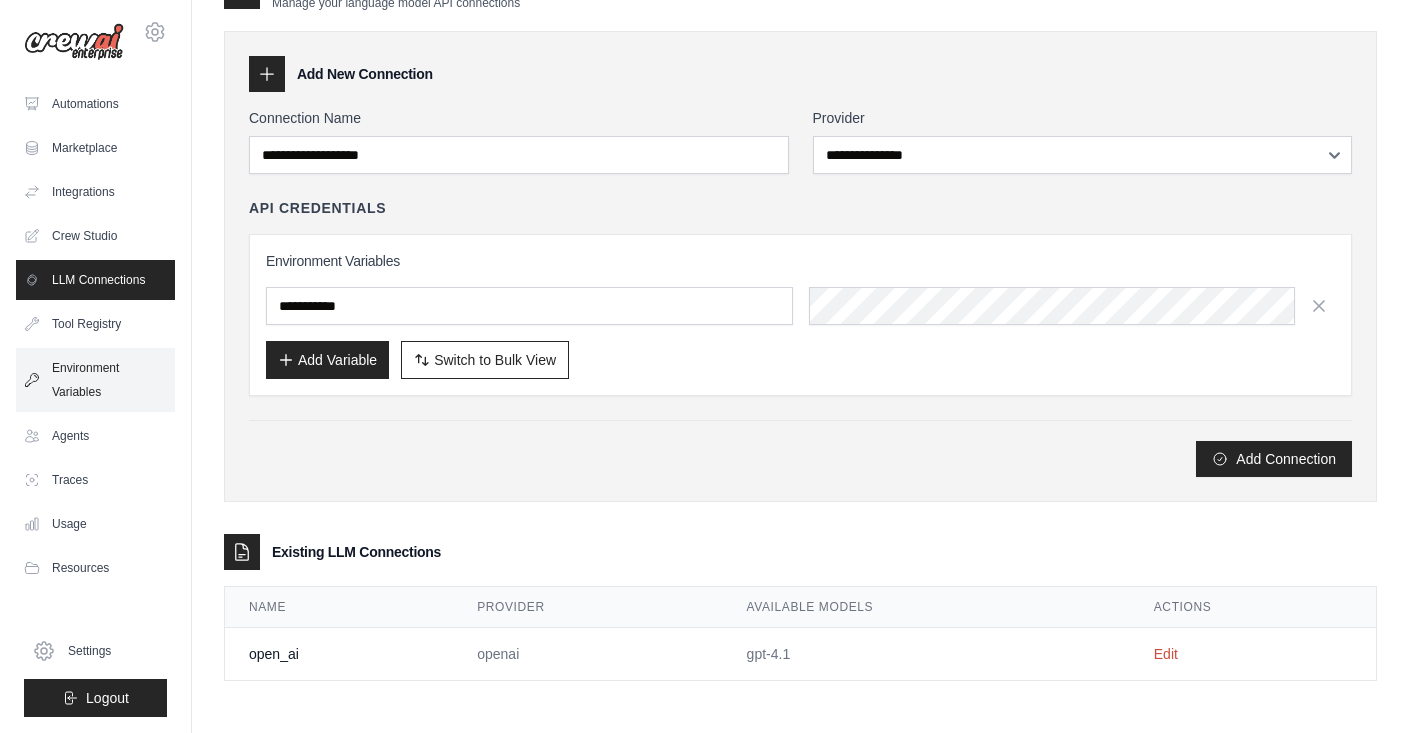 click on "Environment Variables" at bounding box center (95, 380) 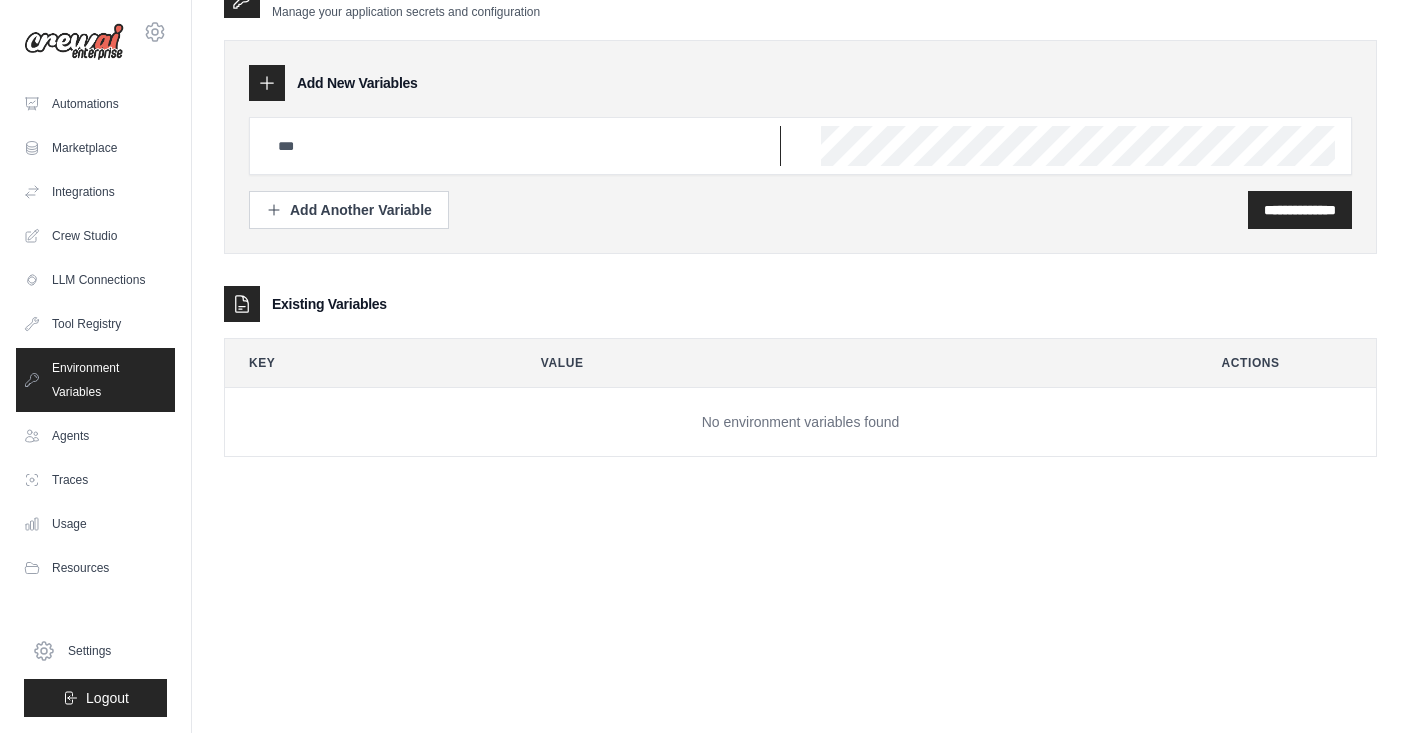 scroll, scrollTop: 0, scrollLeft: 0, axis: both 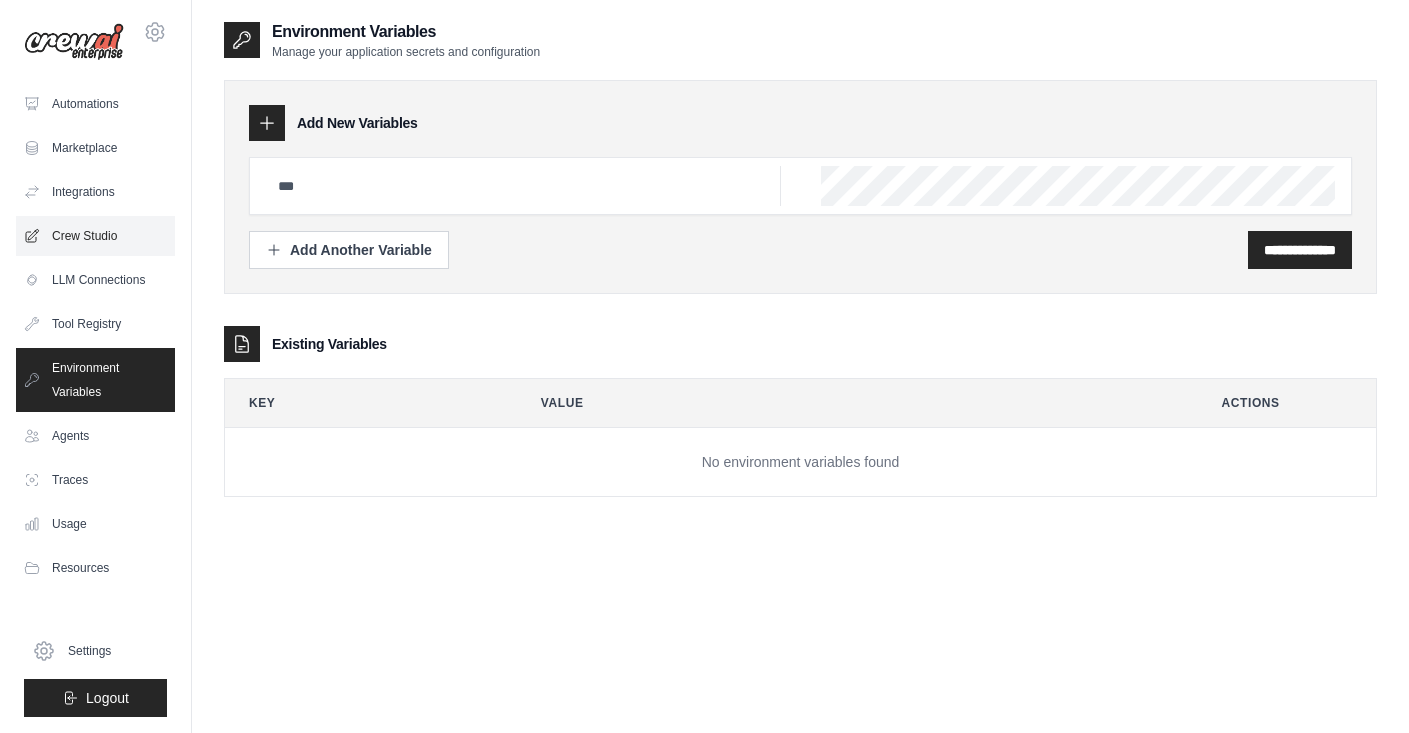 click on "Crew Studio" at bounding box center [95, 236] 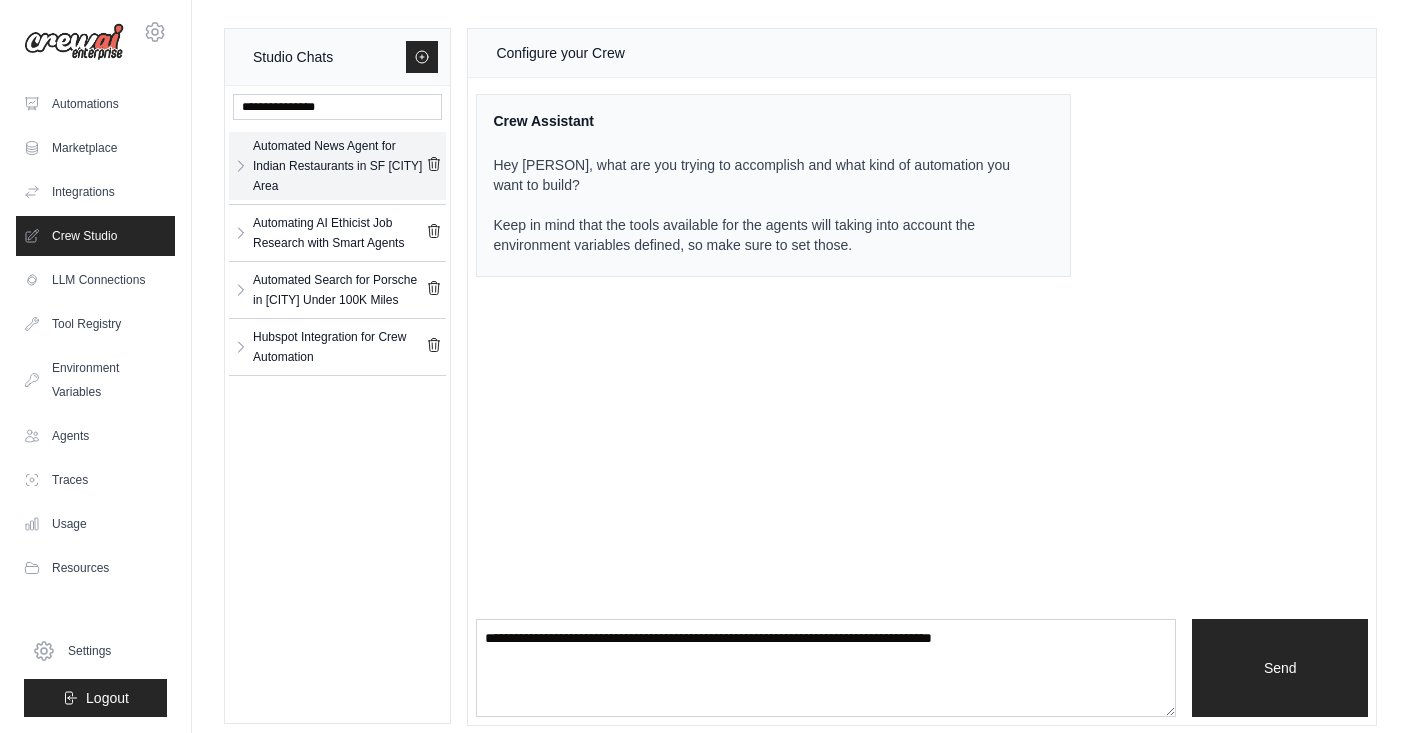 click on "Automated News Agent for Indian Restaurants in SF Bay Area" at bounding box center [339, 166] 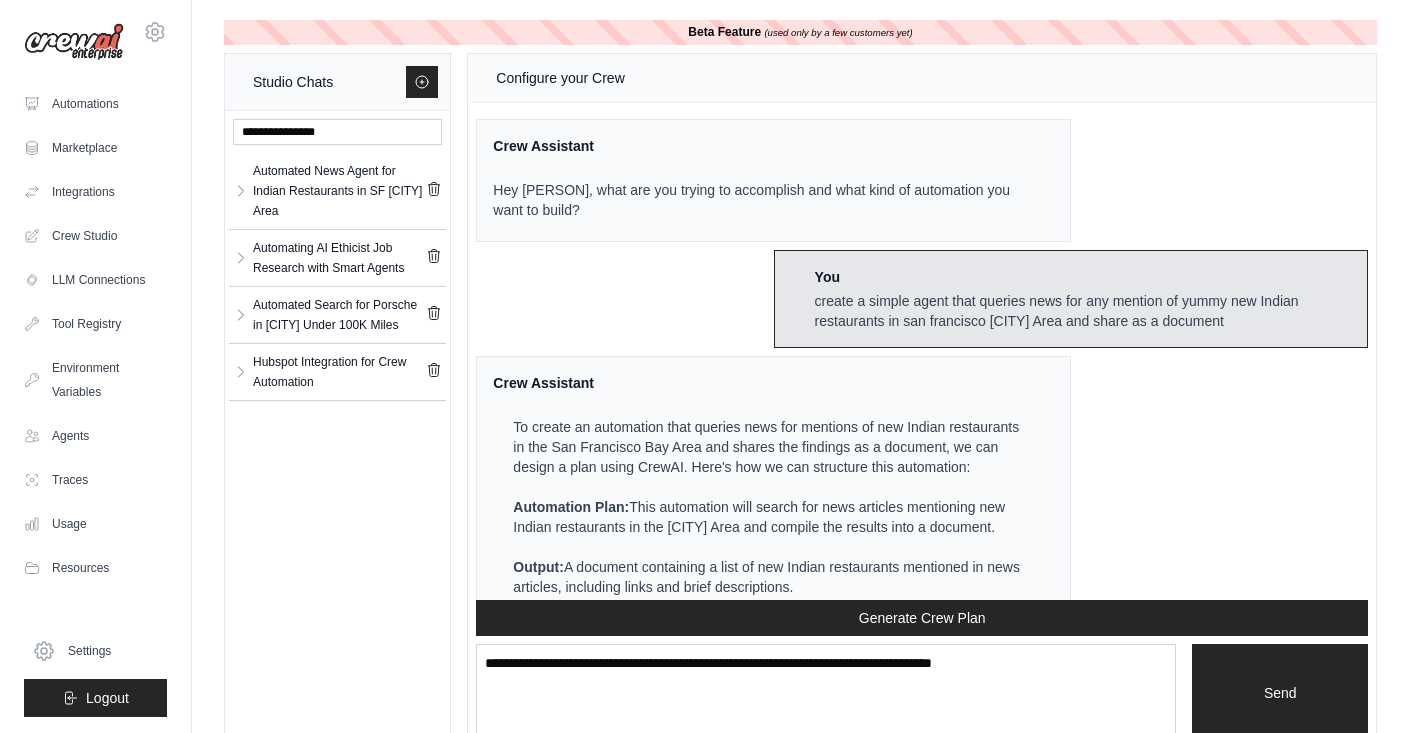scroll, scrollTop: 0, scrollLeft: 0, axis: both 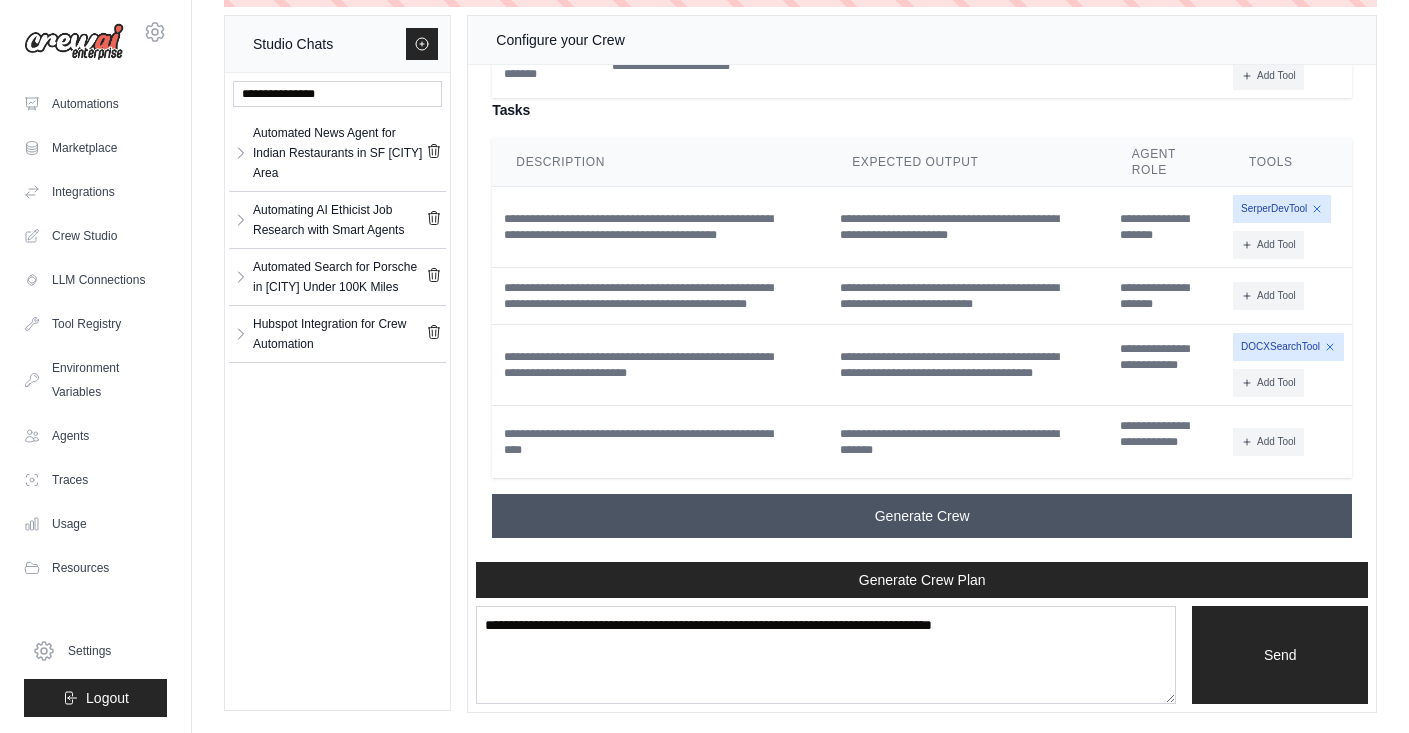 click on "Generate Crew" at bounding box center [922, 516] 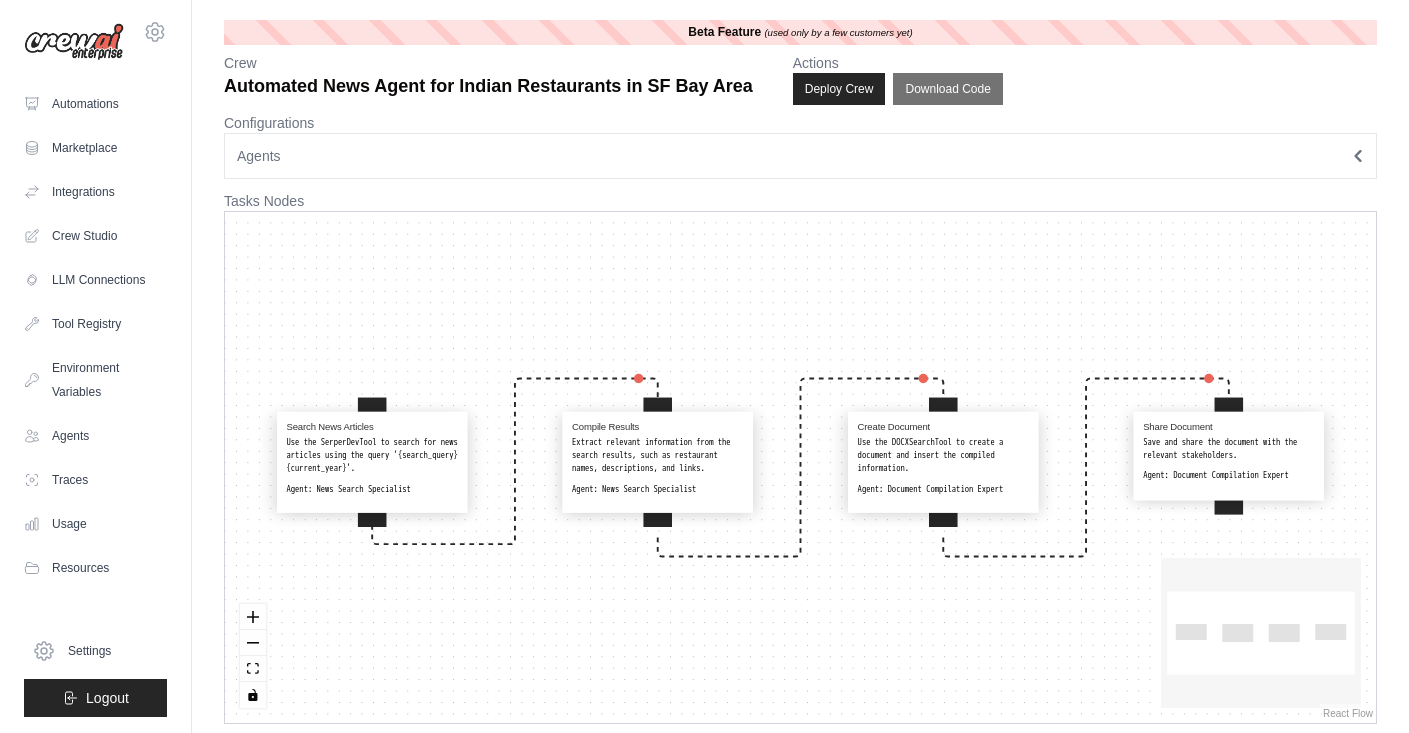 scroll, scrollTop: 0, scrollLeft: 0, axis: both 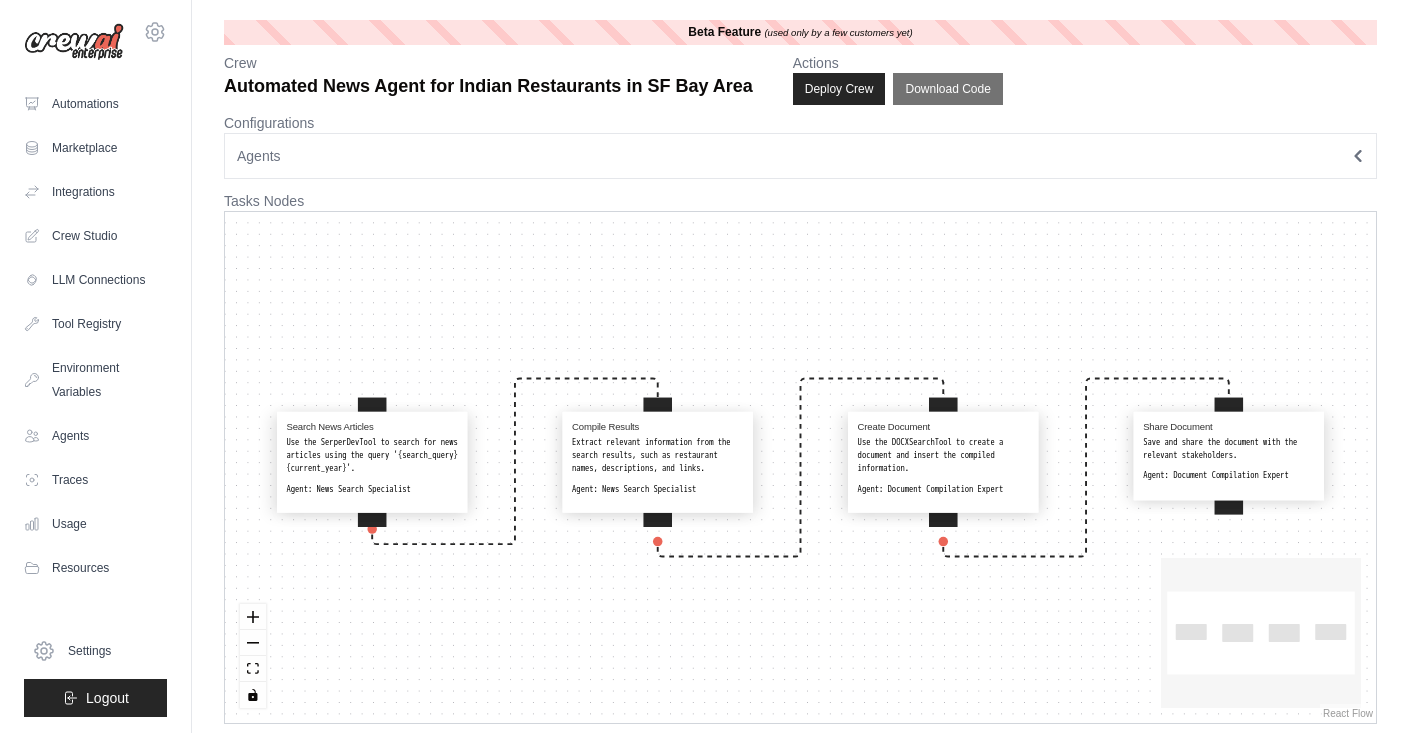 click on "Agents" at bounding box center (800, 156) 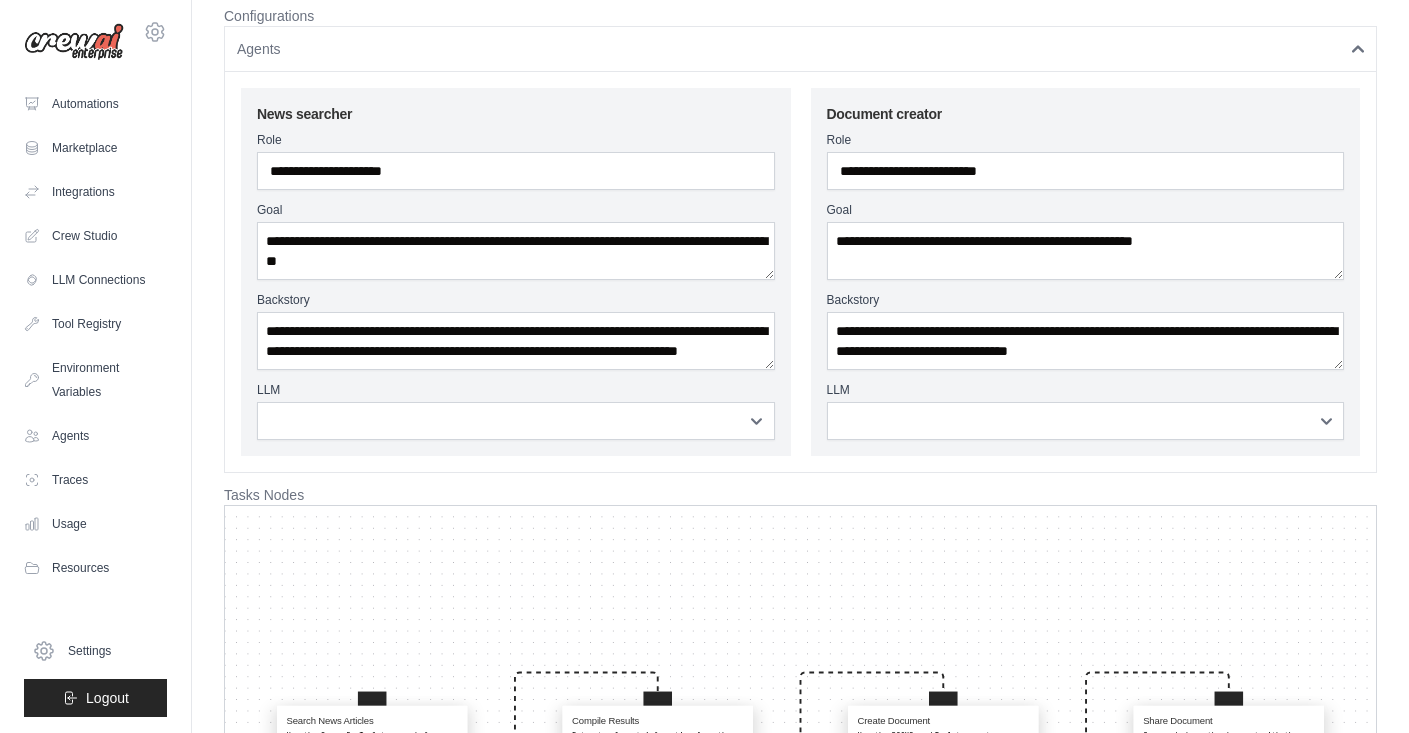 scroll, scrollTop: 236, scrollLeft: 0, axis: vertical 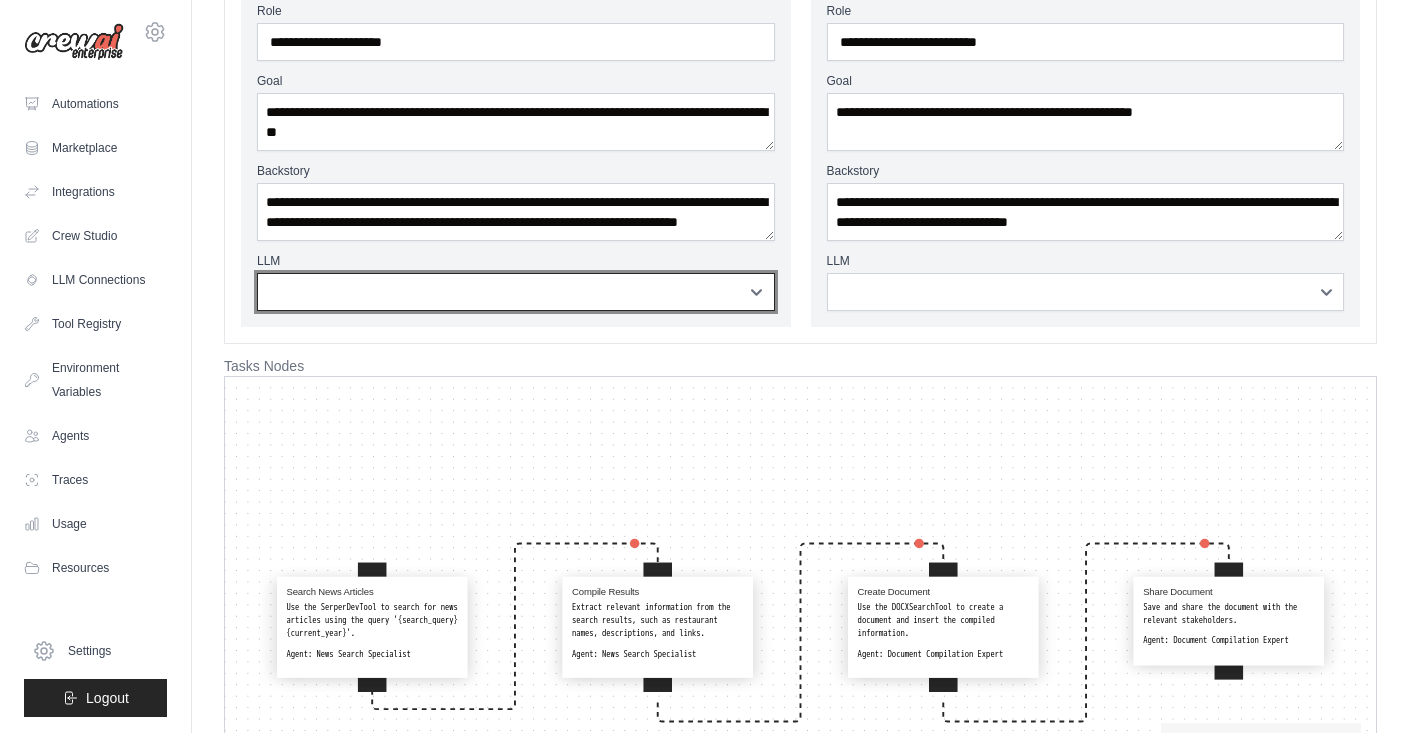 select on "**********" 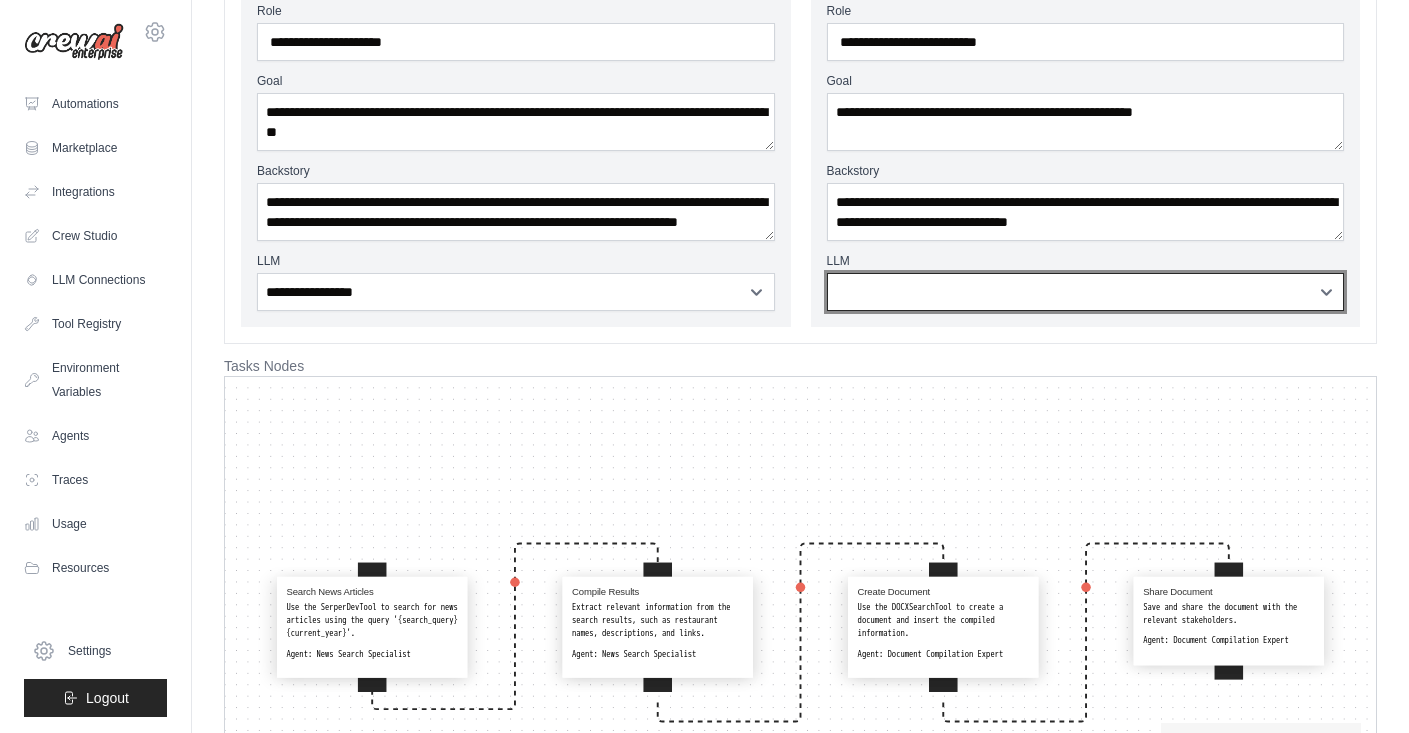 select on "**********" 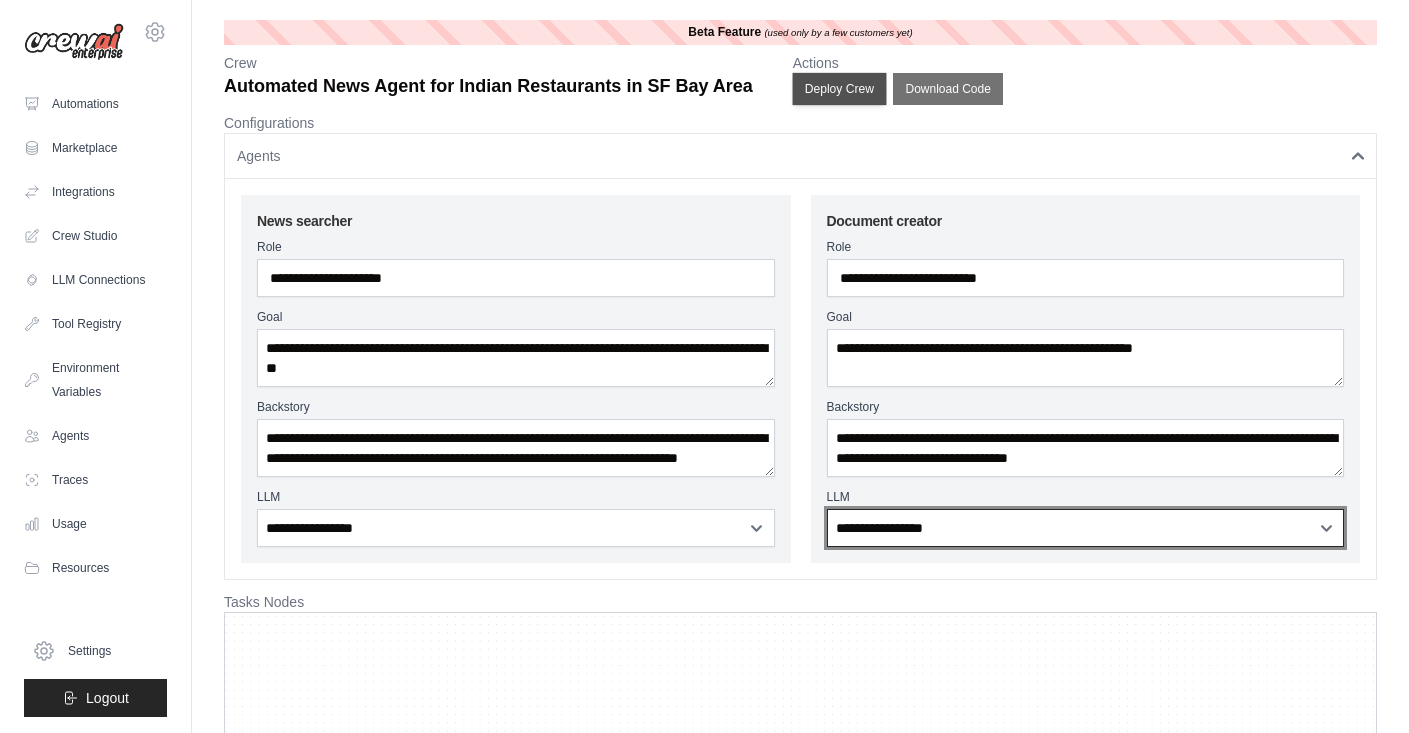 scroll, scrollTop: 0, scrollLeft: 0, axis: both 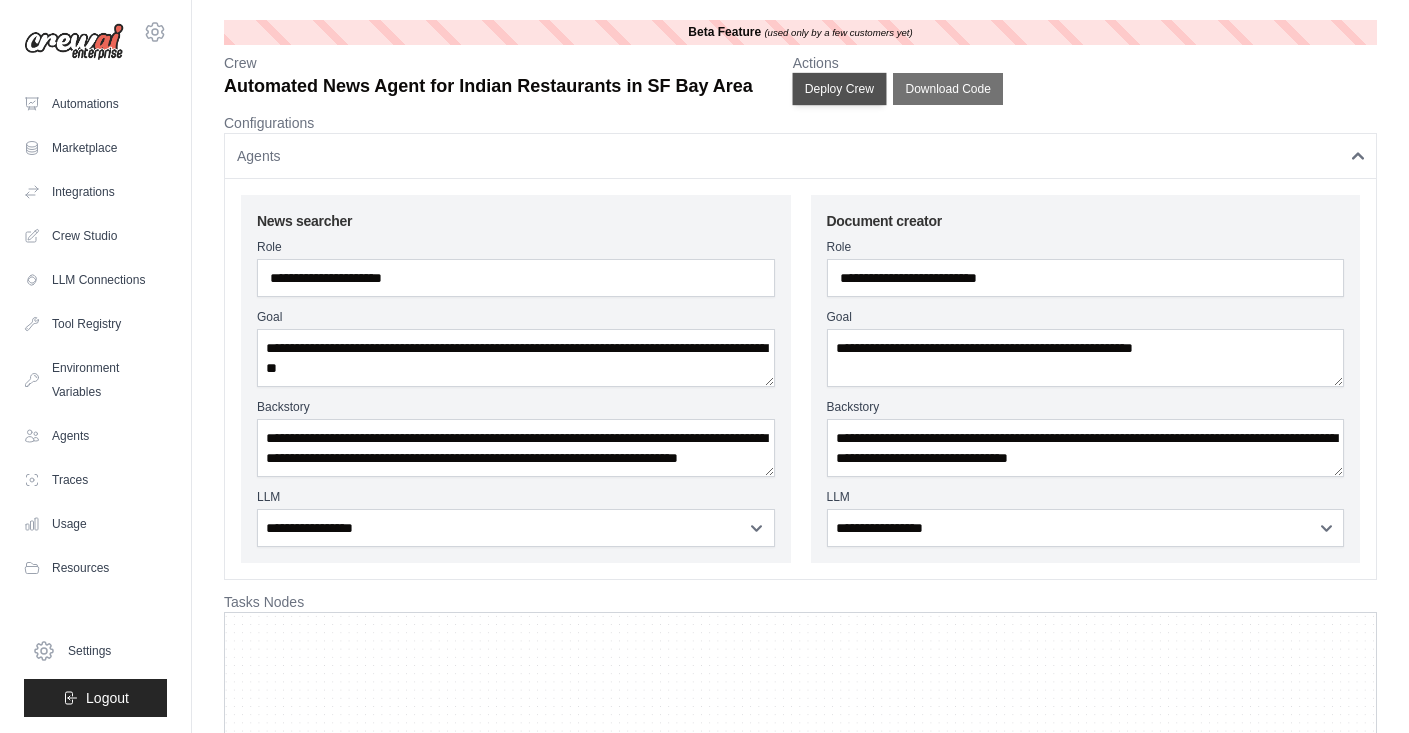 click on "Deploy Crew" at bounding box center [839, 89] 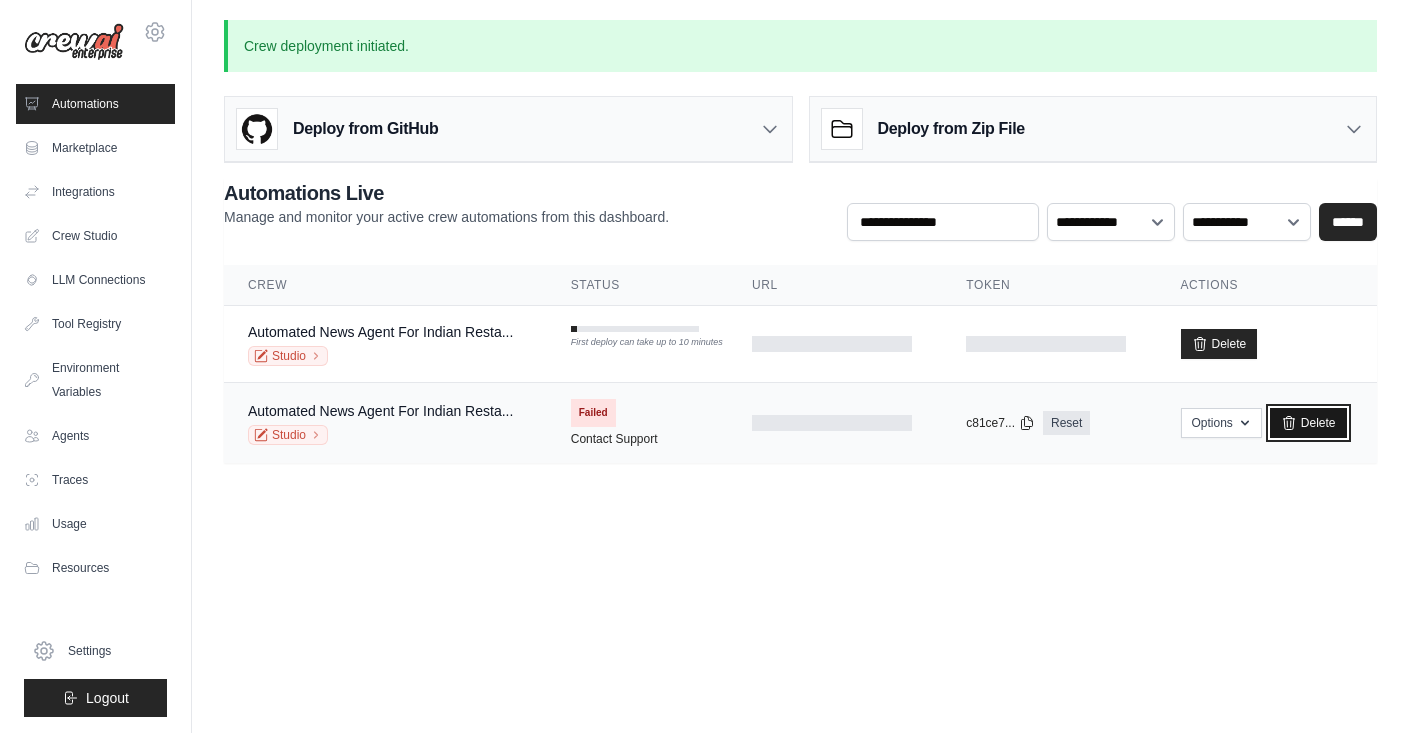 click on "Delete" at bounding box center [1308, 423] 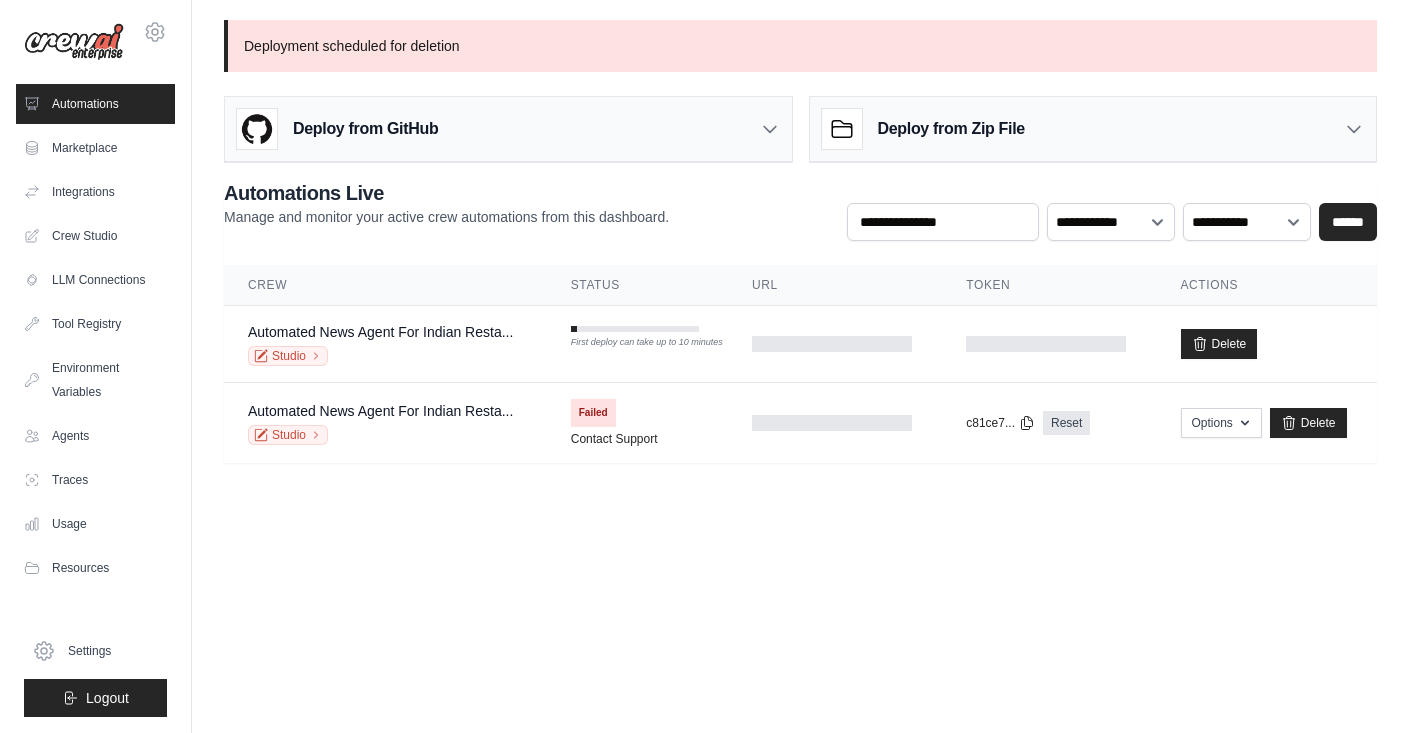 scroll, scrollTop: 0, scrollLeft: 0, axis: both 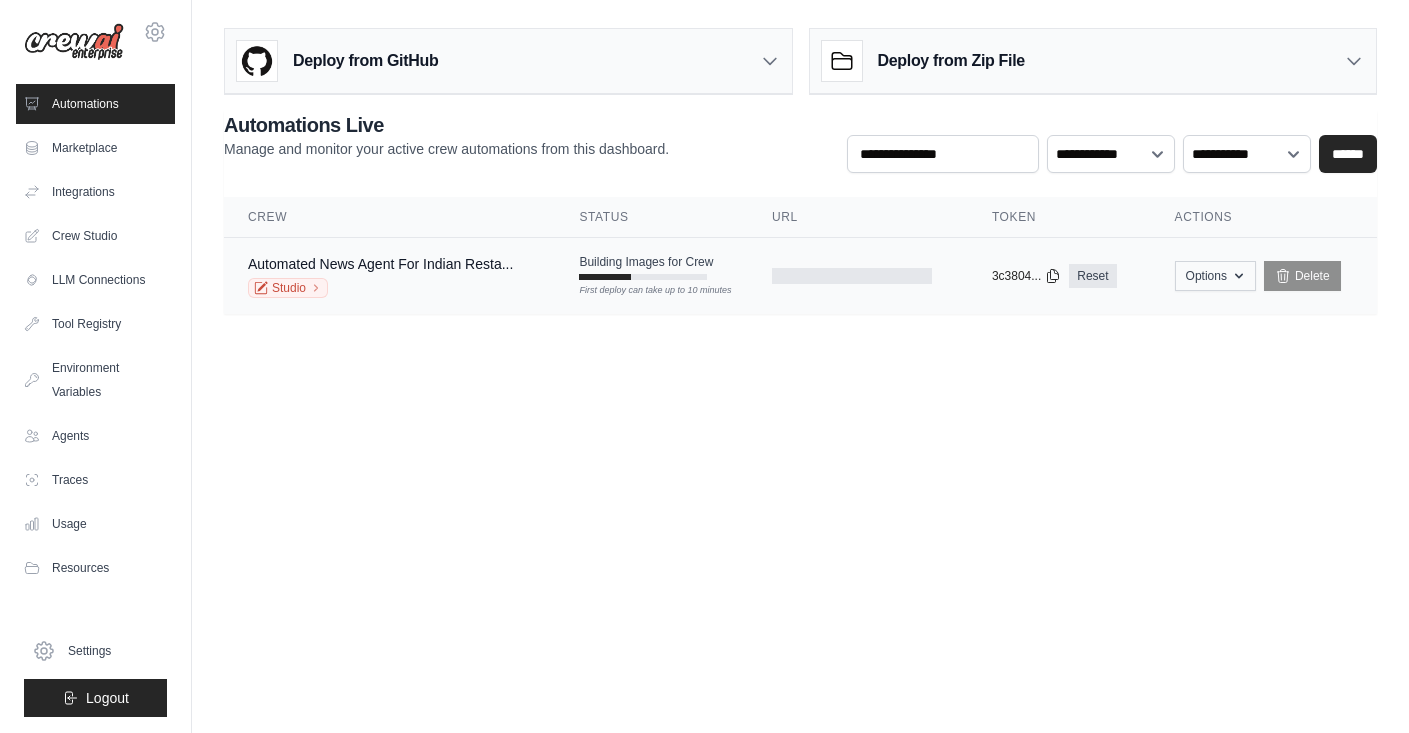 click on "Options" at bounding box center (1215, 276) 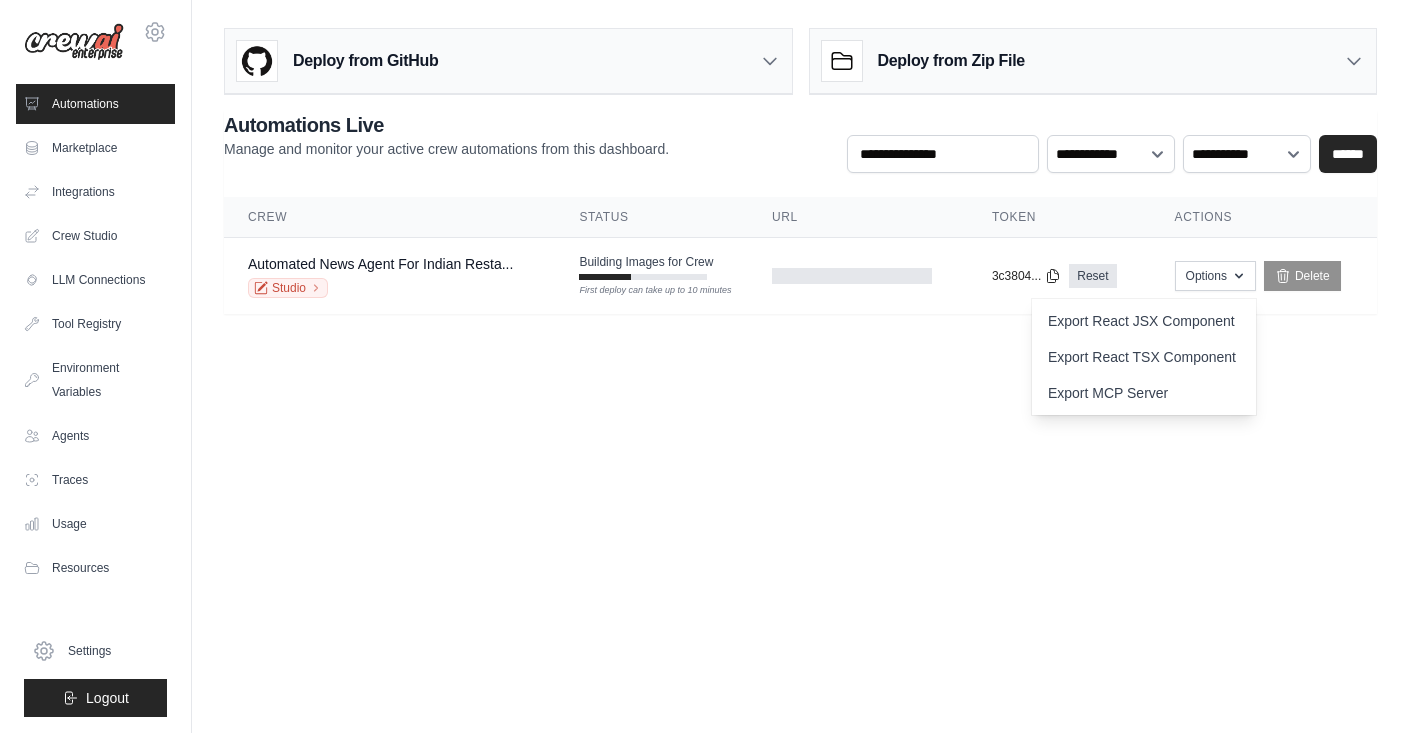 click on "[EMAIL]
Settings
Automations
Marketplace
Integrations
Blog" at bounding box center (704, 366) 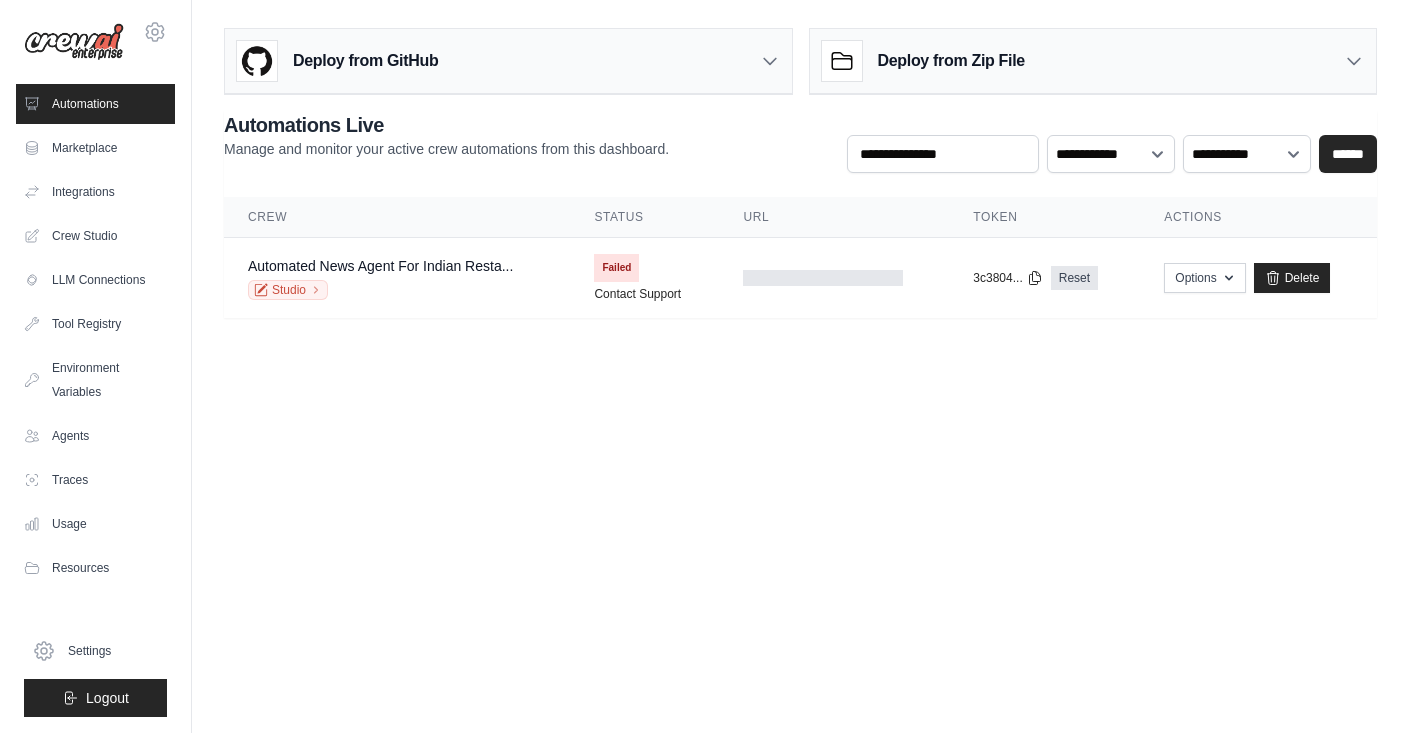 scroll, scrollTop: 0, scrollLeft: 0, axis: both 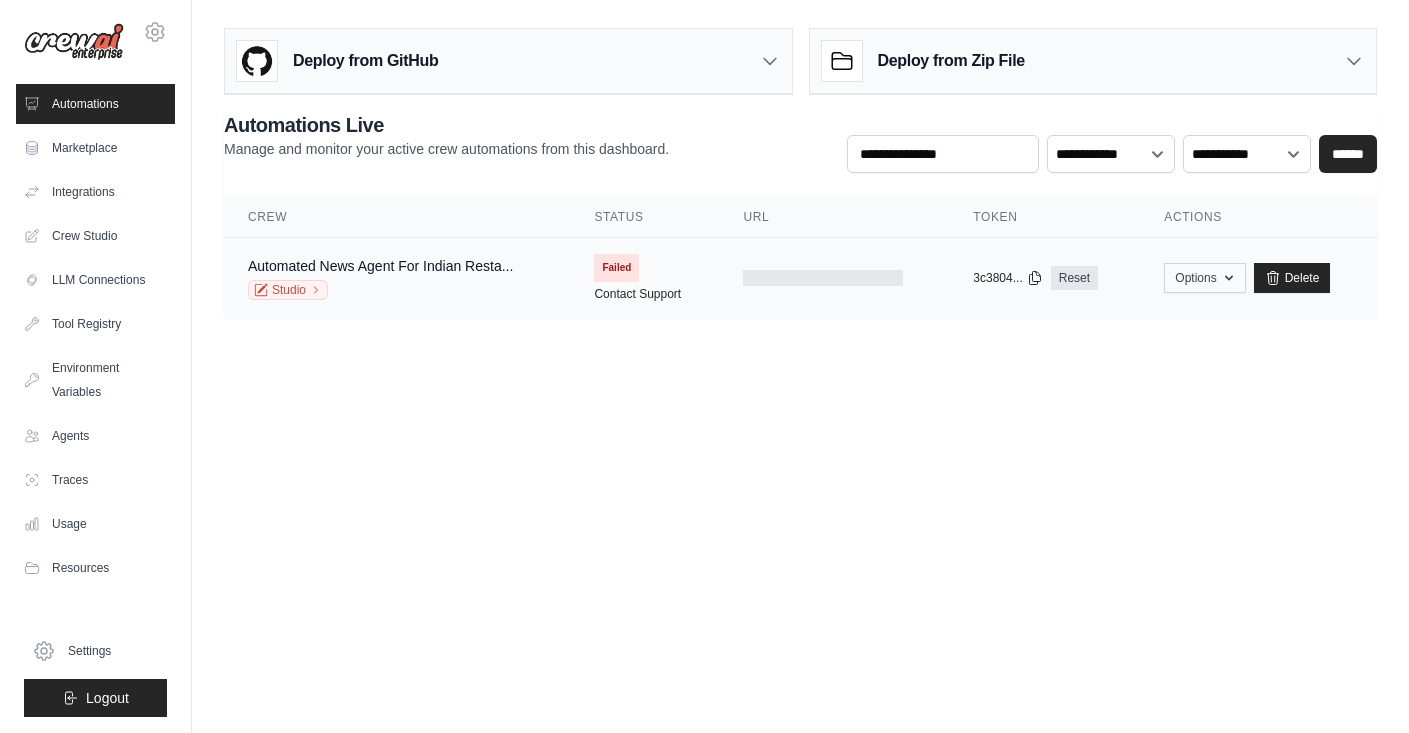 click on "Options" at bounding box center (1204, 278) 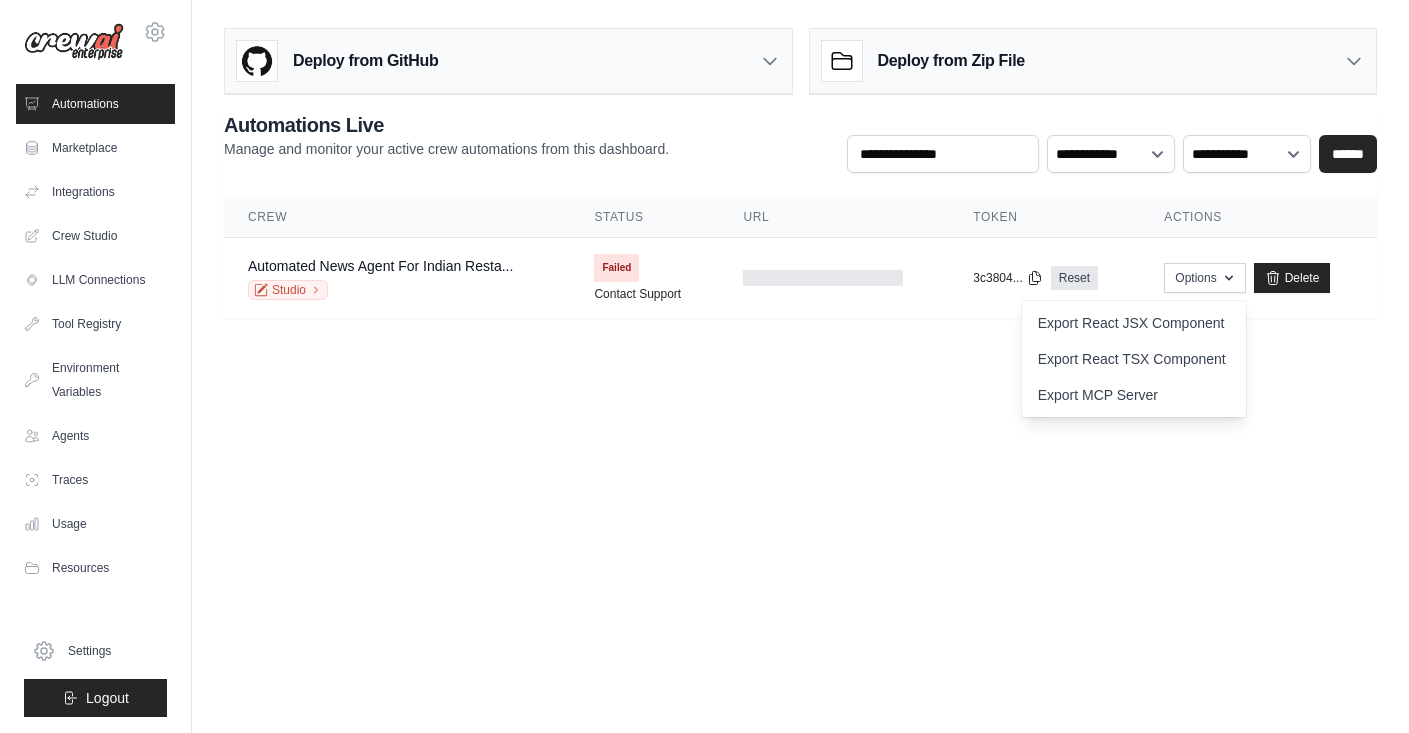 click on "rsm123a@gmail.com
Settings
Automations
Marketplace
Integrations
Blog" at bounding box center (704, 366) 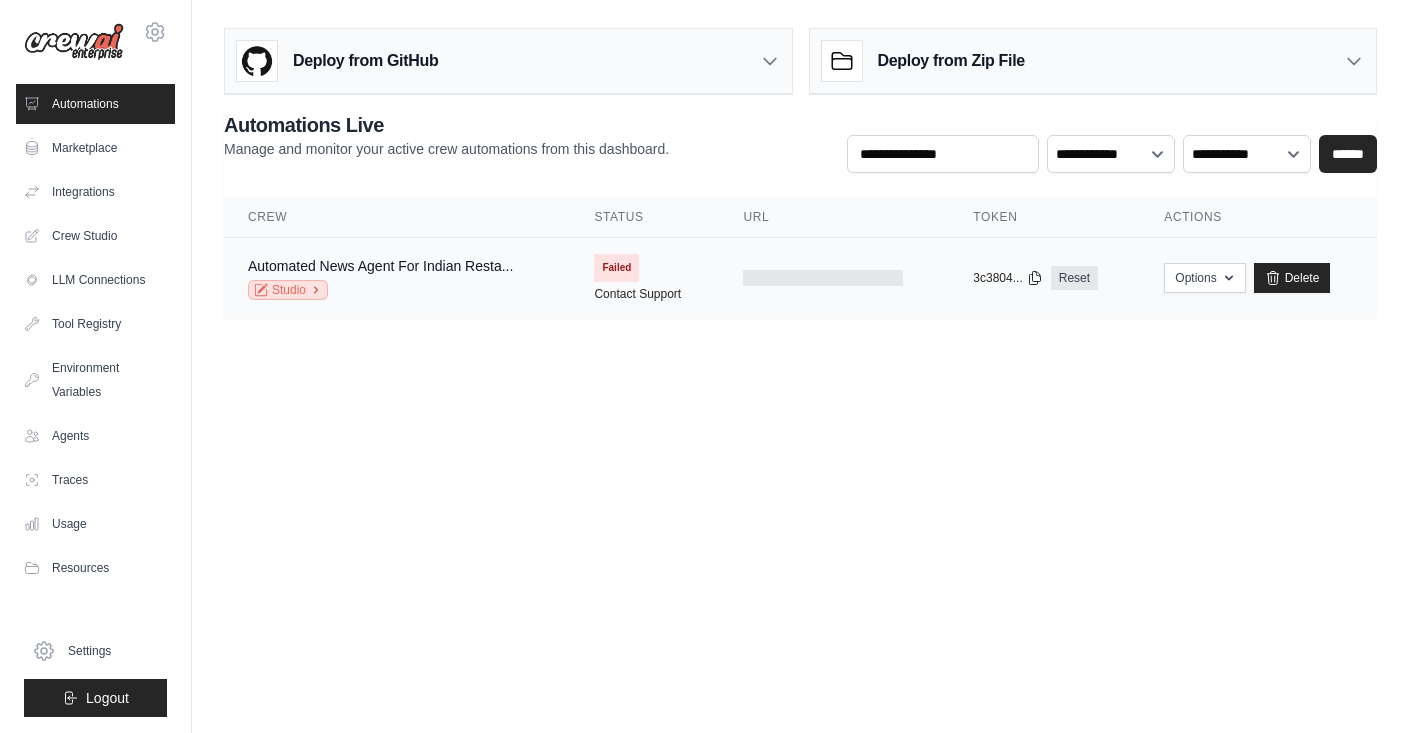 click on "Studio" at bounding box center [288, 290] 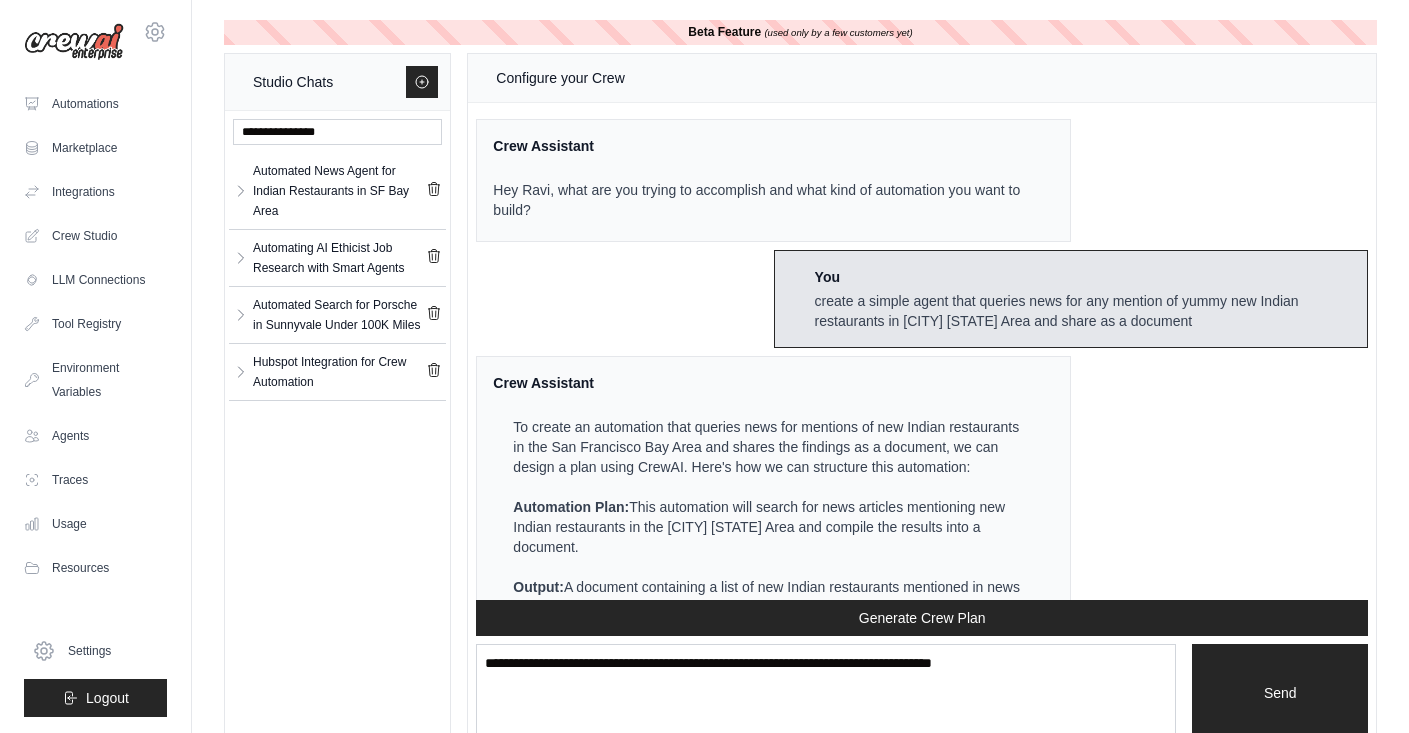 scroll, scrollTop: 2414, scrollLeft: 0, axis: vertical 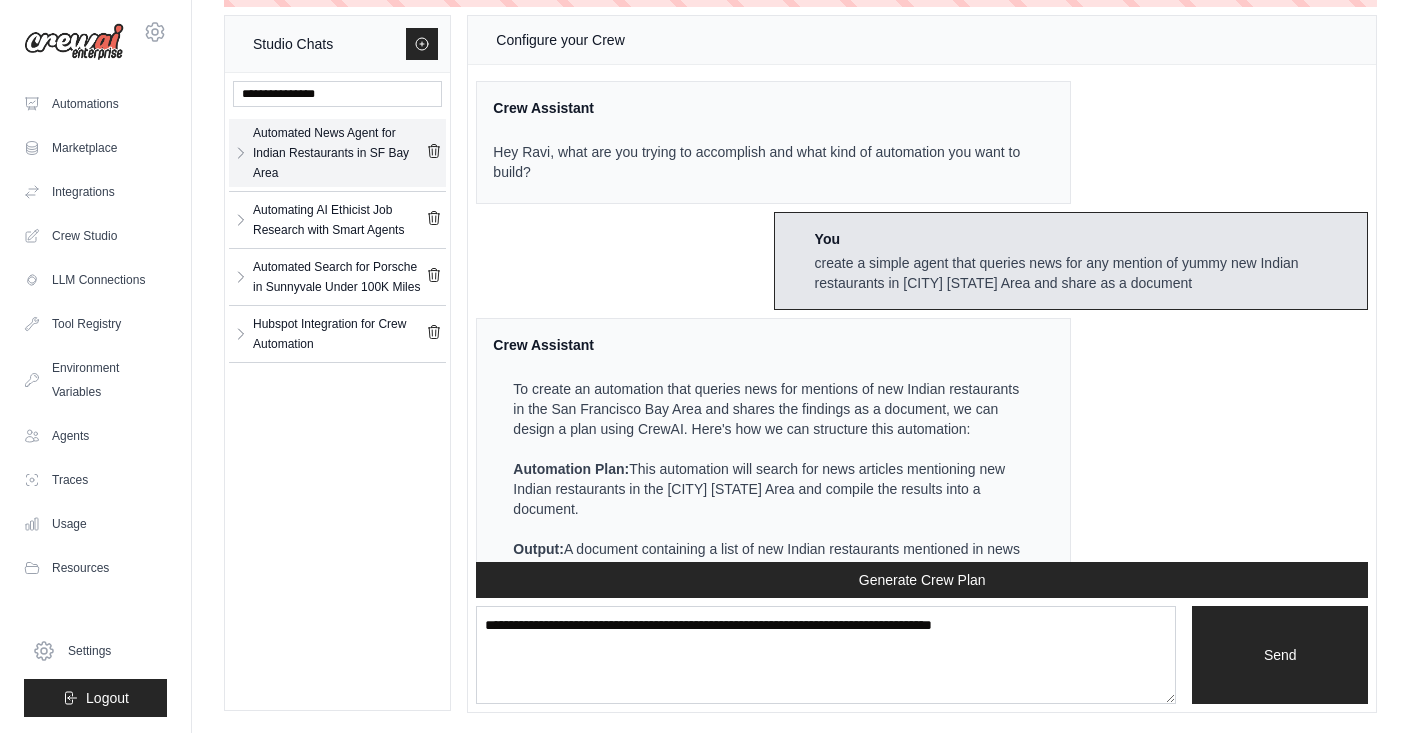 click on "Automated News Agent for Indian Restaurants in SF Bay Area" at bounding box center (339, 153) 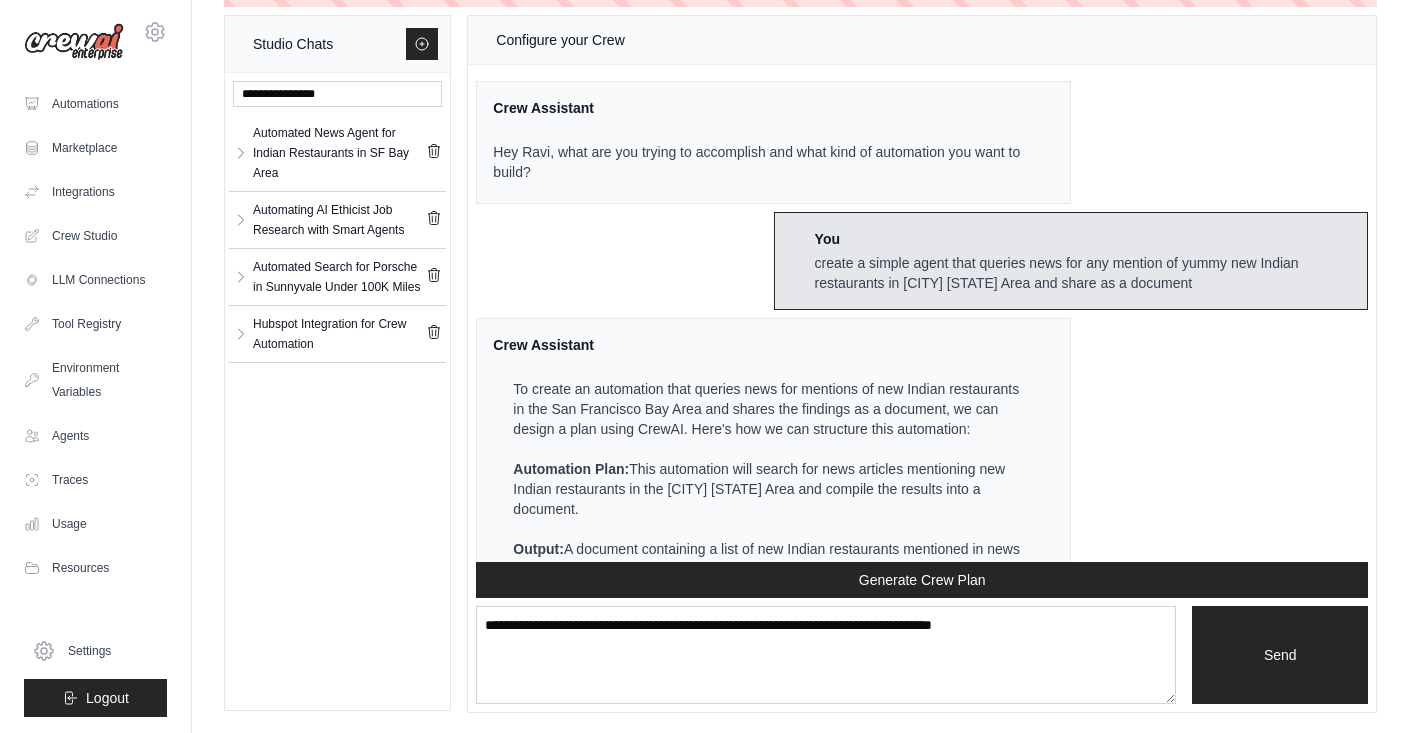 scroll, scrollTop: 0, scrollLeft: 0, axis: both 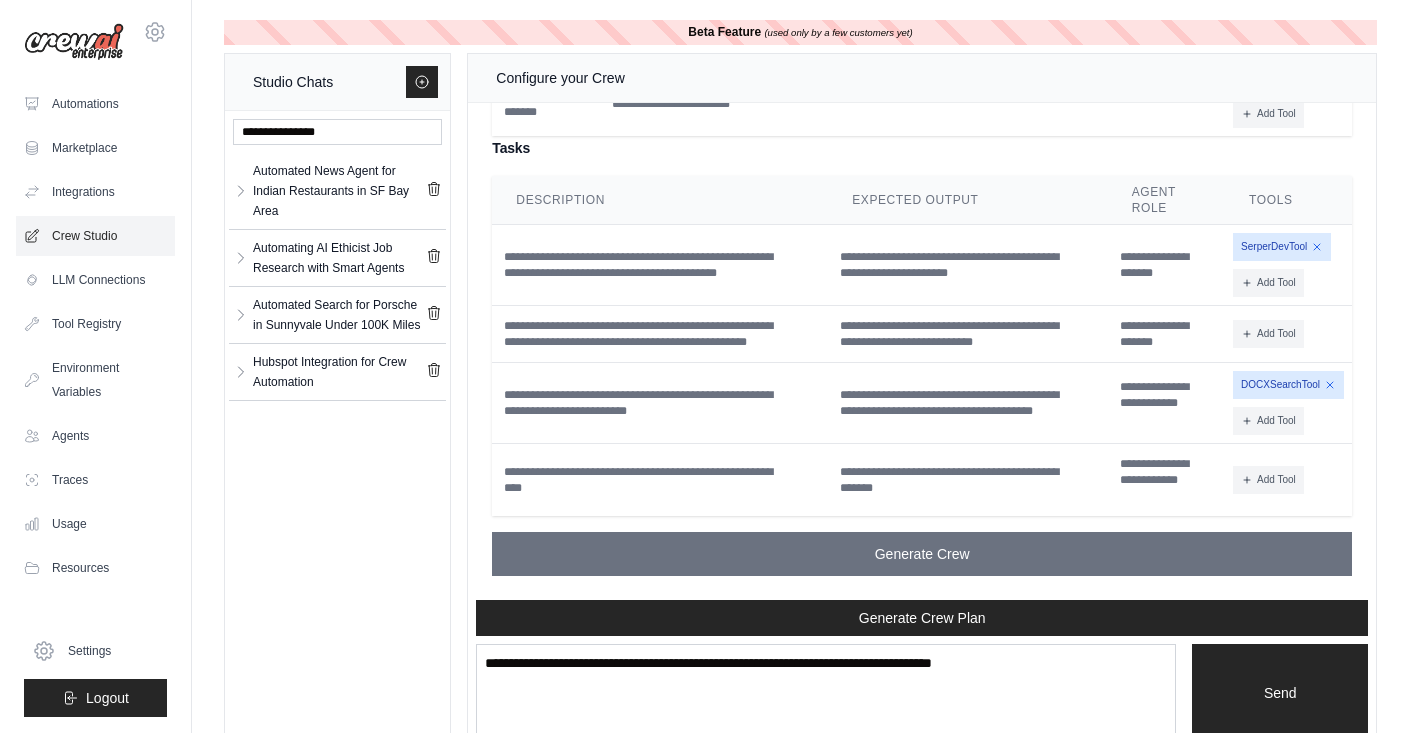 click on "Crew Studio" at bounding box center [95, 236] 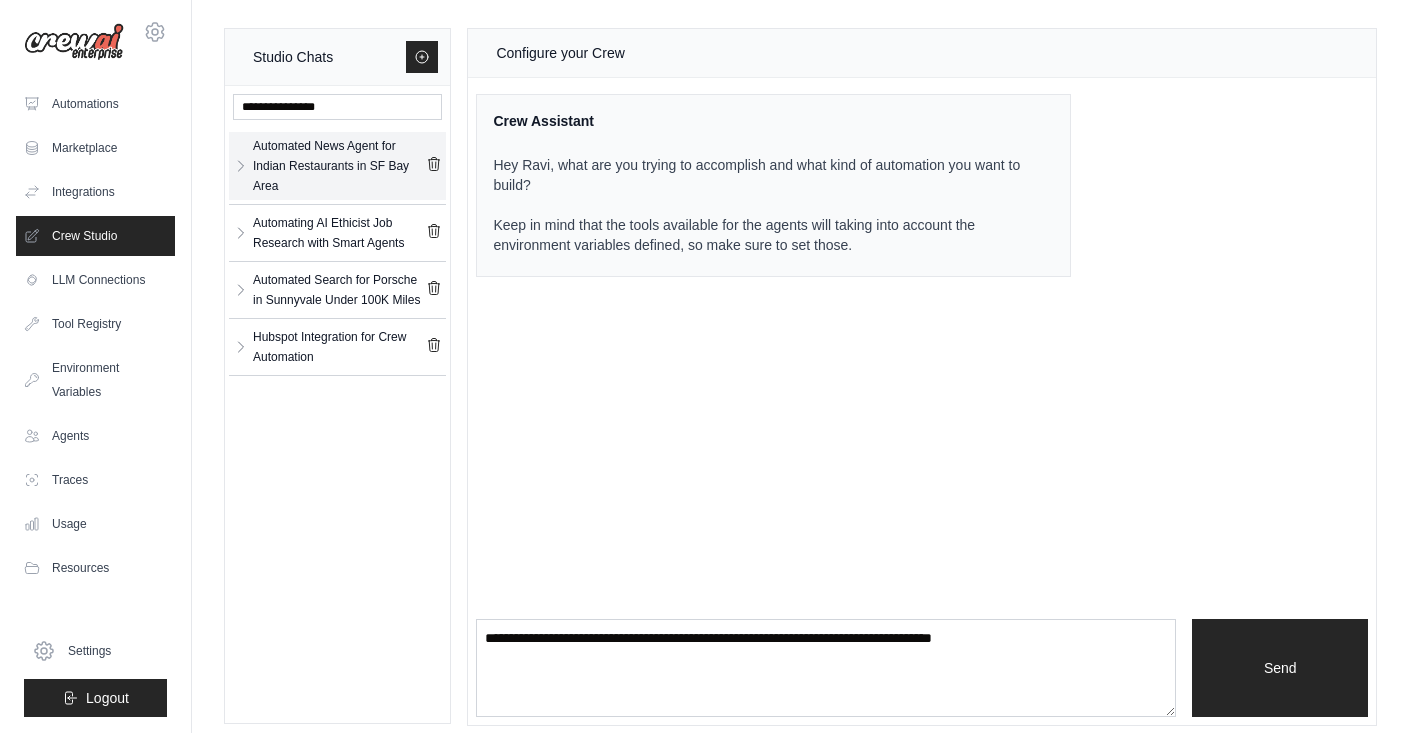 scroll, scrollTop: 0, scrollLeft: 0, axis: both 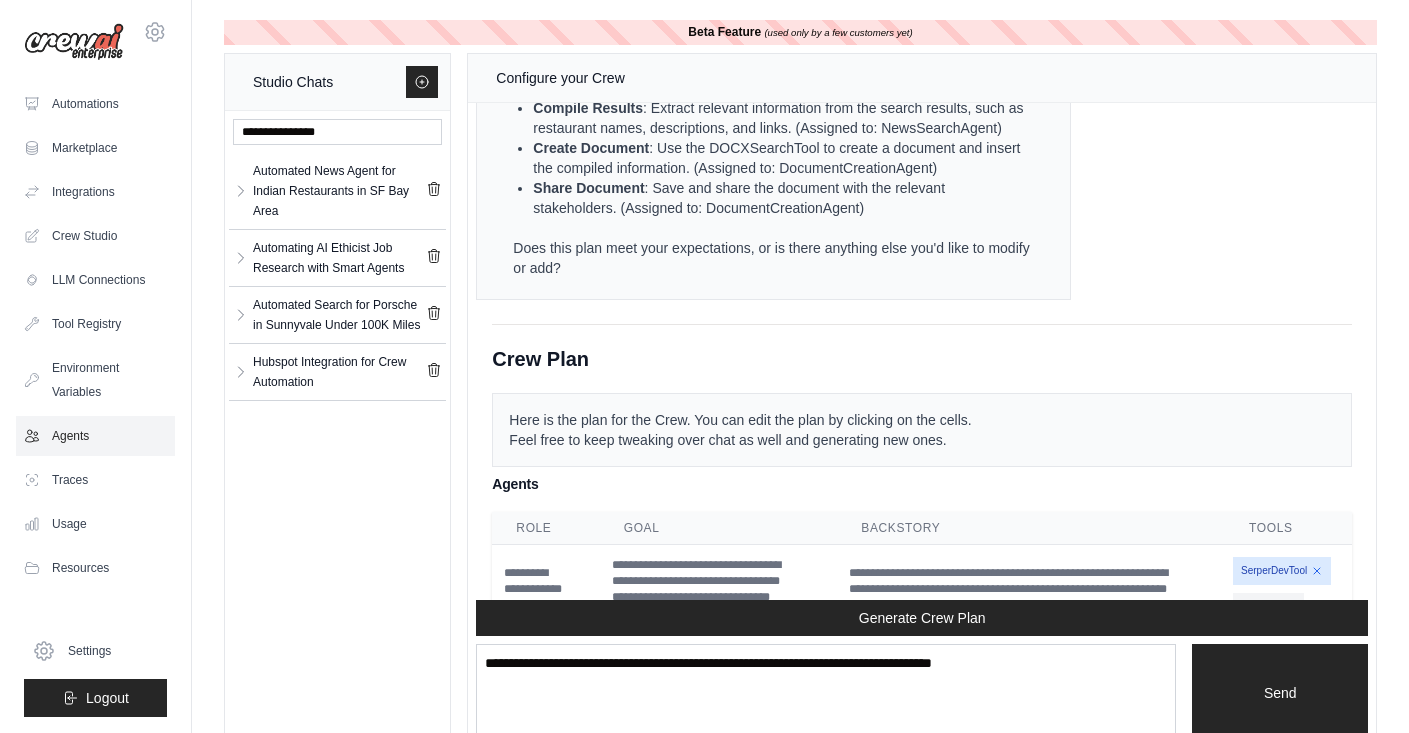 click on "Agents" at bounding box center (95, 436) 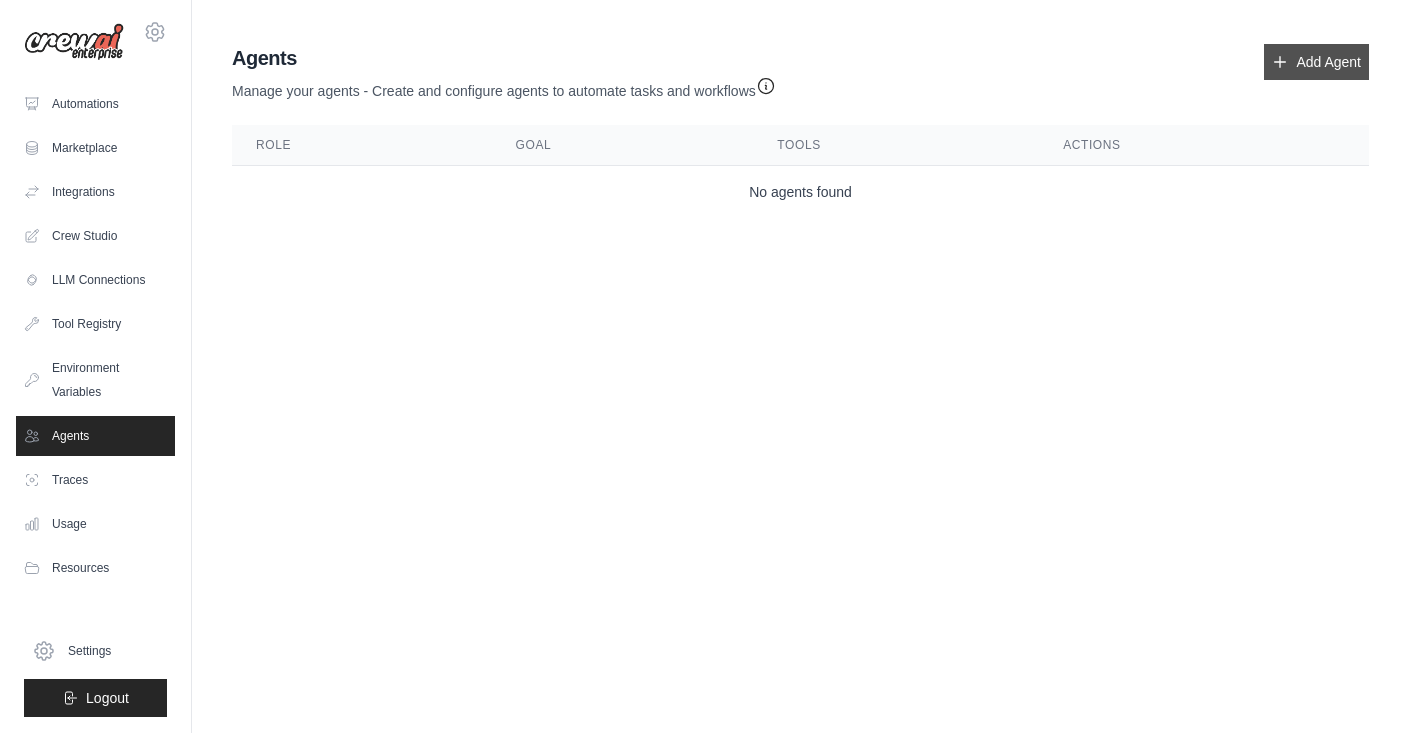 click on "Add Agent" at bounding box center (1316, 62) 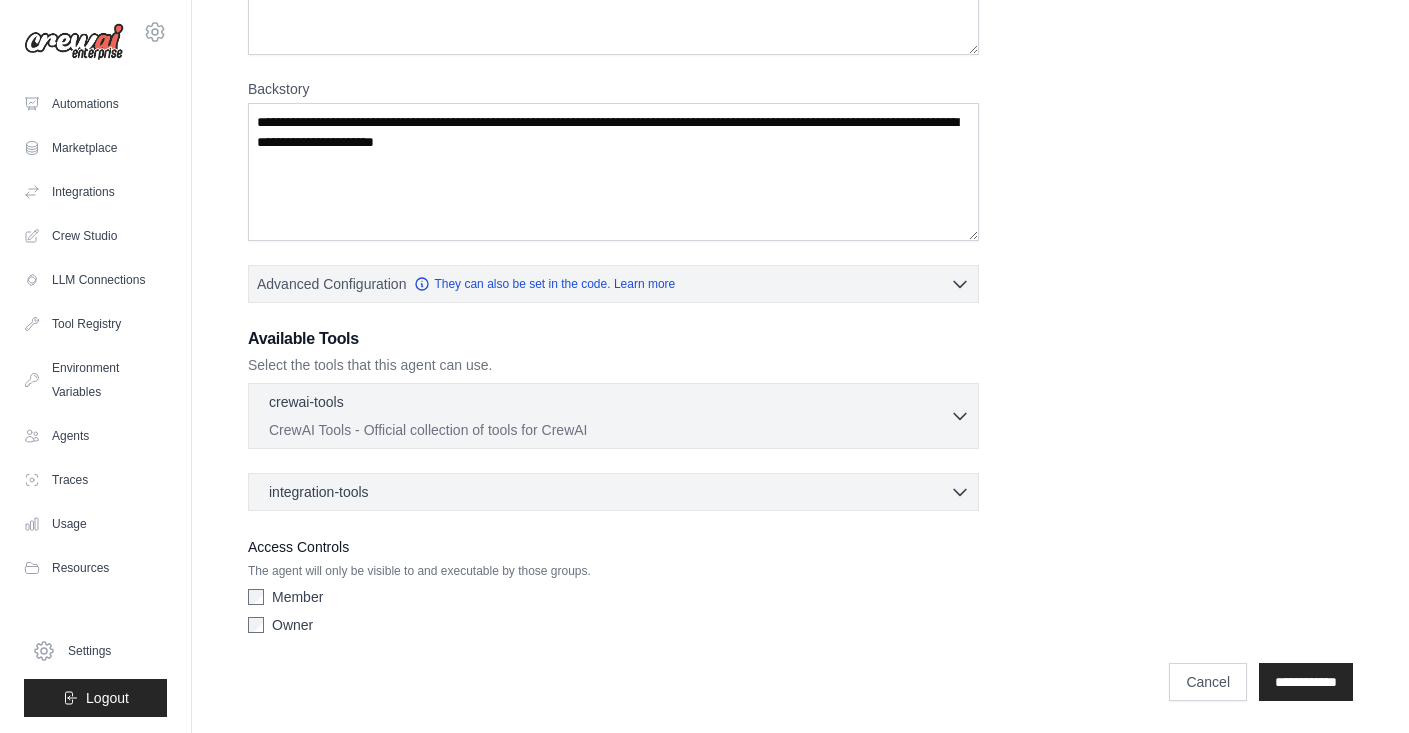 scroll, scrollTop: 250, scrollLeft: 0, axis: vertical 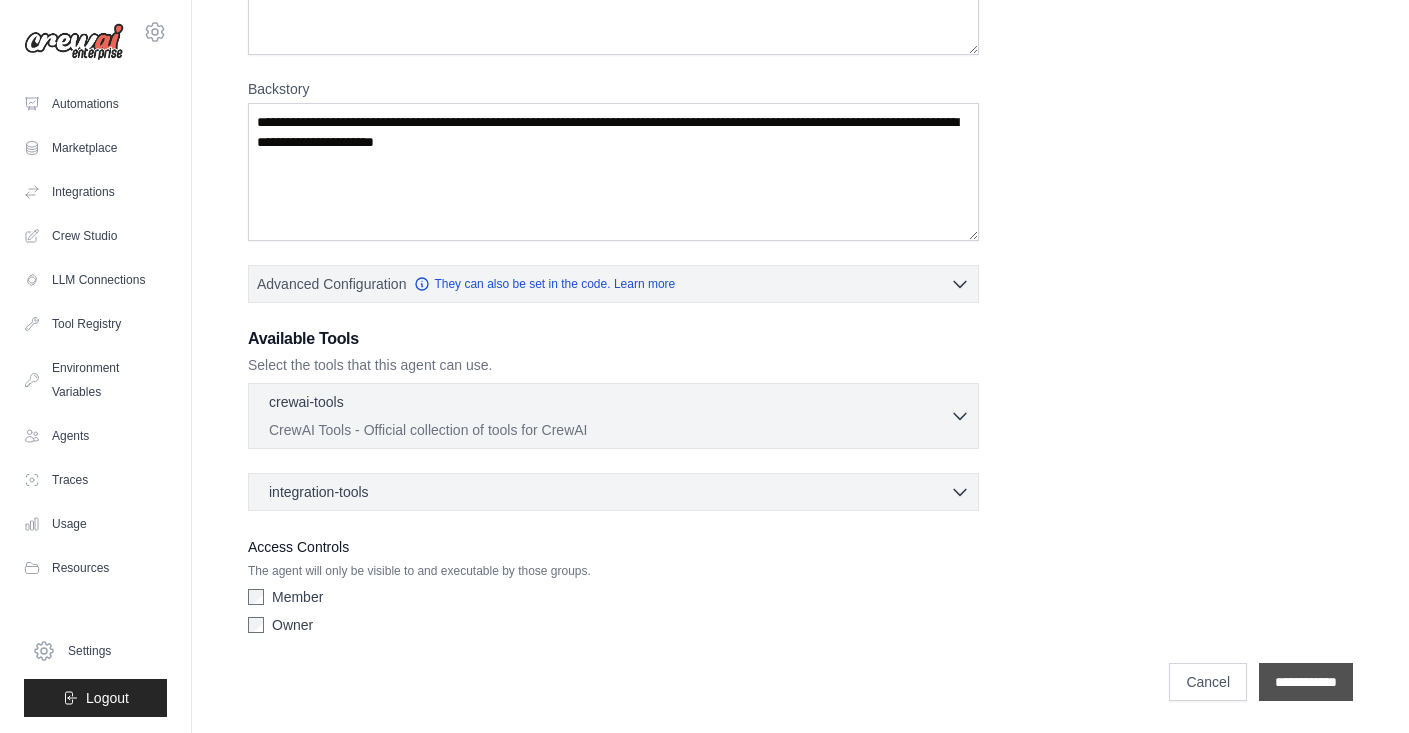 click on "**********" at bounding box center [1306, 682] 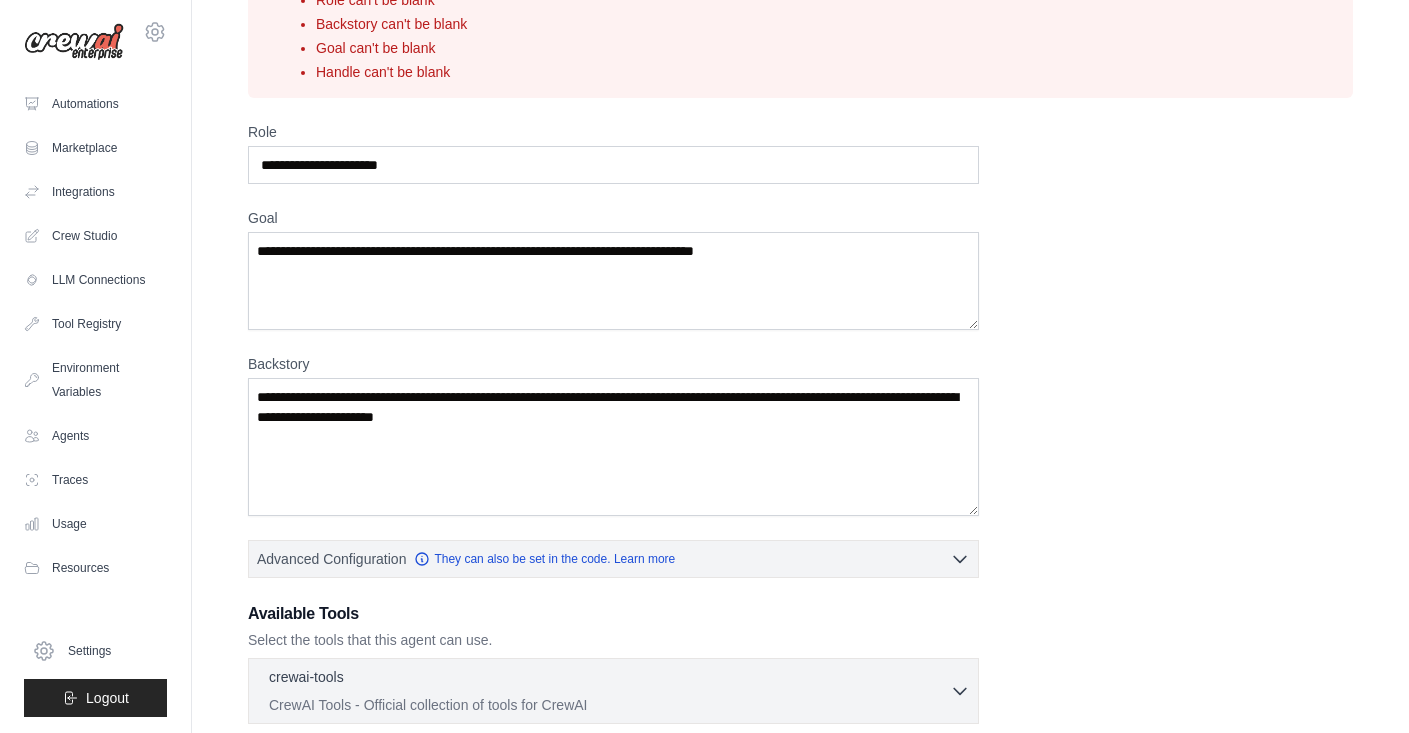 scroll, scrollTop: 103, scrollLeft: 0, axis: vertical 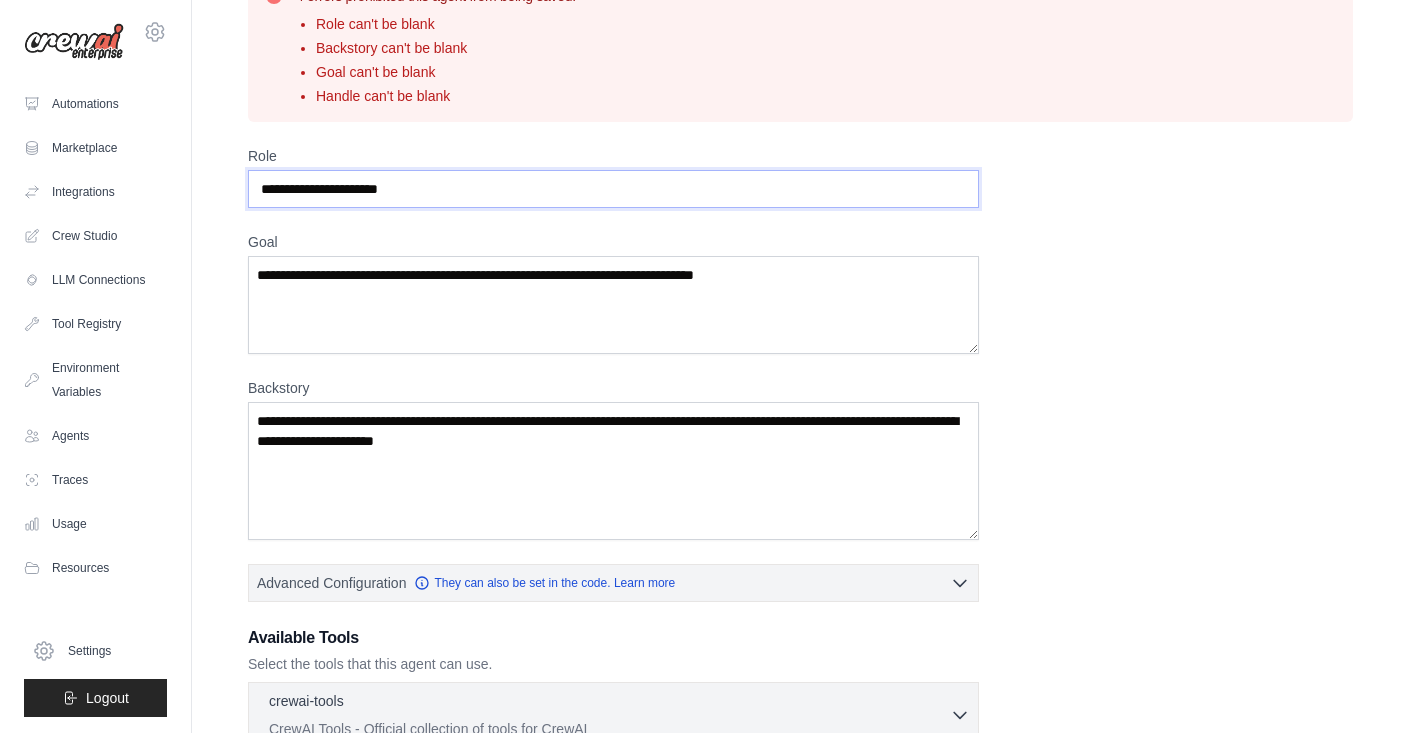 click on "Role" at bounding box center (613, 189) 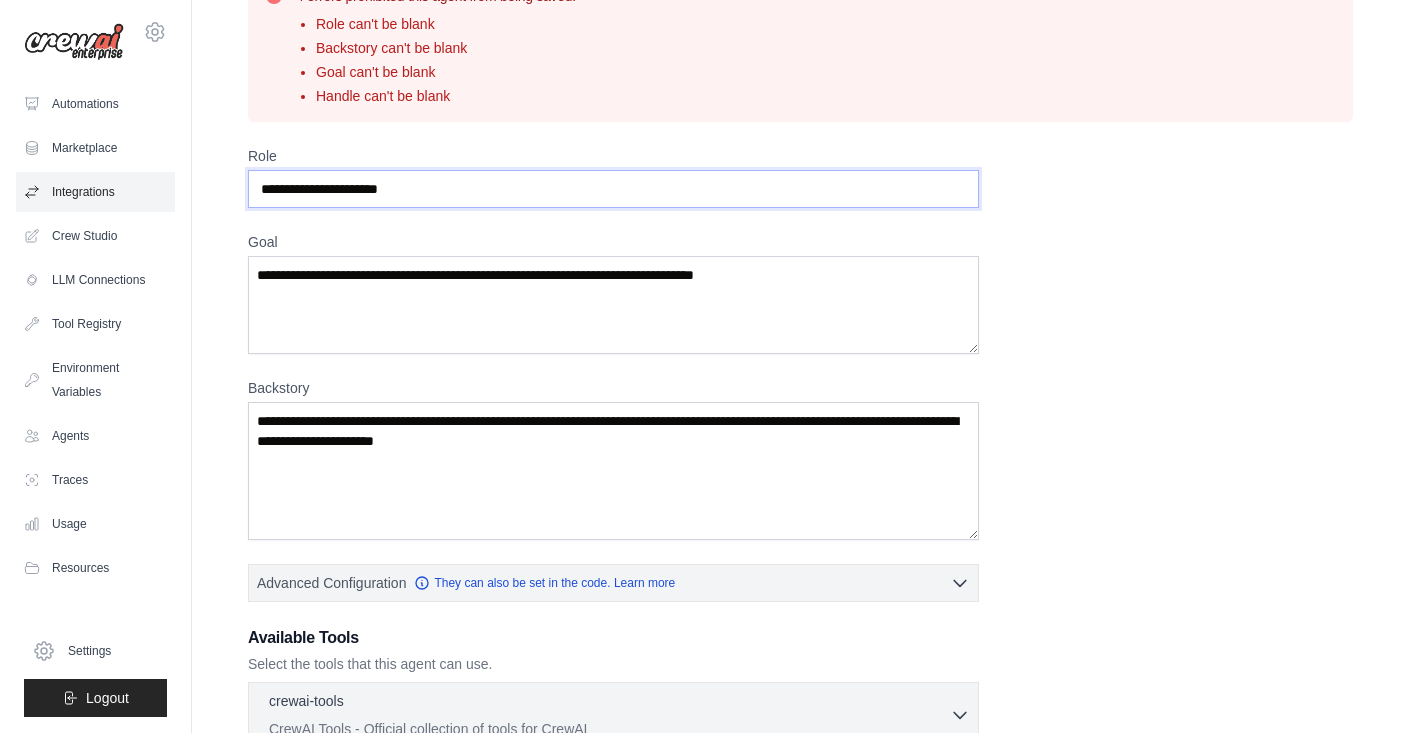 drag, startPoint x: 474, startPoint y: 194, endPoint x: 144, endPoint y: 177, distance: 330.4376 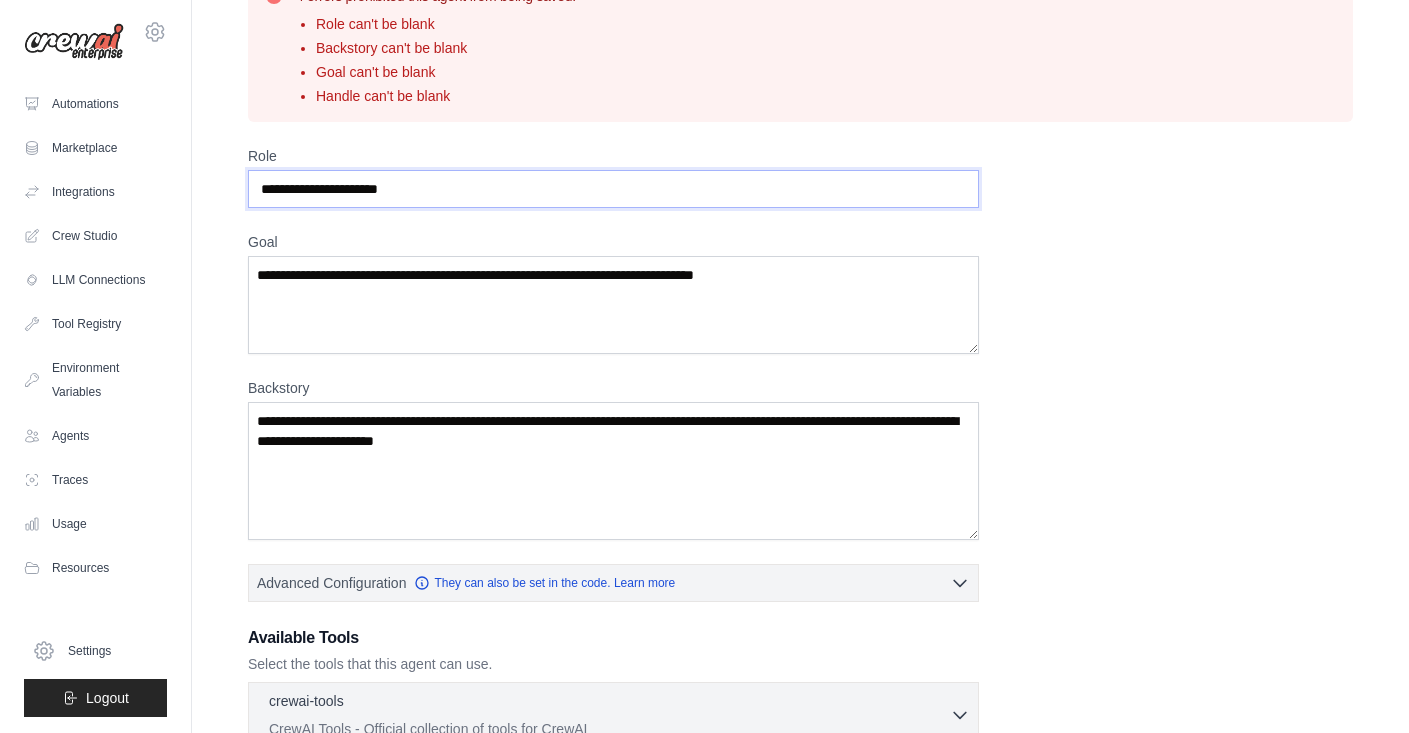 type on "**********" 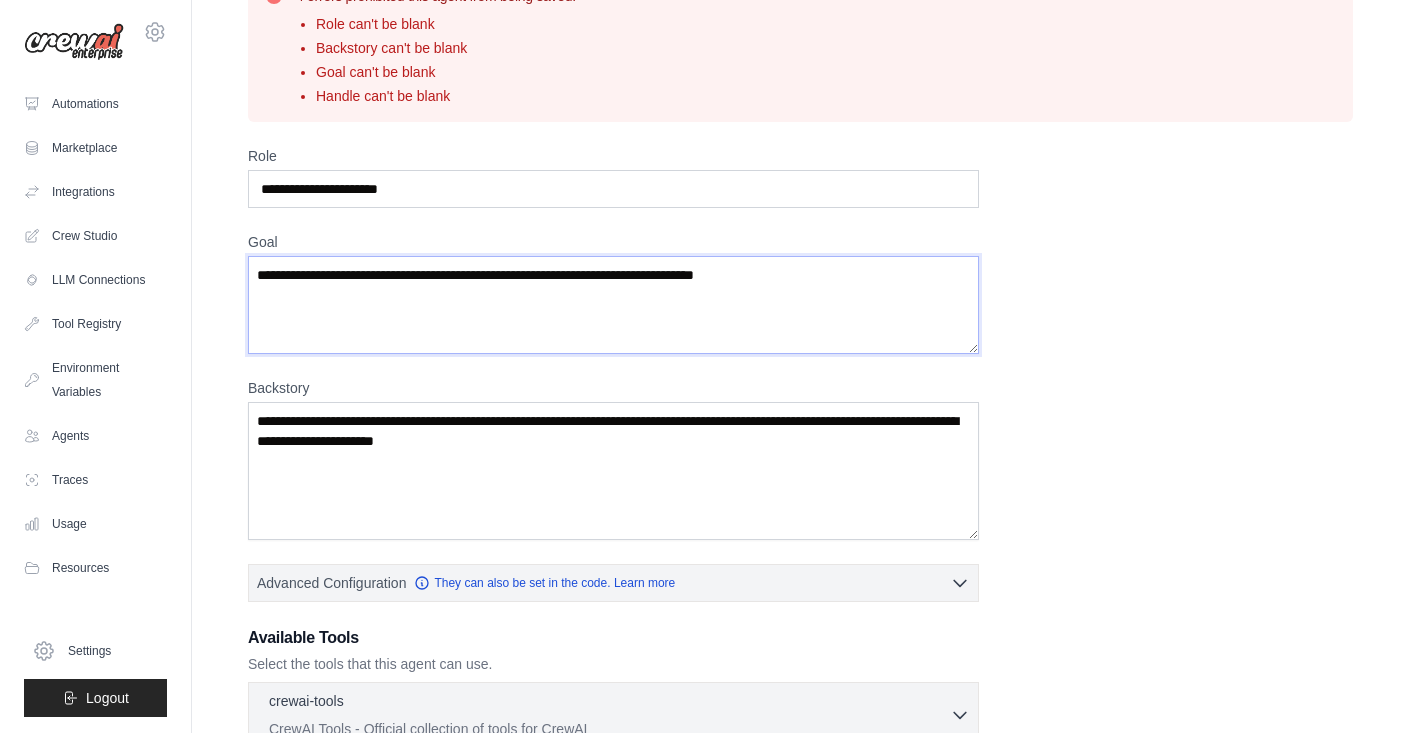 click on "Goal" at bounding box center [613, 305] 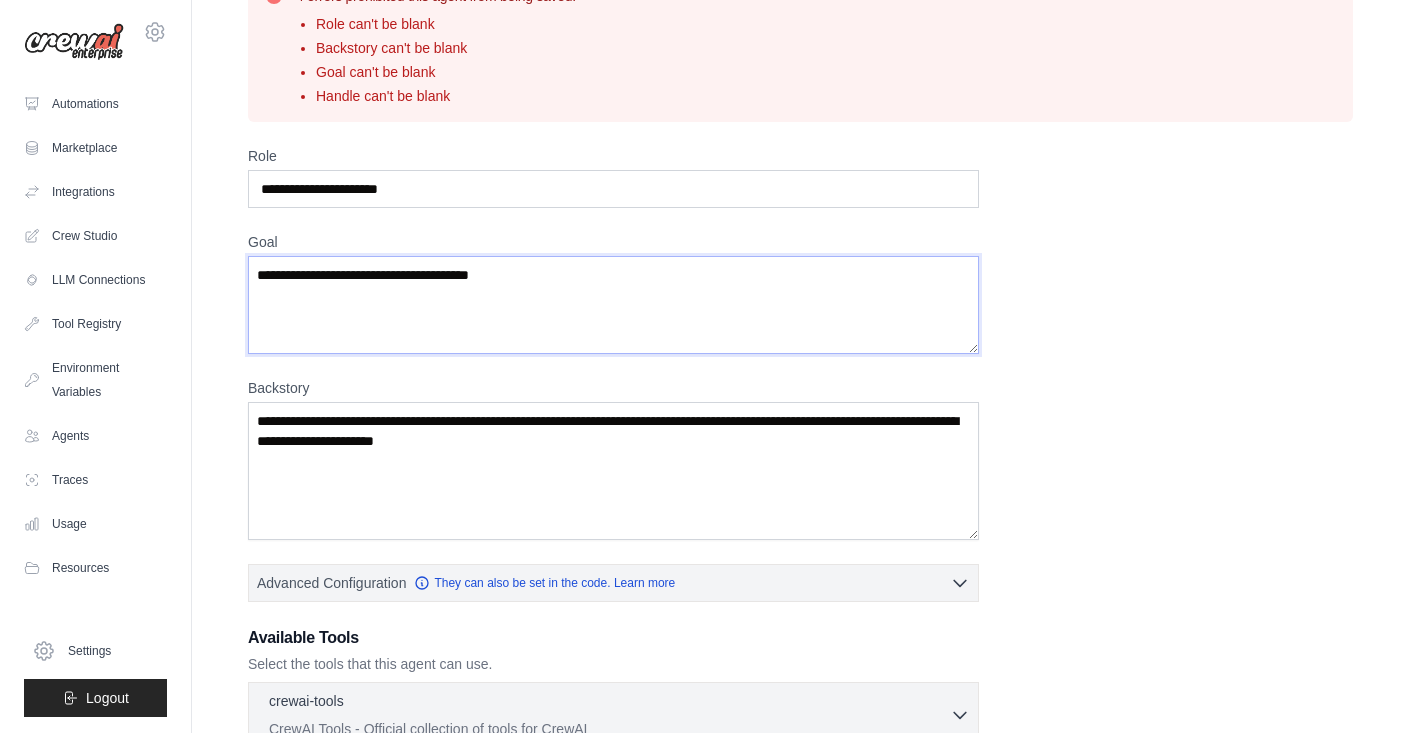 type on "**********" 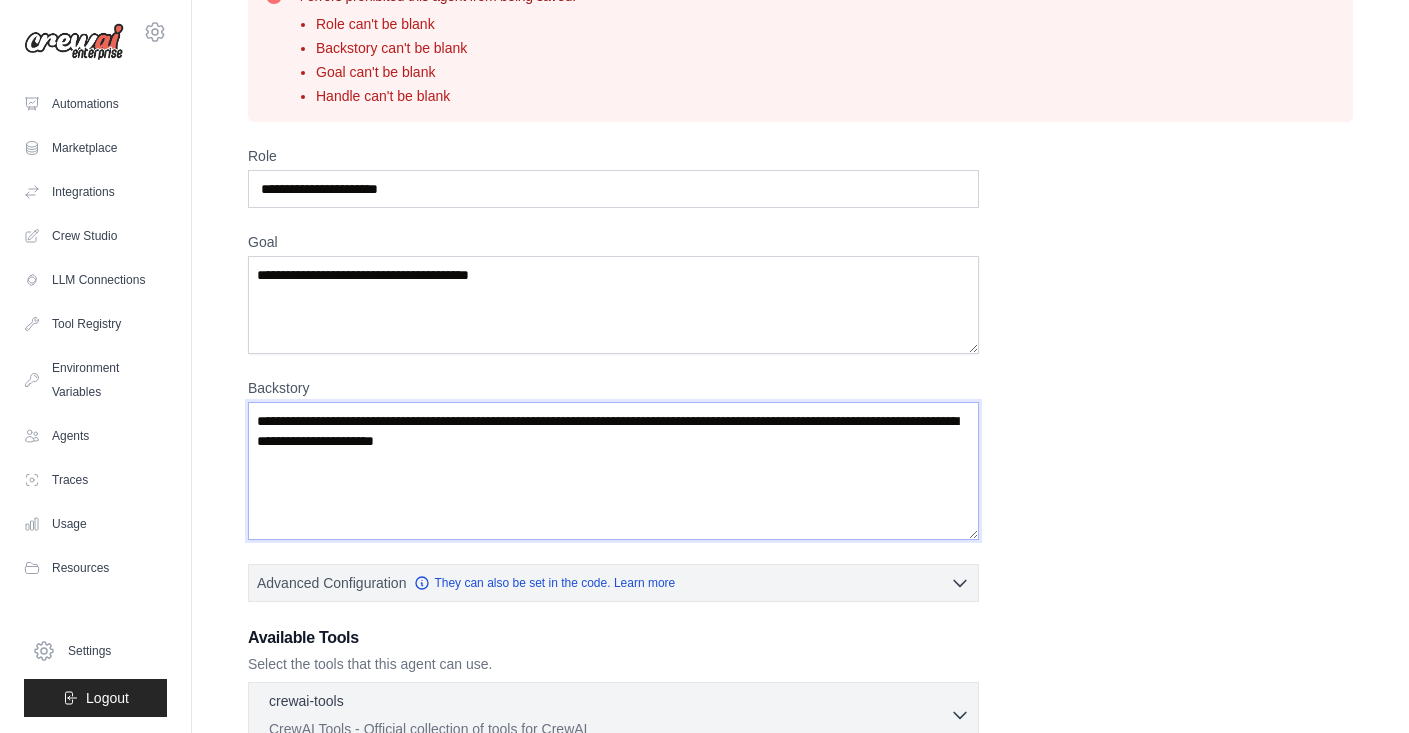 drag, startPoint x: 307, startPoint y: 278, endPoint x: 230, endPoint y: 372, distance: 121.511314 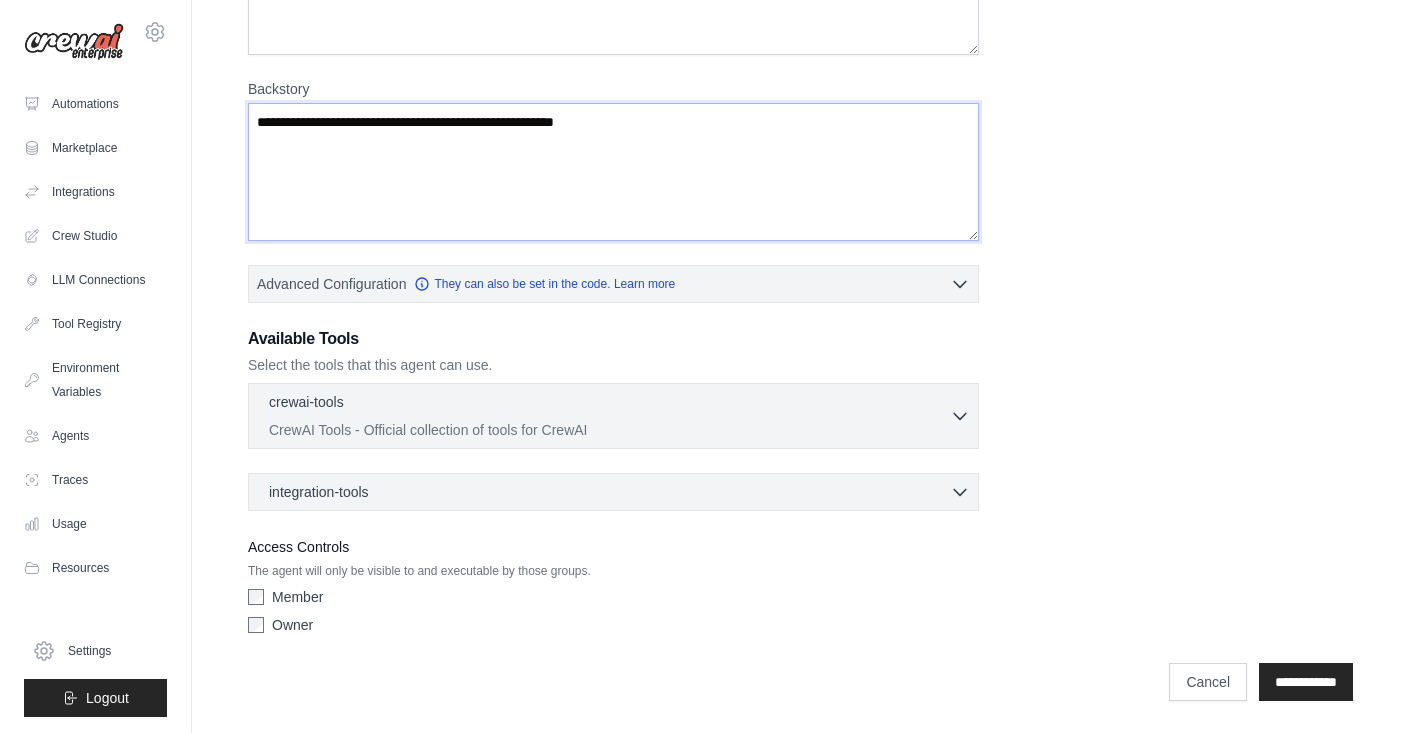 scroll, scrollTop: 402, scrollLeft: 0, axis: vertical 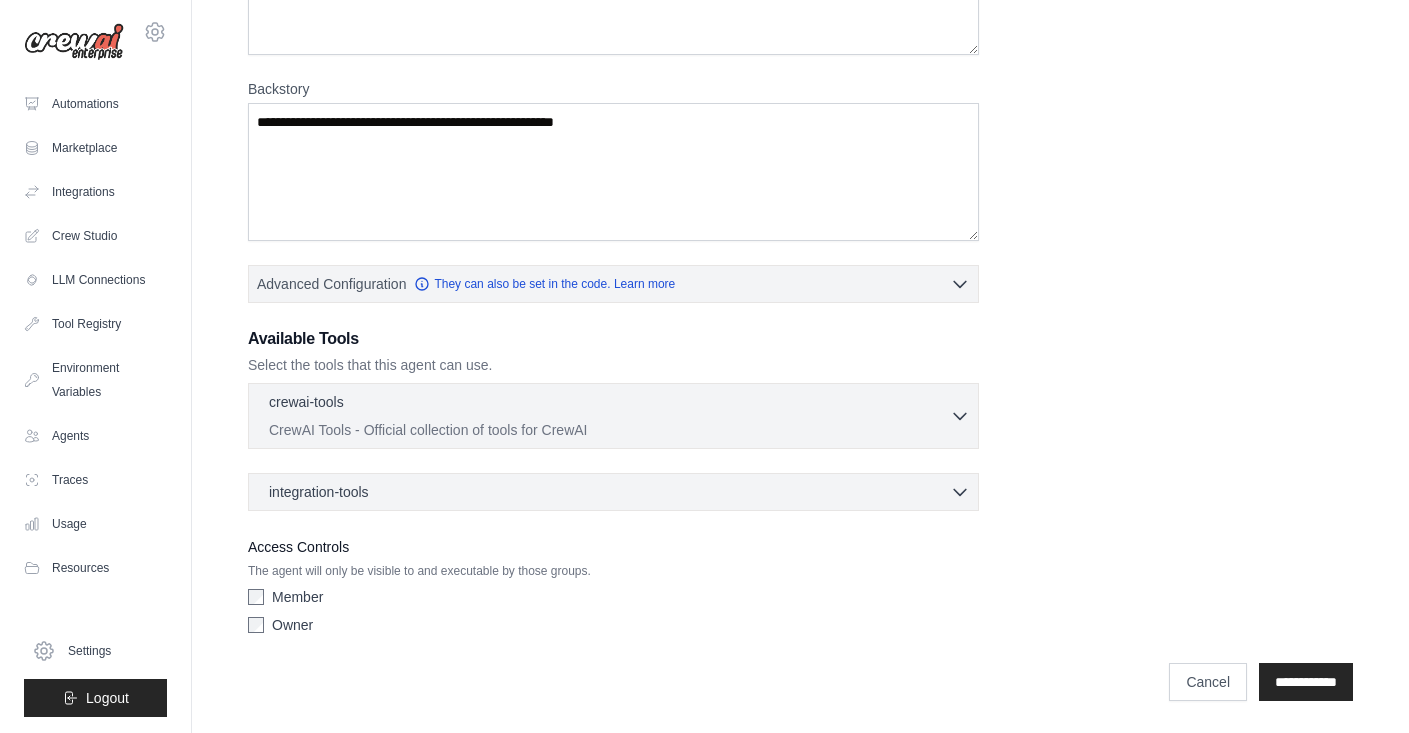 click on "crewai-tools
0 selected
CrewAI Tools - Official collection of tools for CrewAI" at bounding box center [609, 416] 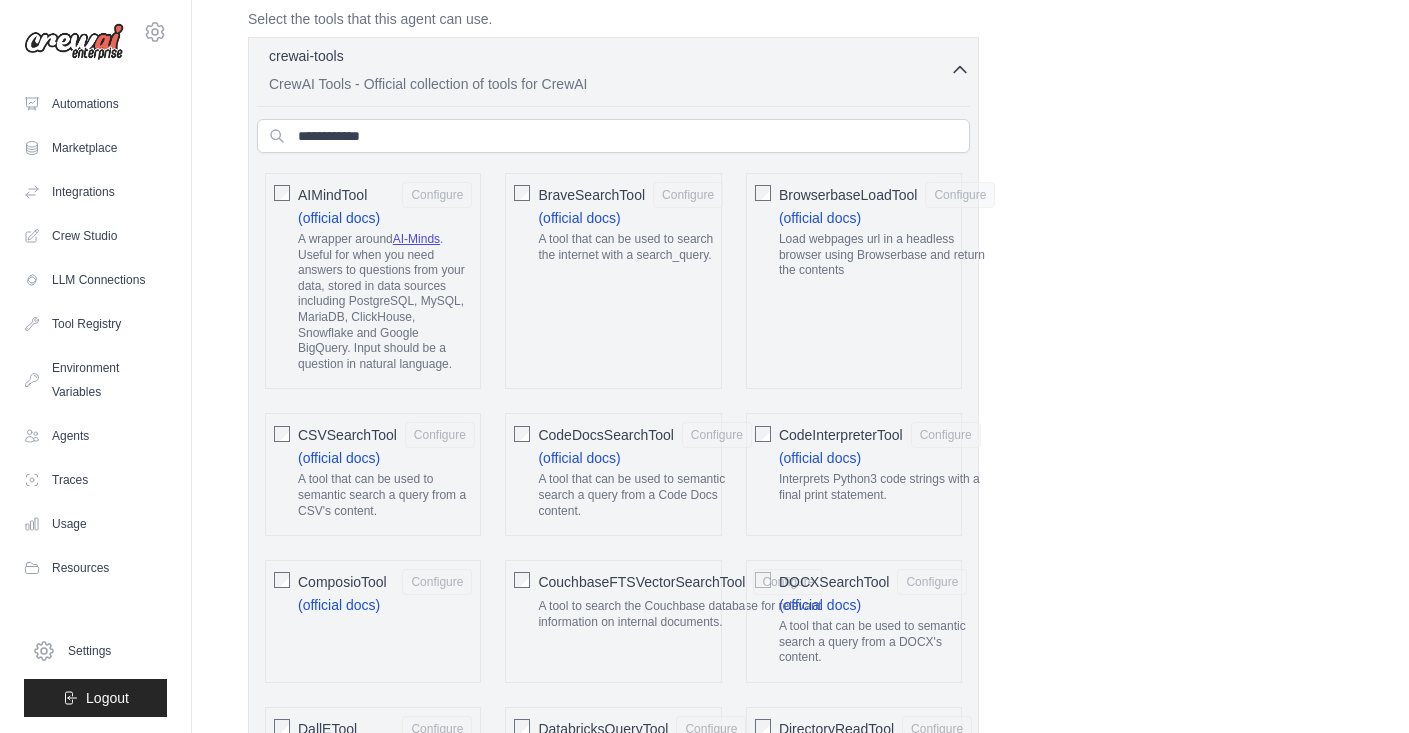 scroll, scrollTop: 749, scrollLeft: 0, axis: vertical 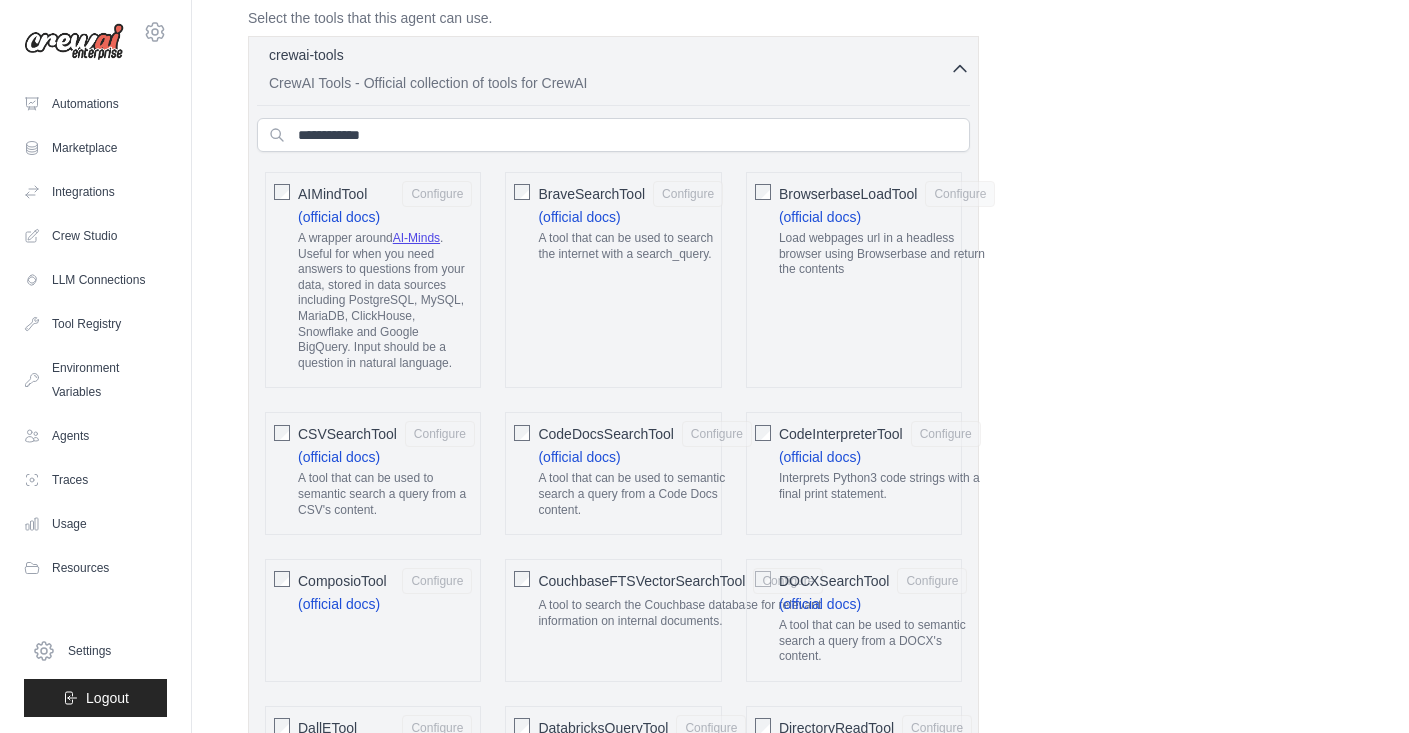 click on "**********" at bounding box center [800, 1817] 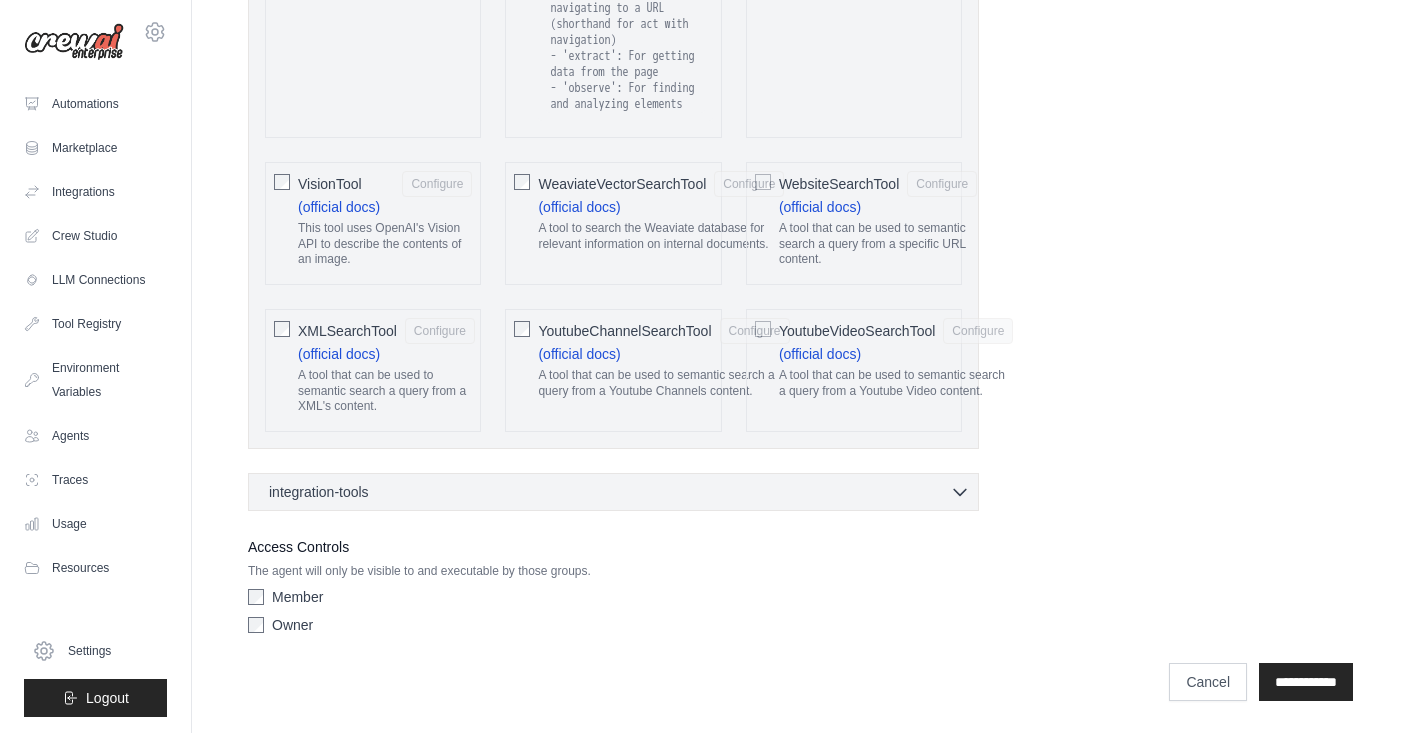 scroll, scrollTop: 4336, scrollLeft: 0, axis: vertical 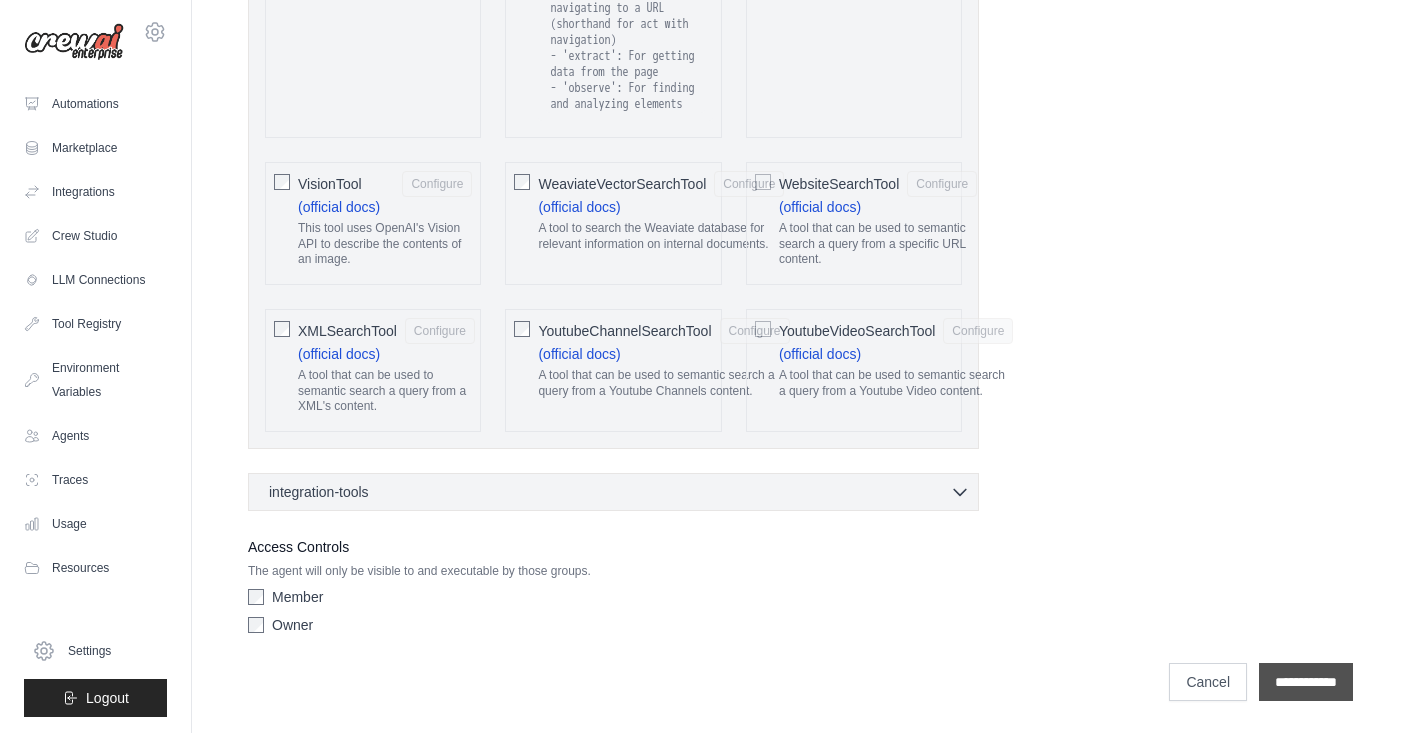click on "**********" at bounding box center (1306, 682) 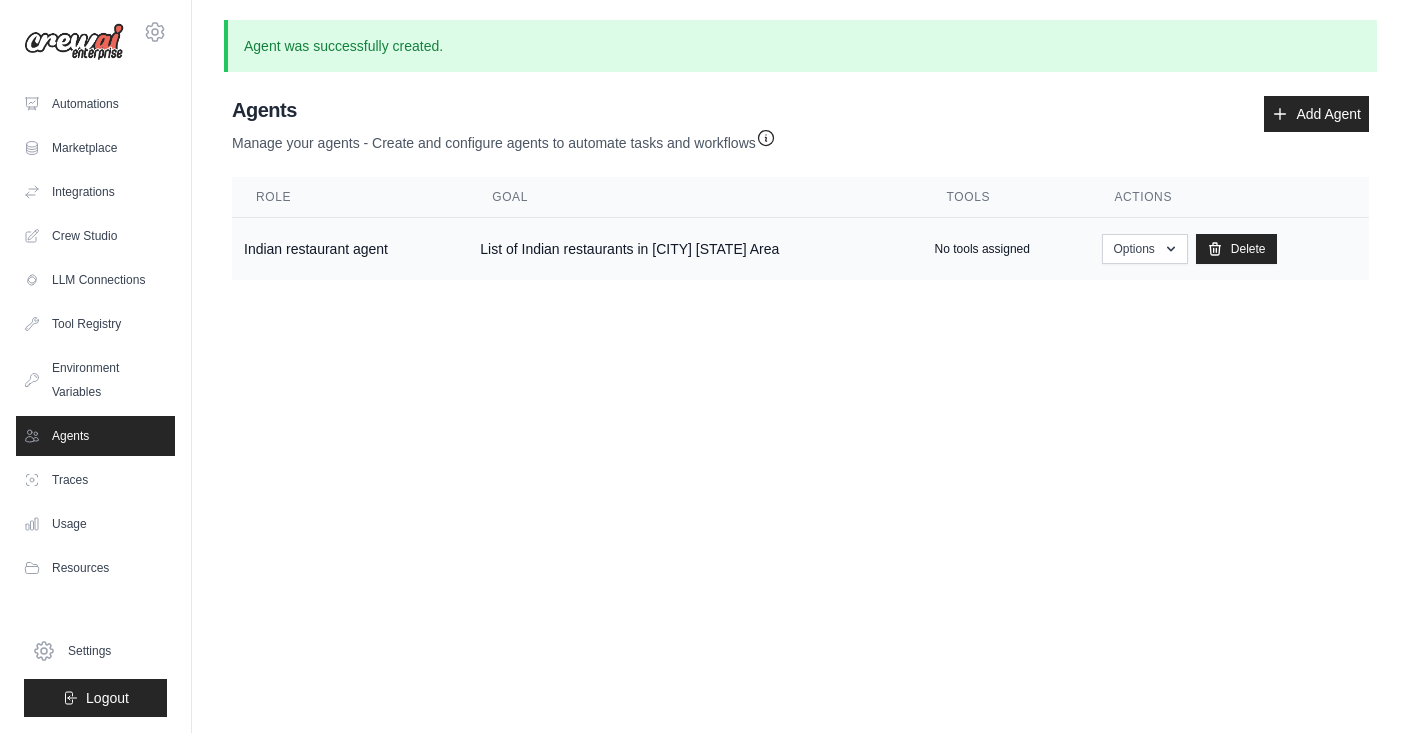 click on "List of Indian restaurants  in sf Bay Area" at bounding box center [695, 249] 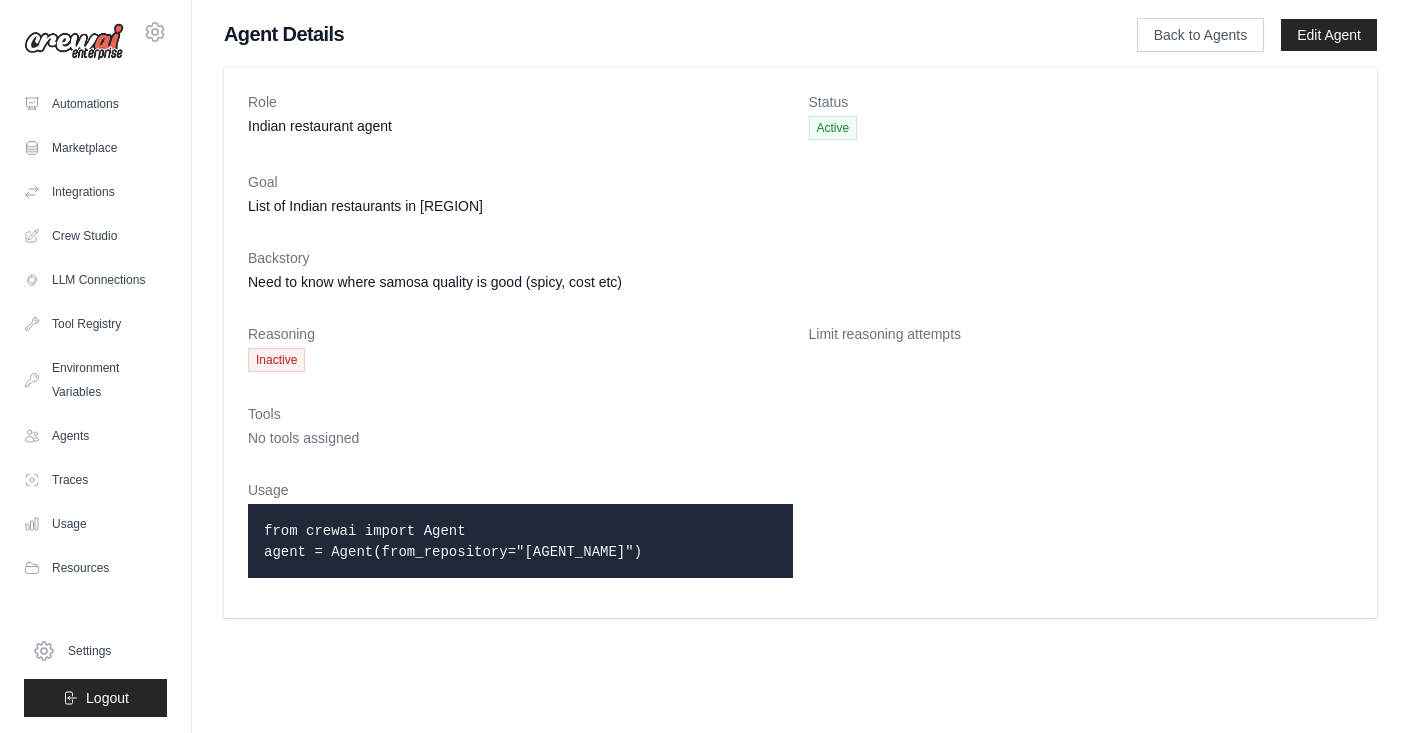 scroll, scrollTop: 0, scrollLeft: 0, axis: both 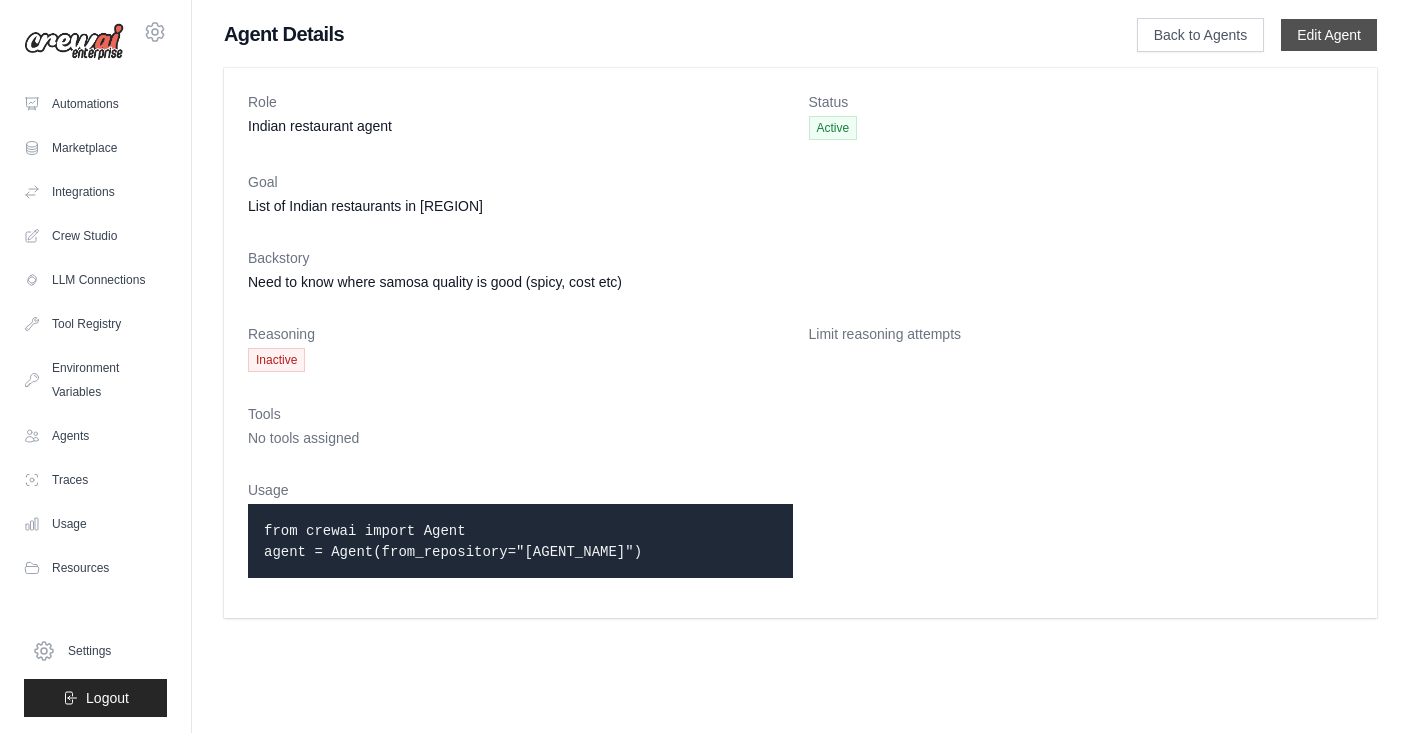 click on "Edit Agent" at bounding box center [1329, 35] 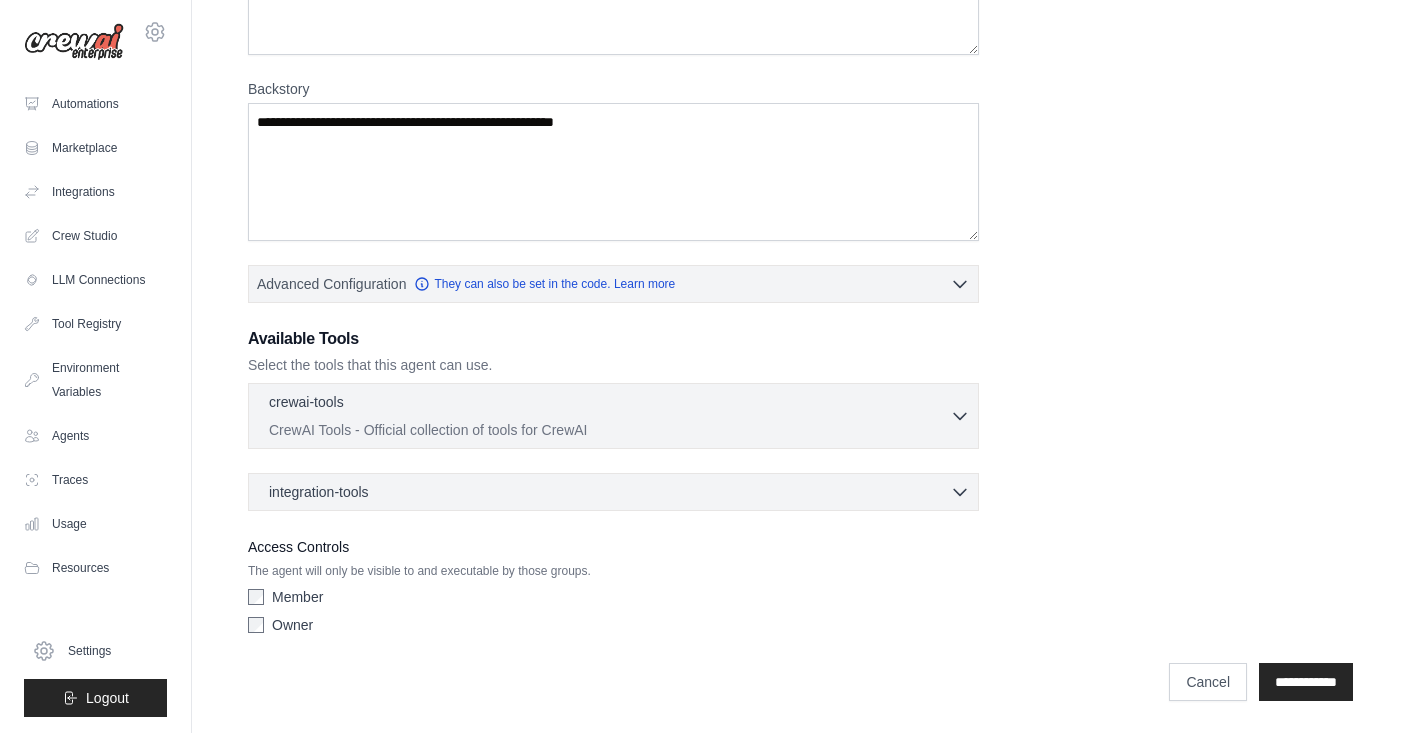 scroll, scrollTop: 306, scrollLeft: 0, axis: vertical 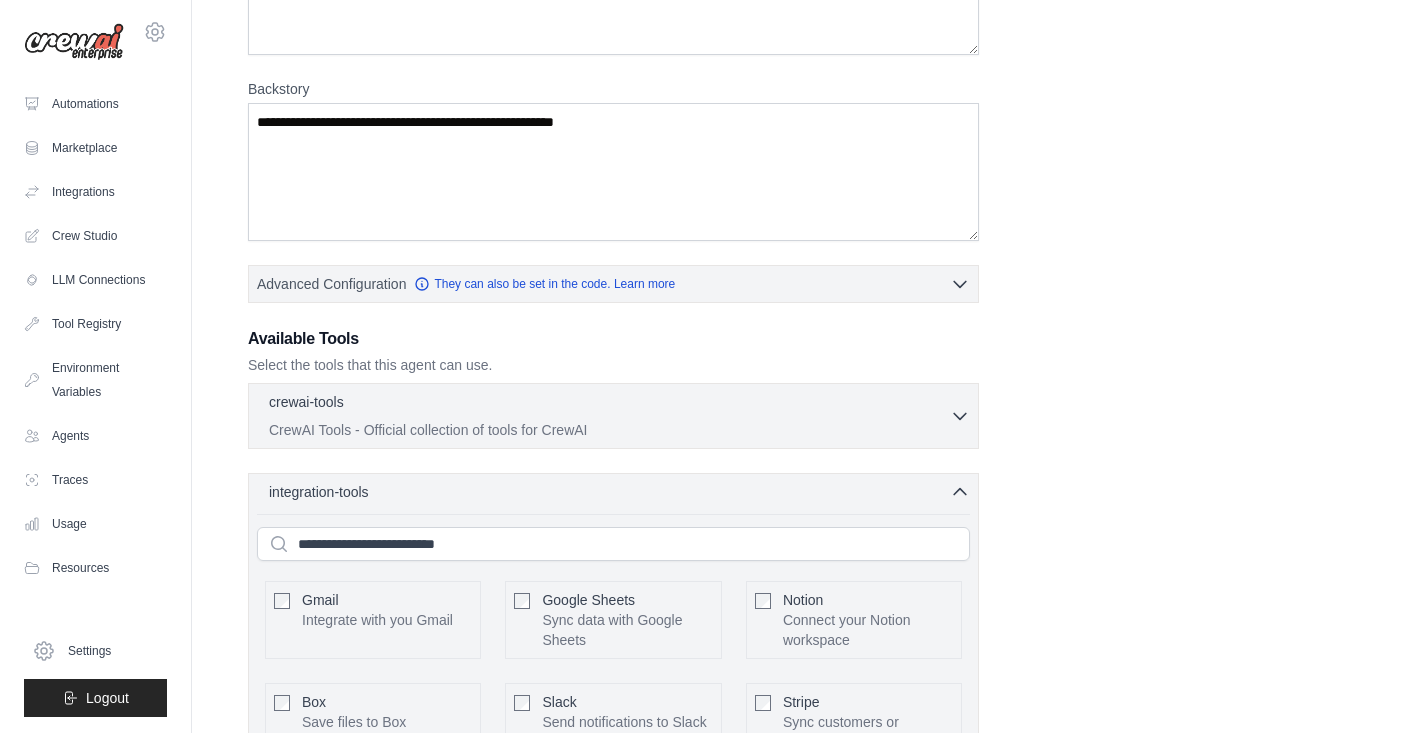 click on "integration-tools
0 selected" at bounding box center (619, 492) 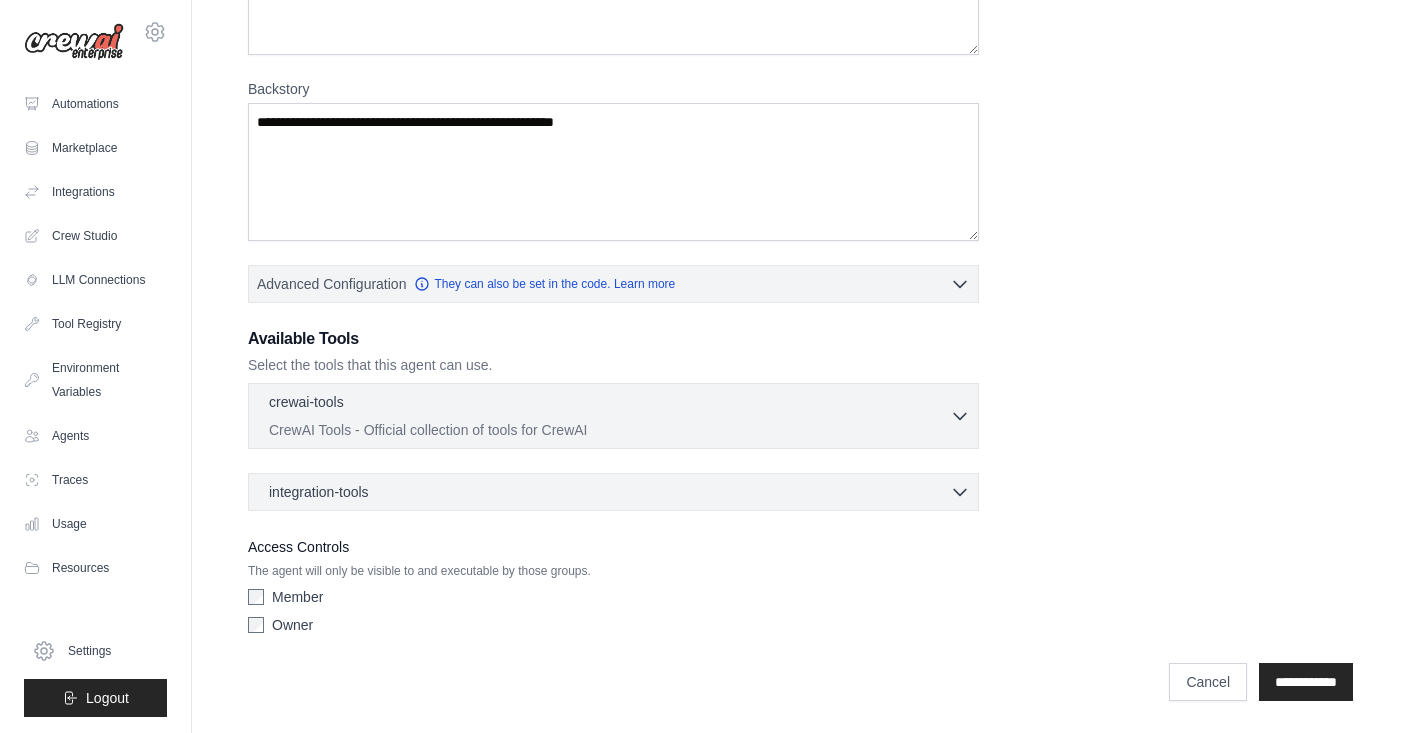 click on "CrewAI Tools - Official collection of tools for CrewAI" at bounding box center (609, 430) 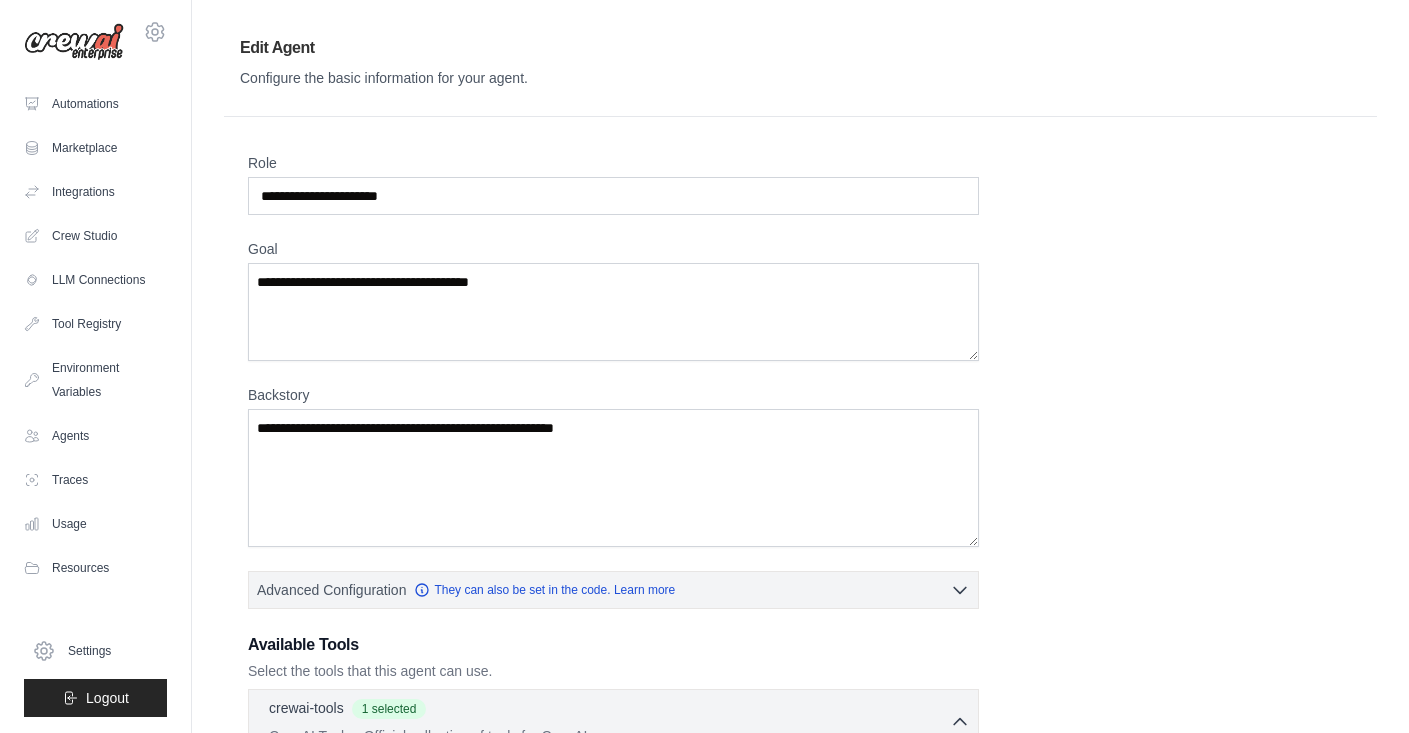 scroll, scrollTop: 0, scrollLeft: 0, axis: both 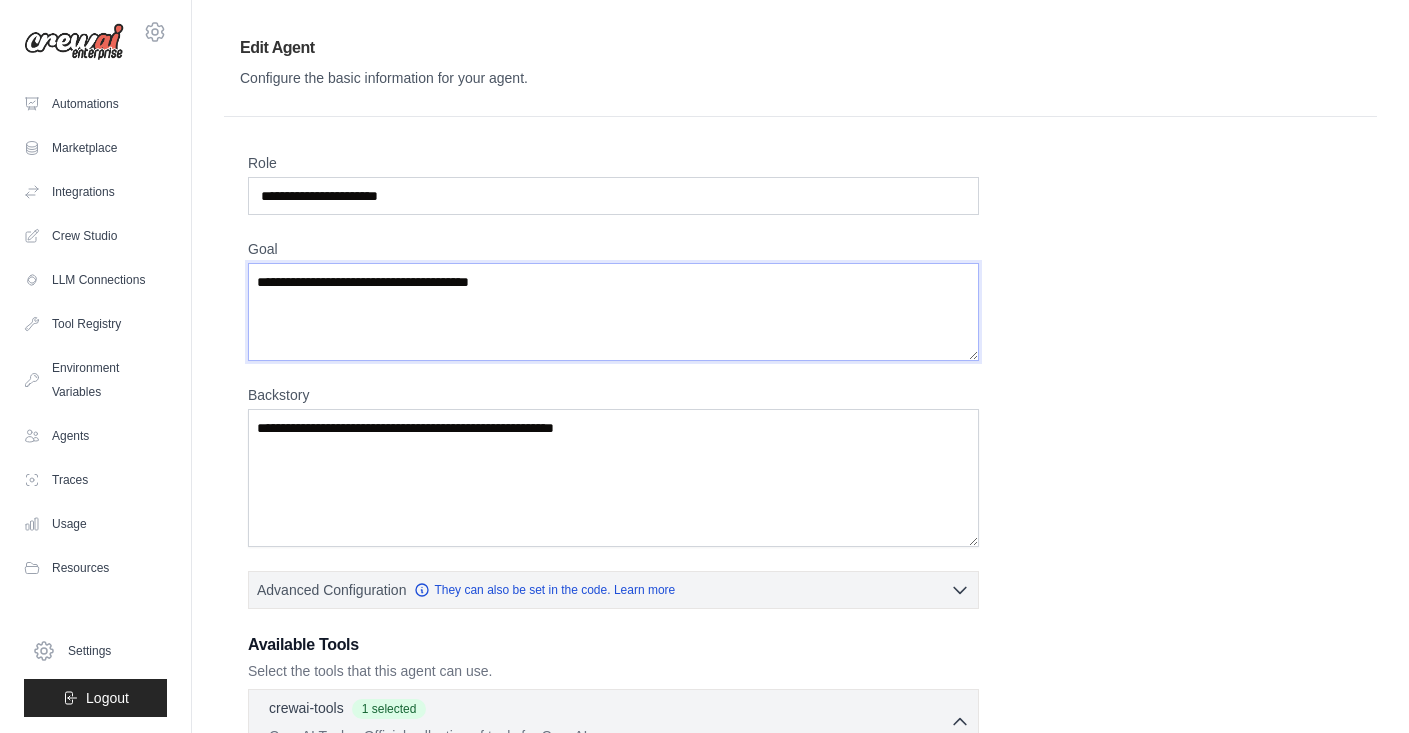 click on "**********" at bounding box center [613, 312] 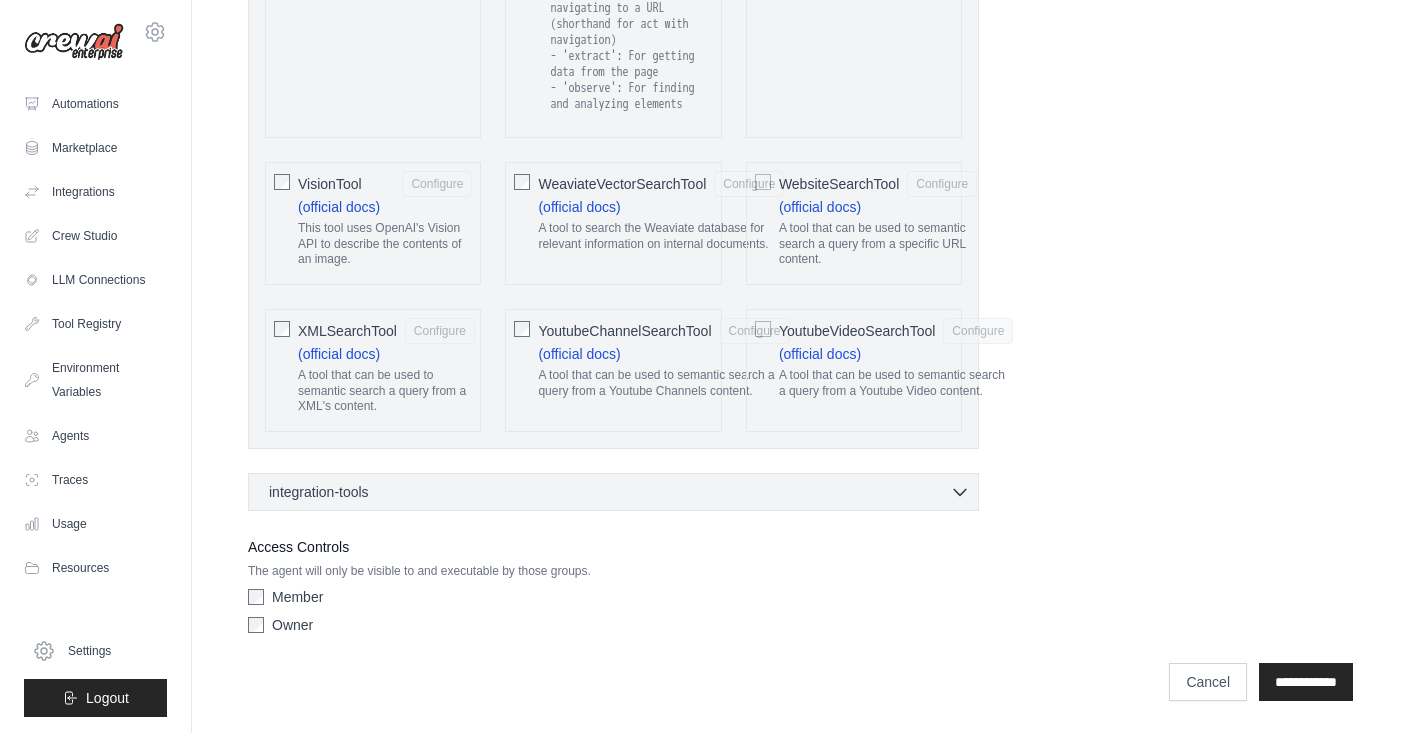 scroll, scrollTop: 4240, scrollLeft: 0, axis: vertical 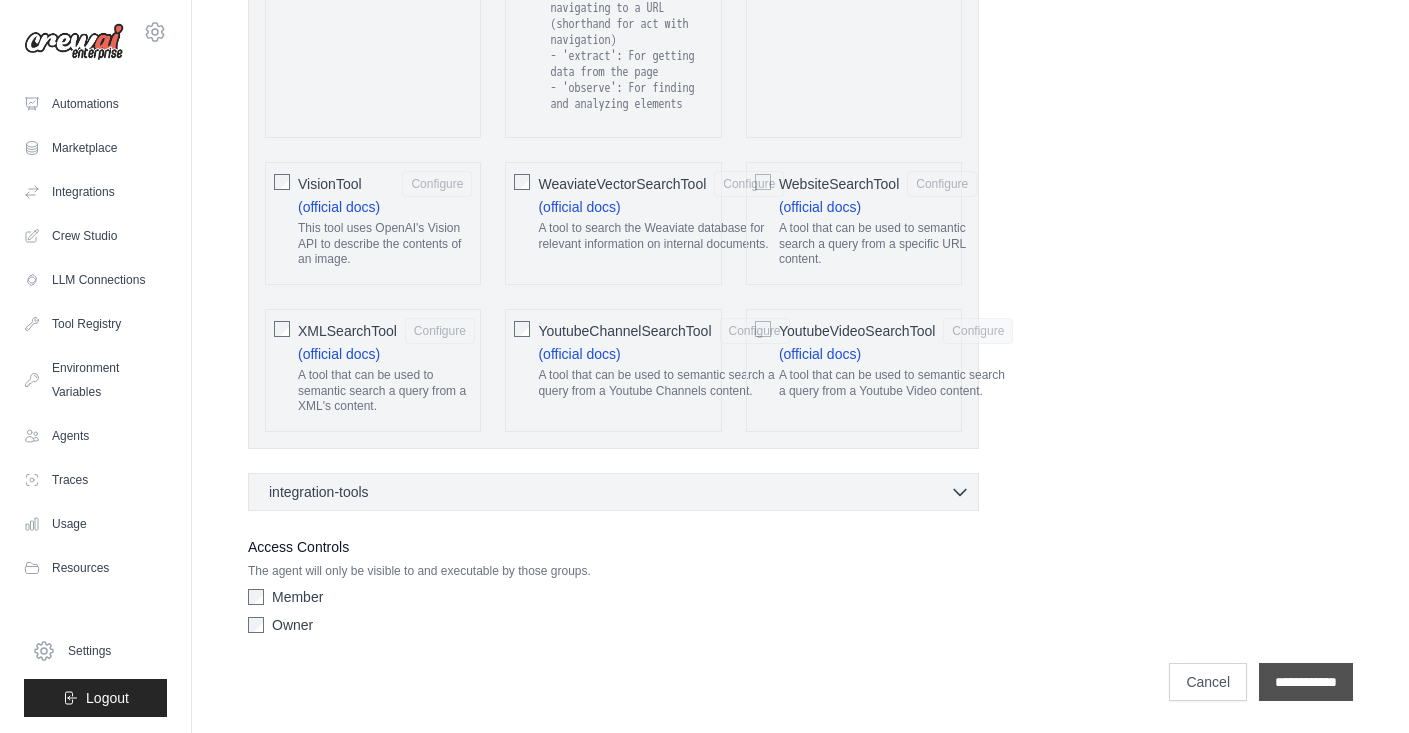 type on "**********" 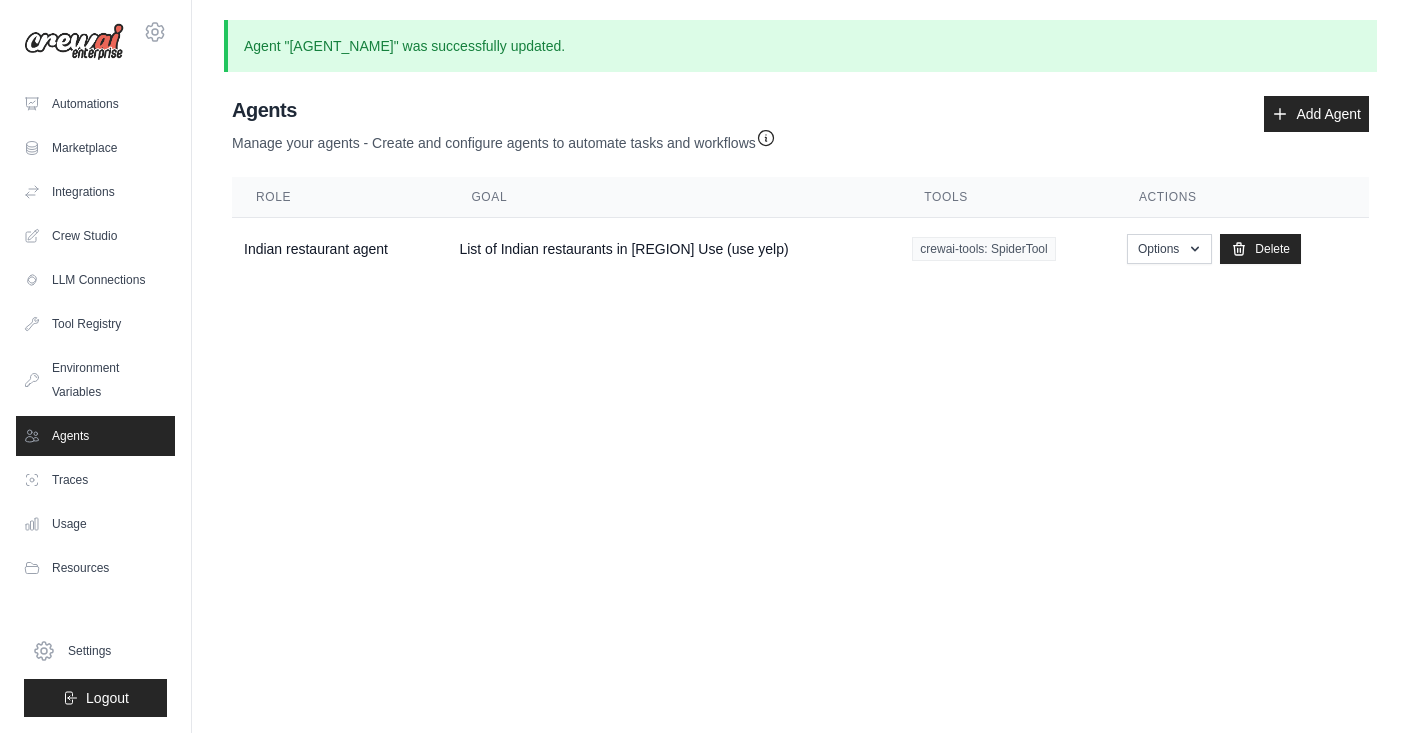 scroll, scrollTop: 0, scrollLeft: 0, axis: both 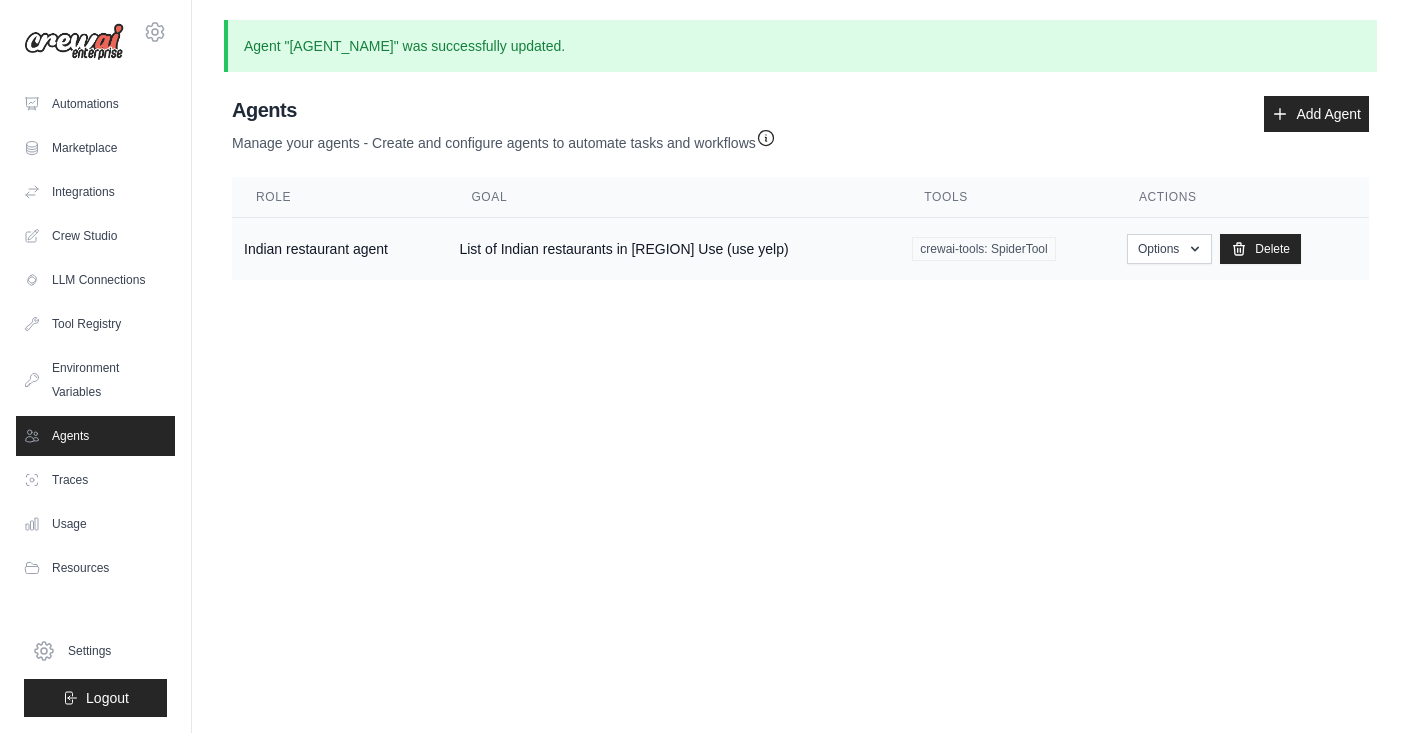 click on "List of Indian restaurants  in sf Bay Area Use (use yelp)" at bounding box center [673, 249] 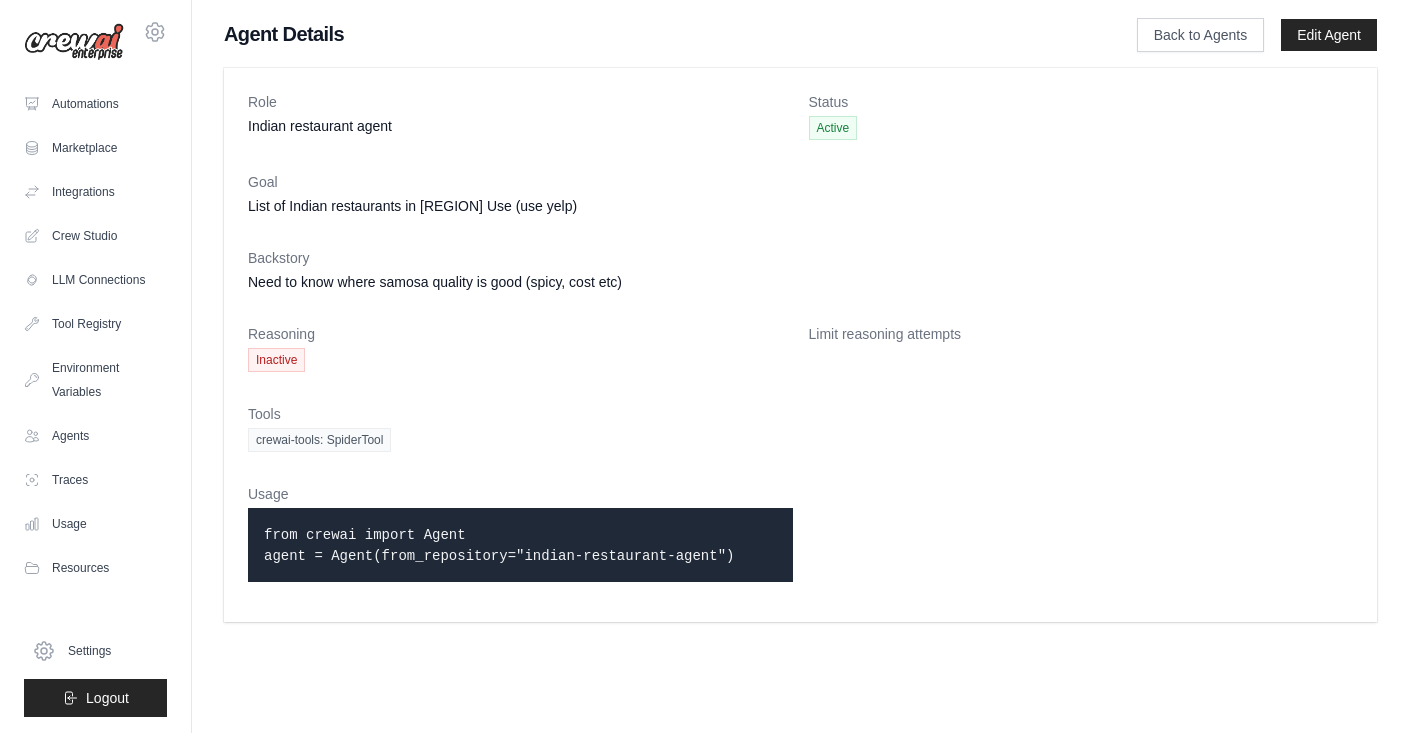 scroll, scrollTop: 0, scrollLeft: 0, axis: both 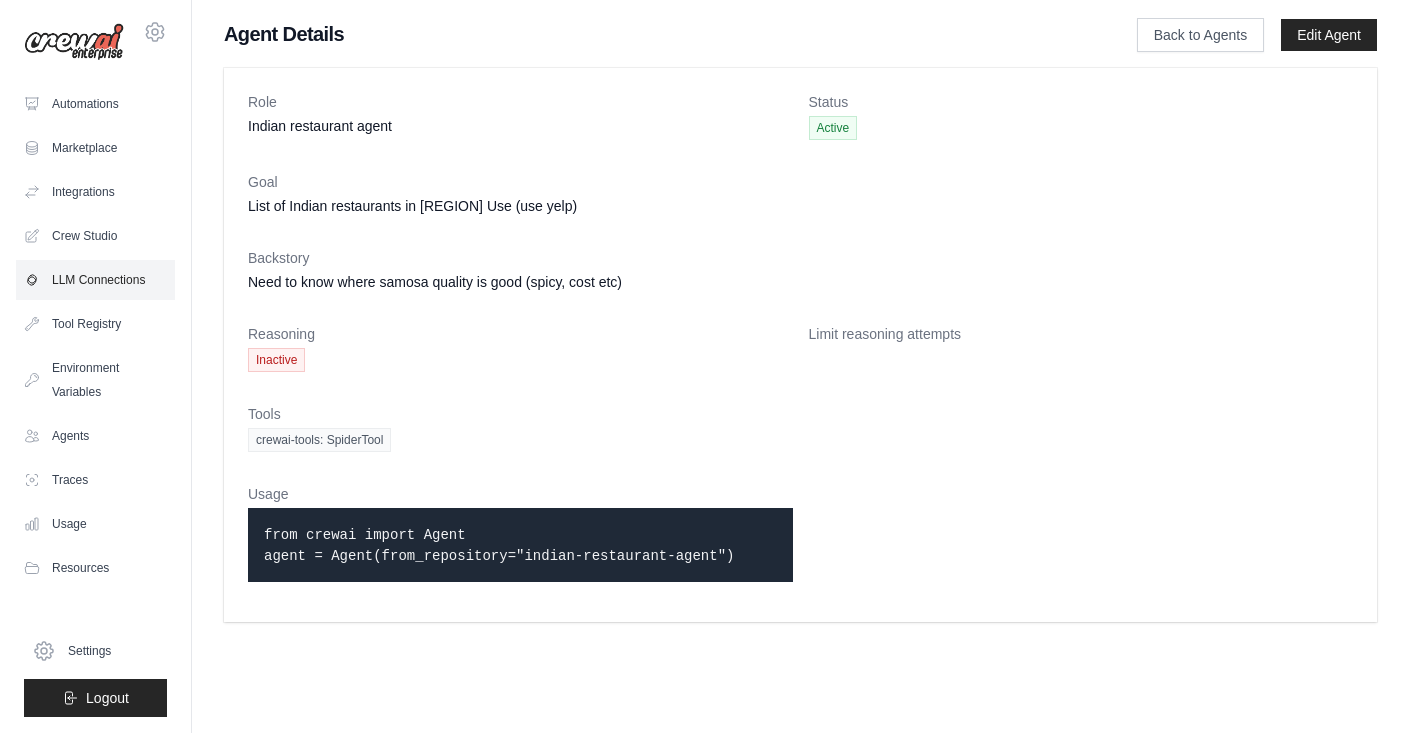 click on "LLM Connections" at bounding box center (95, 280) 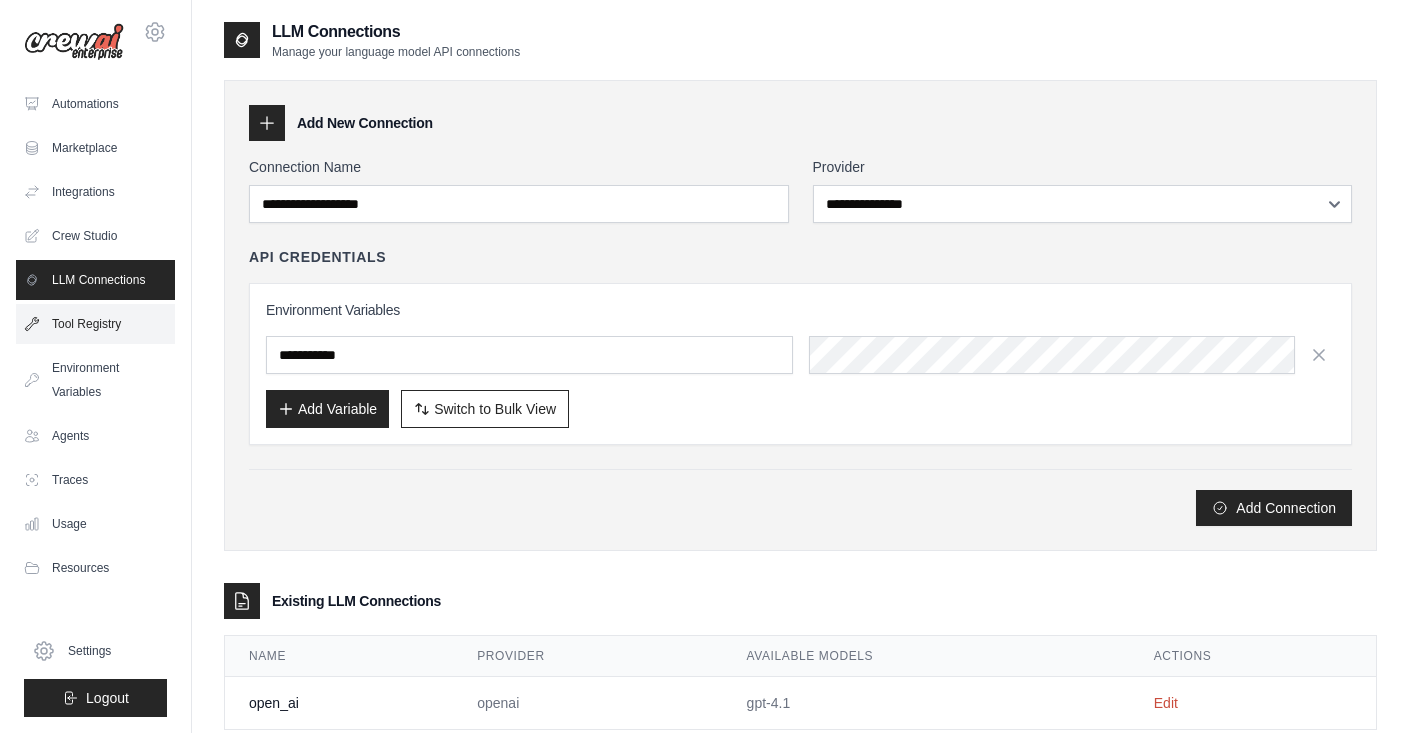 click on "Tool Registry" at bounding box center [95, 324] 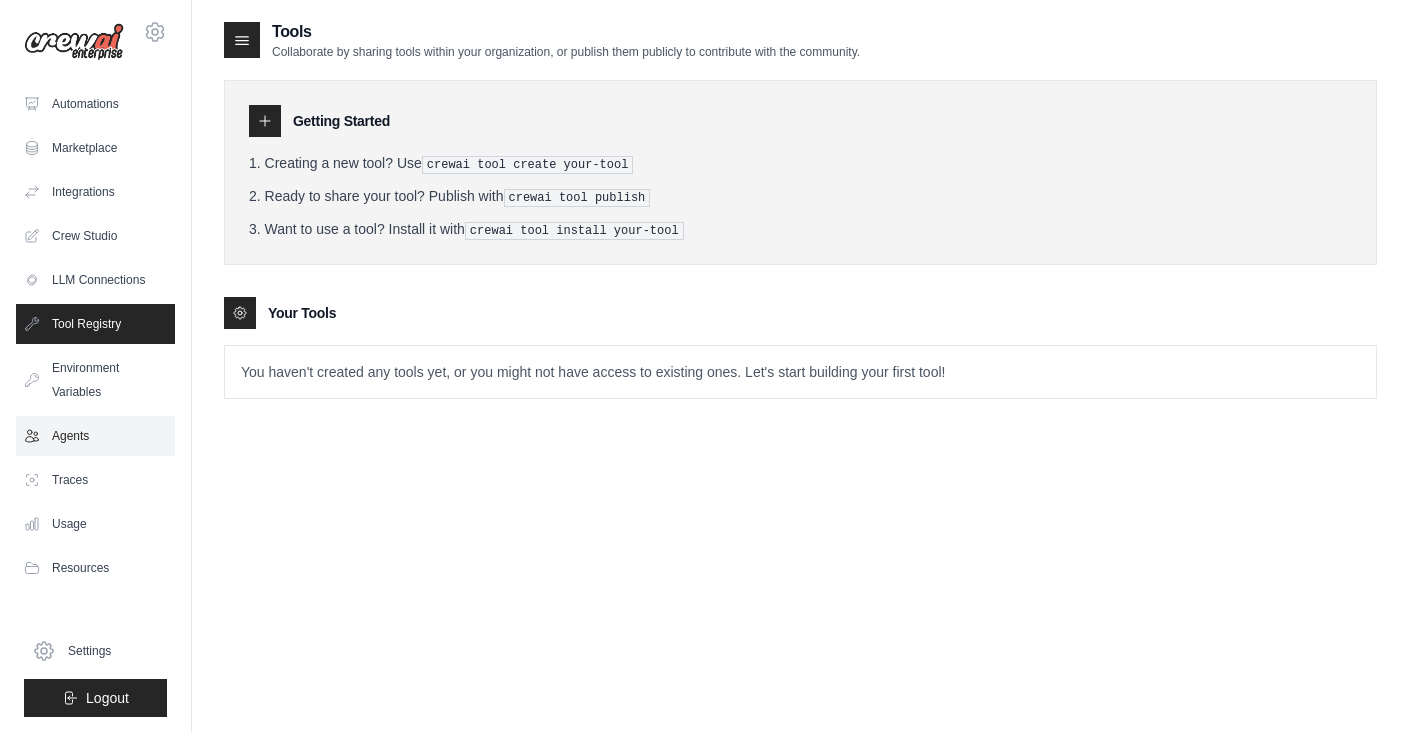 click on "Agents" at bounding box center (95, 436) 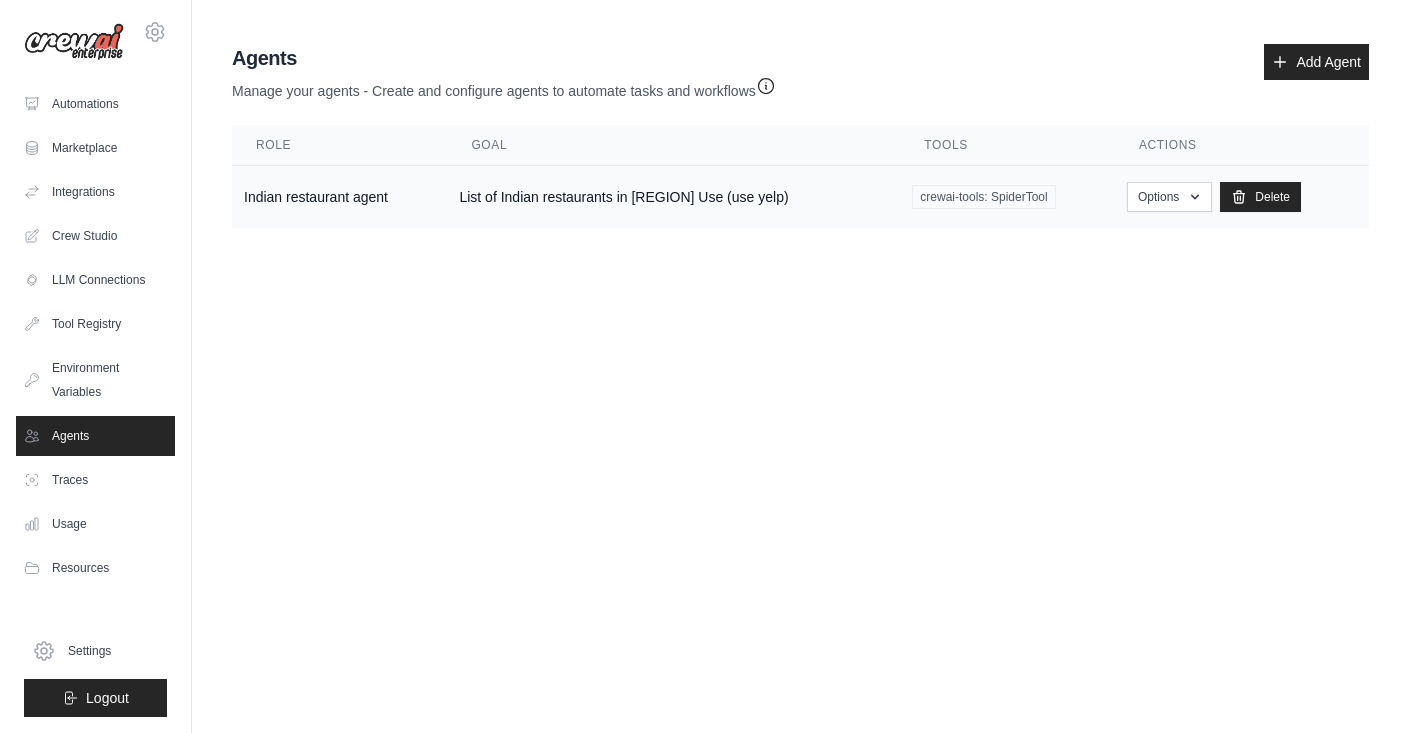 click on "List of Indian restaurants  in sf Bay Area Use (use yelp)" at bounding box center [673, 197] 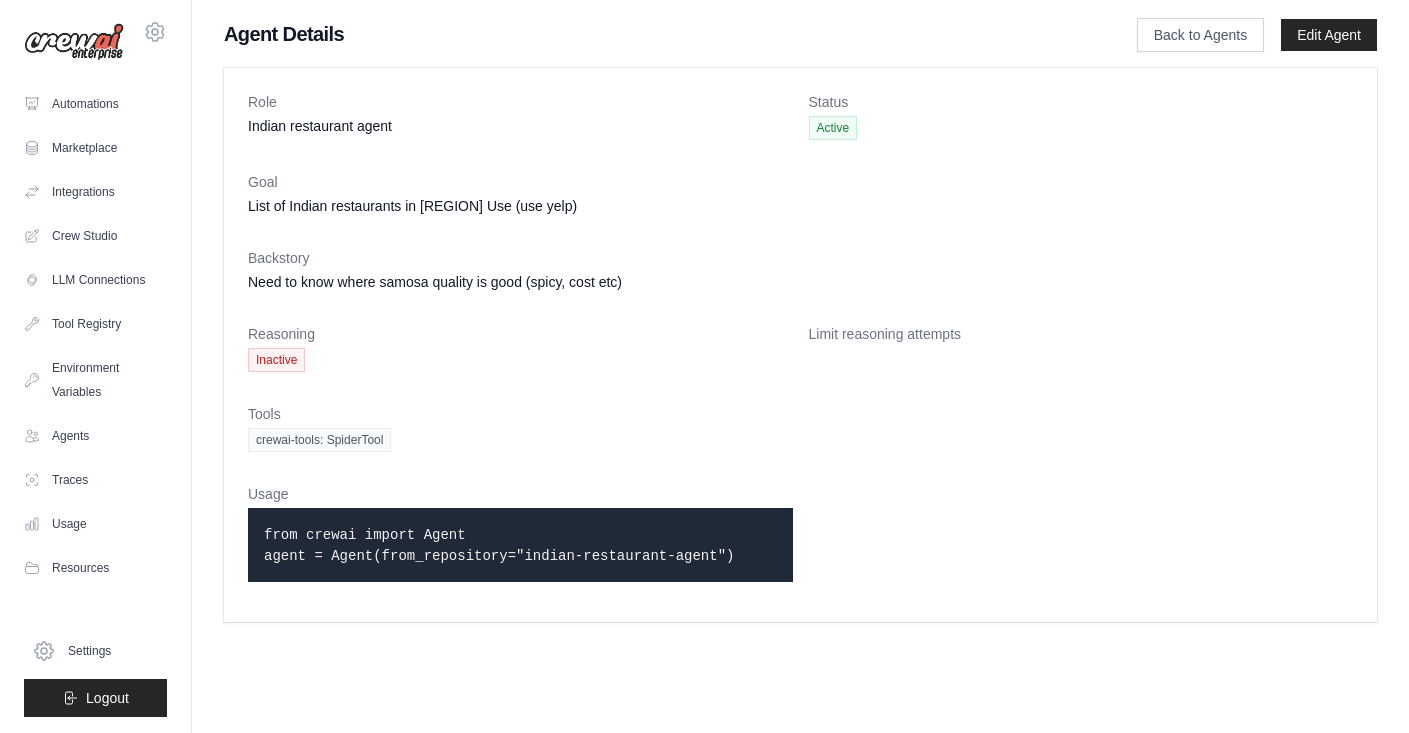 scroll, scrollTop: 0, scrollLeft: 0, axis: both 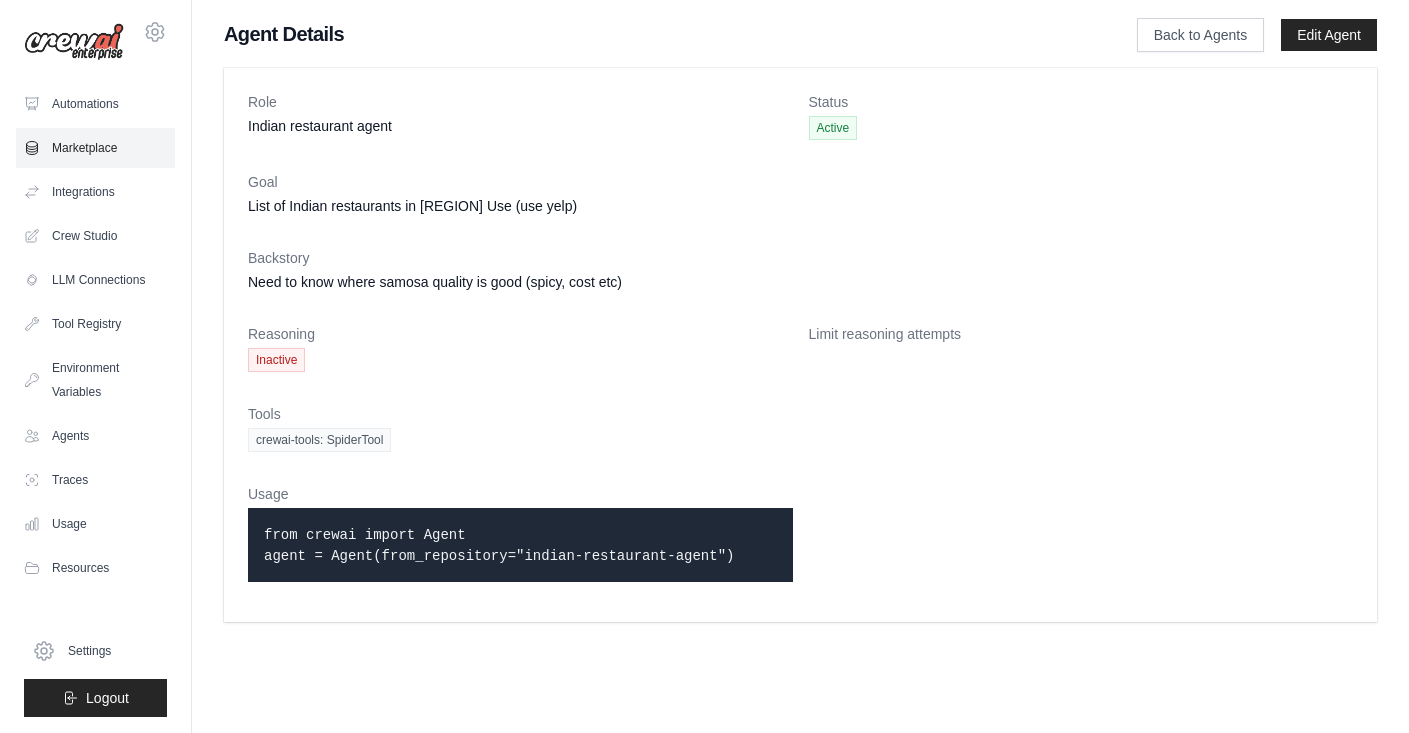 click on "Marketplace" at bounding box center [95, 148] 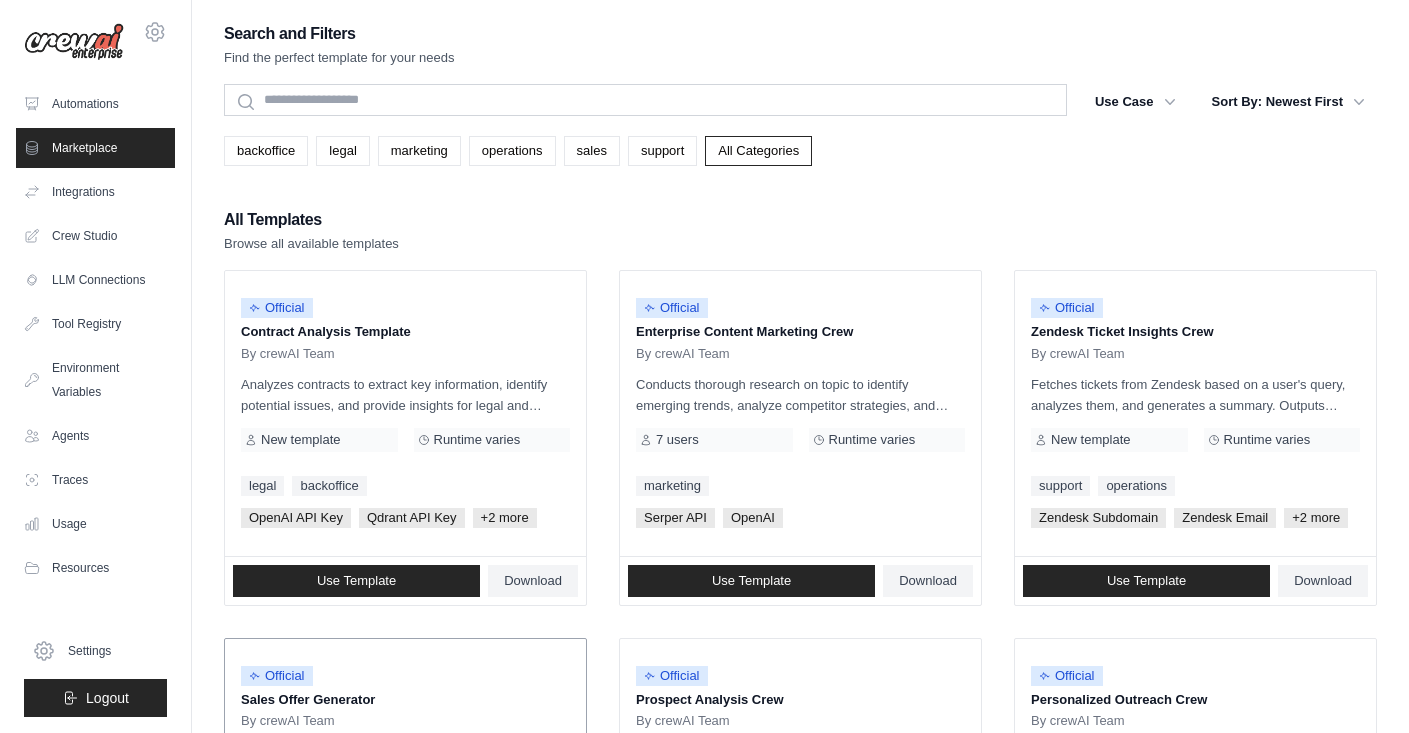 scroll, scrollTop: 0, scrollLeft: 0, axis: both 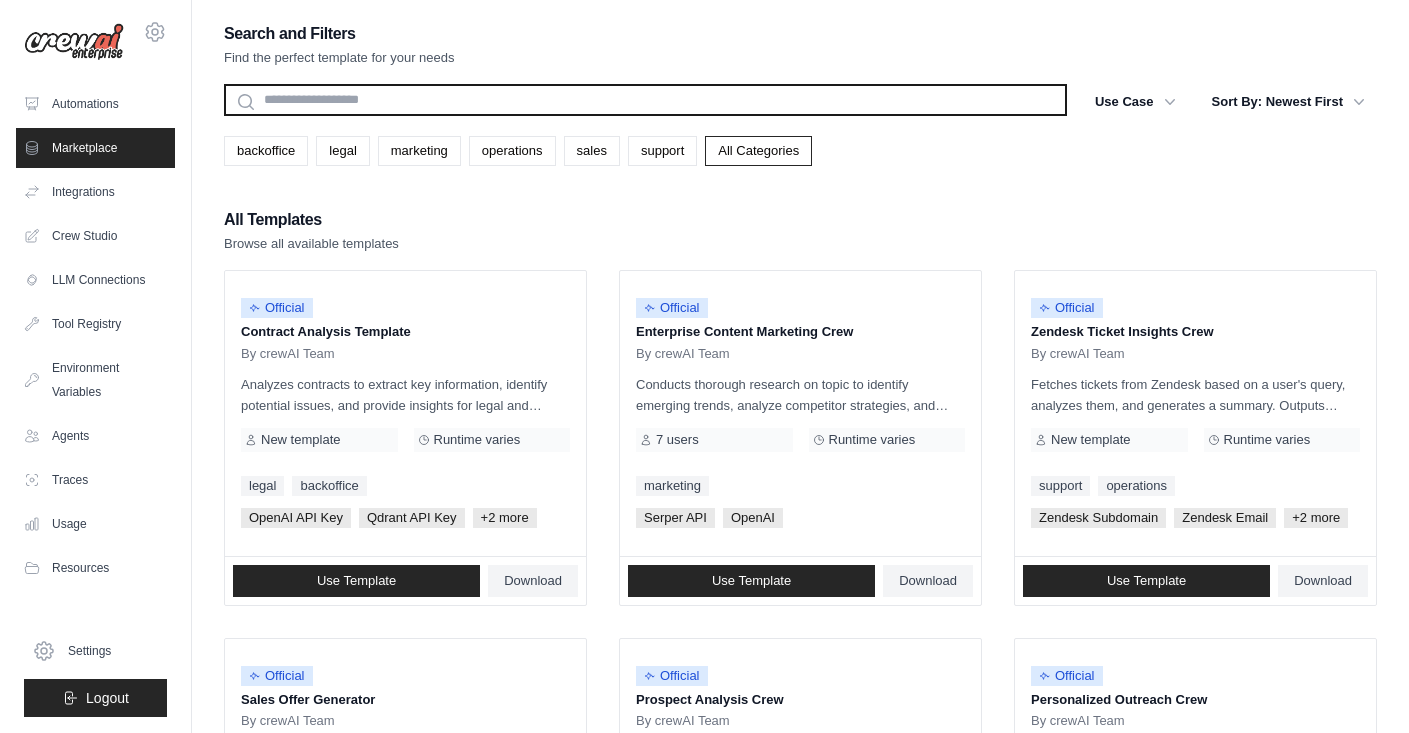 click at bounding box center (645, 100) 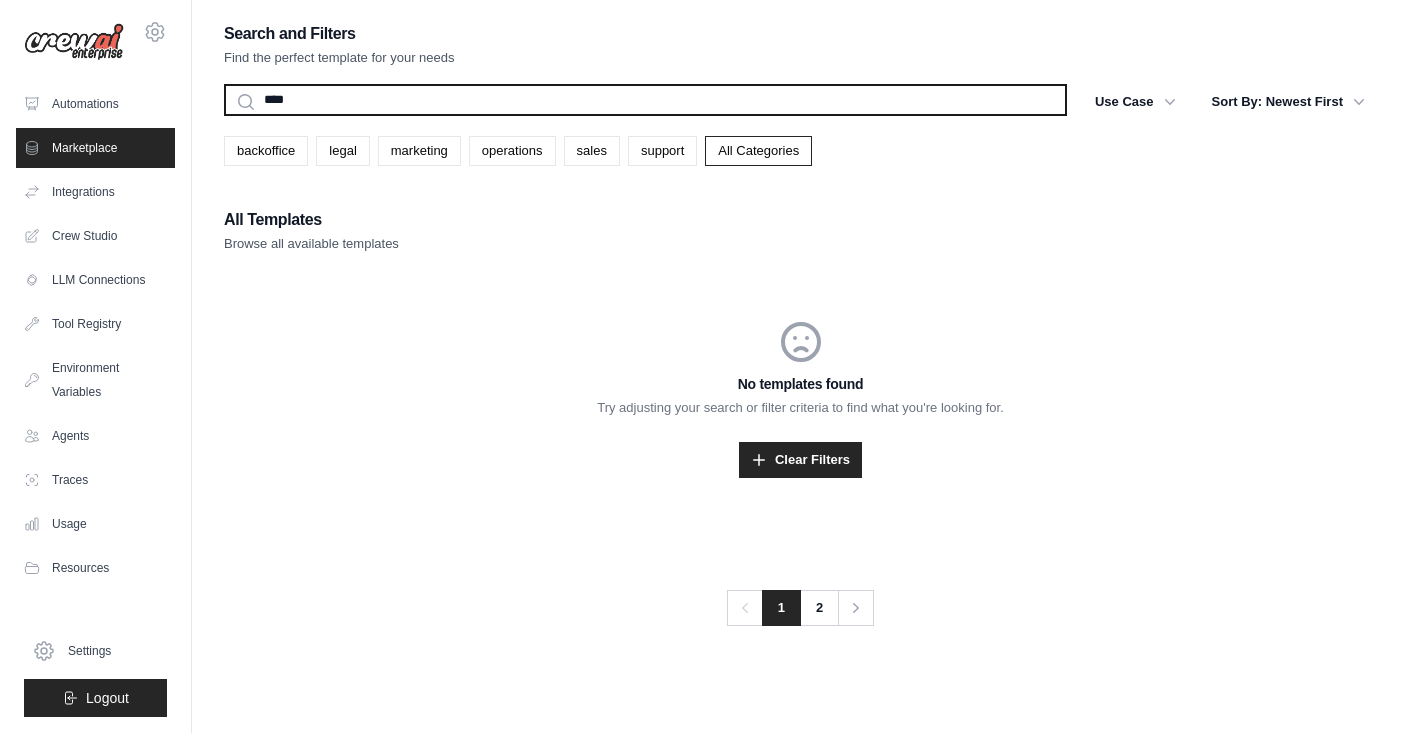 type on "****" 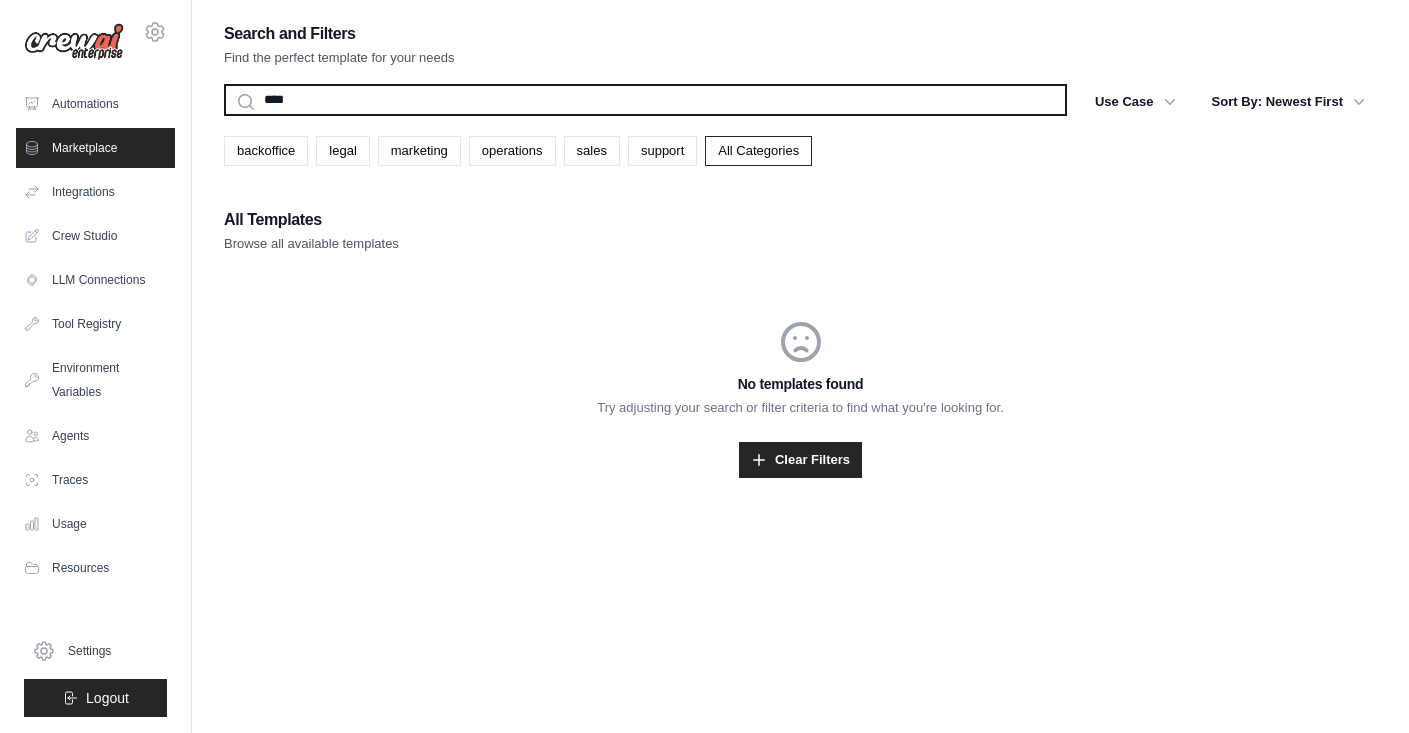 drag, startPoint x: 350, startPoint y: 100, endPoint x: 186, endPoint y: 90, distance: 164.3046 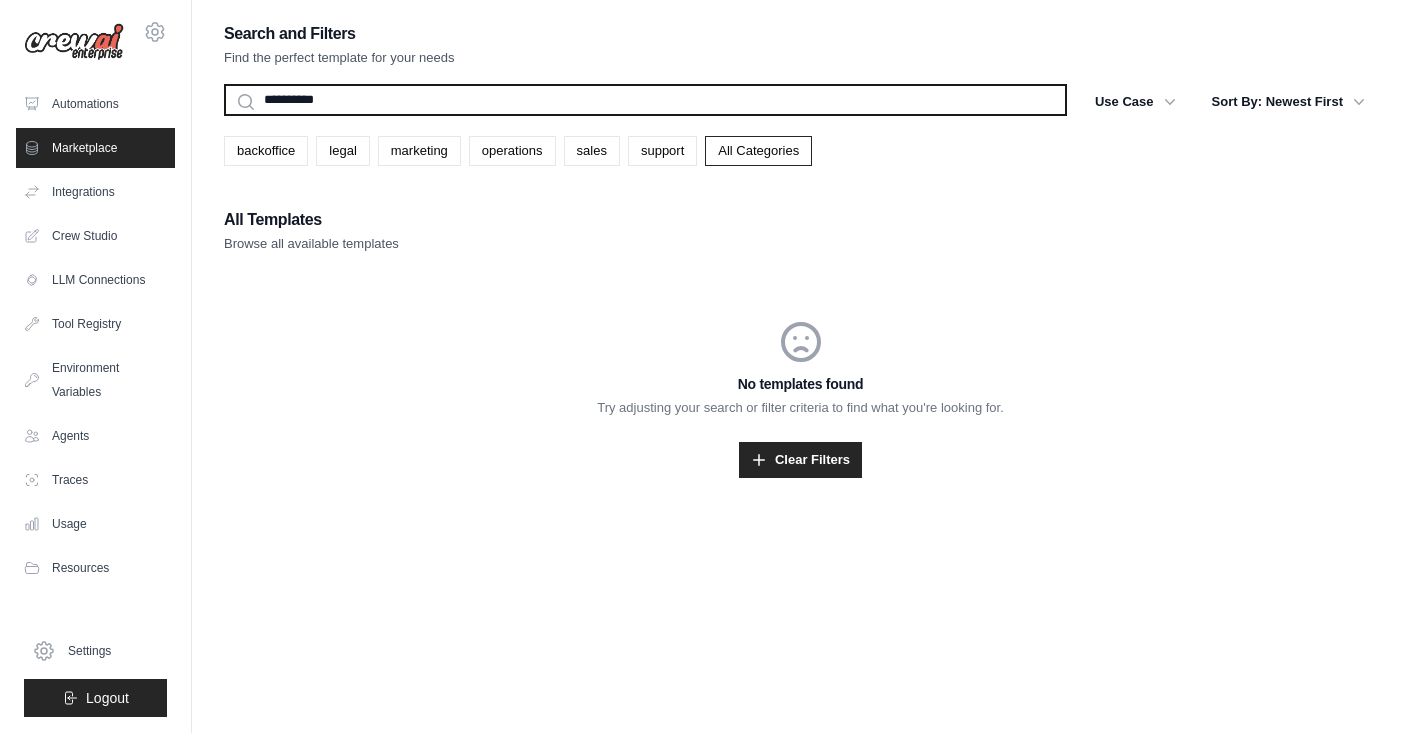type on "**********" 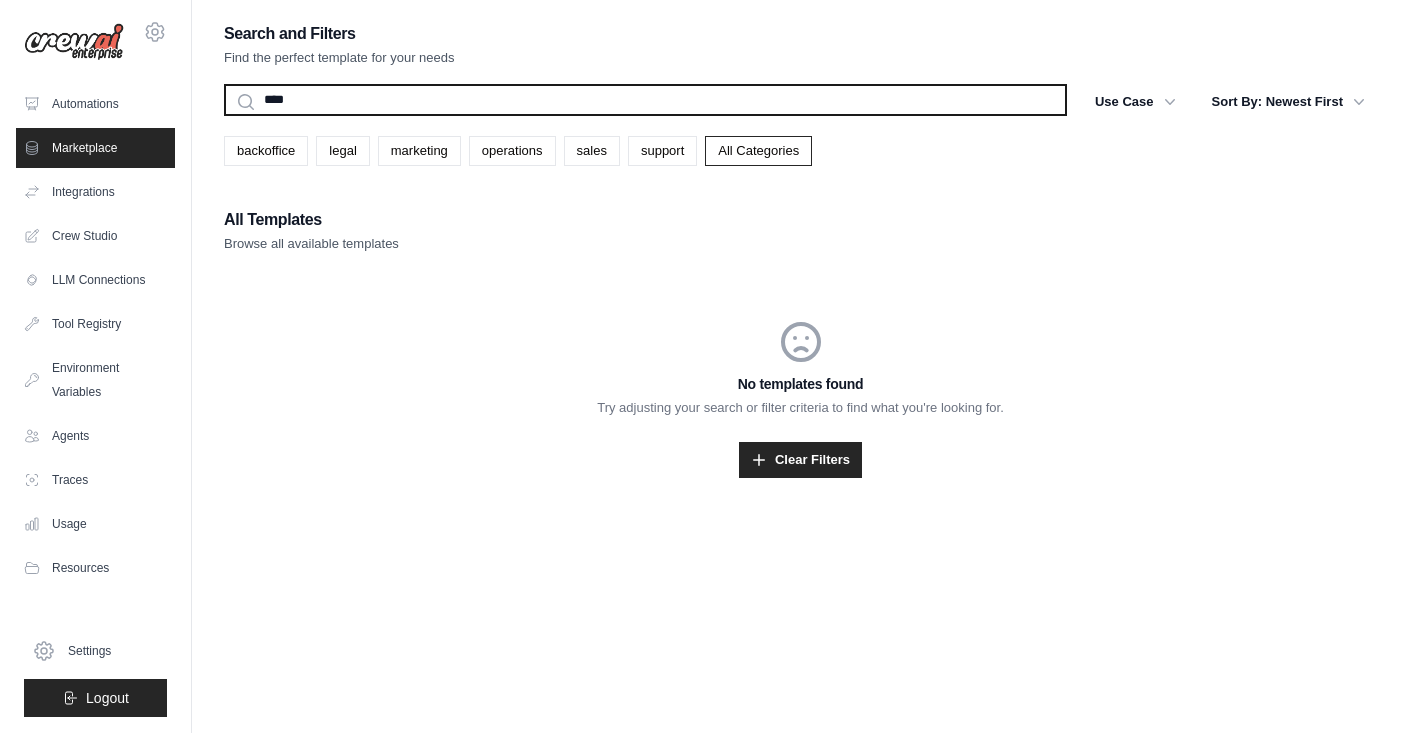 type on "****" 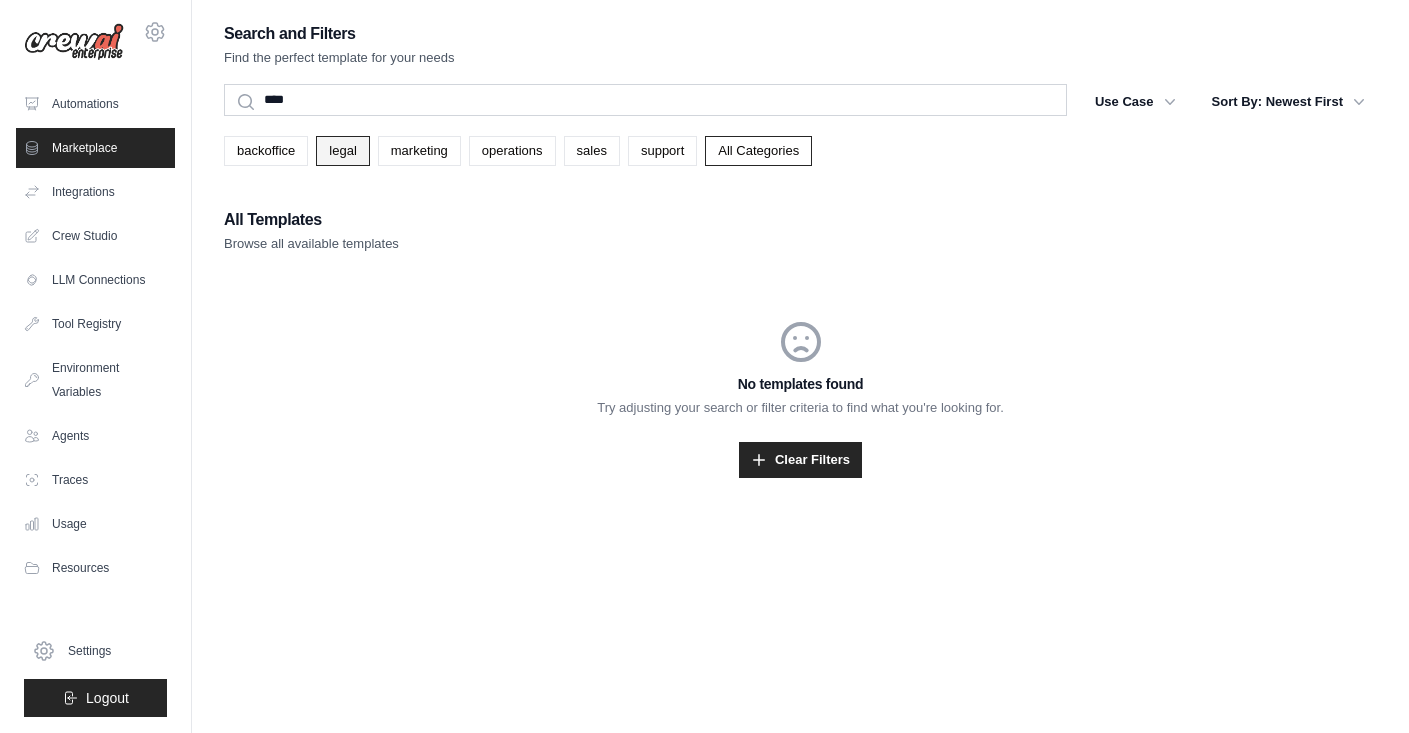 click on "legal" at bounding box center (342, 151) 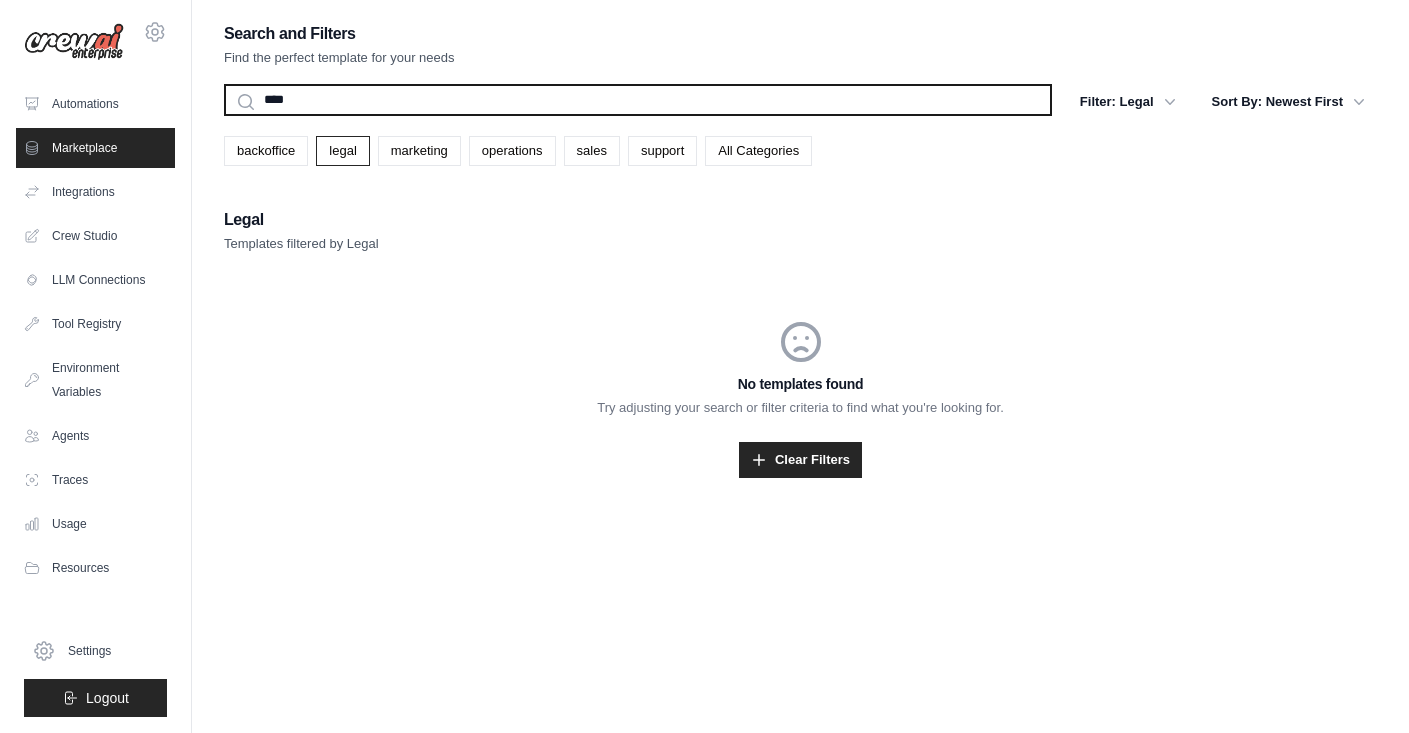 drag, startPoint x: 392, startPoint y: 102, endPoint x: 167, endPoint y: 79, distance: 226.1725 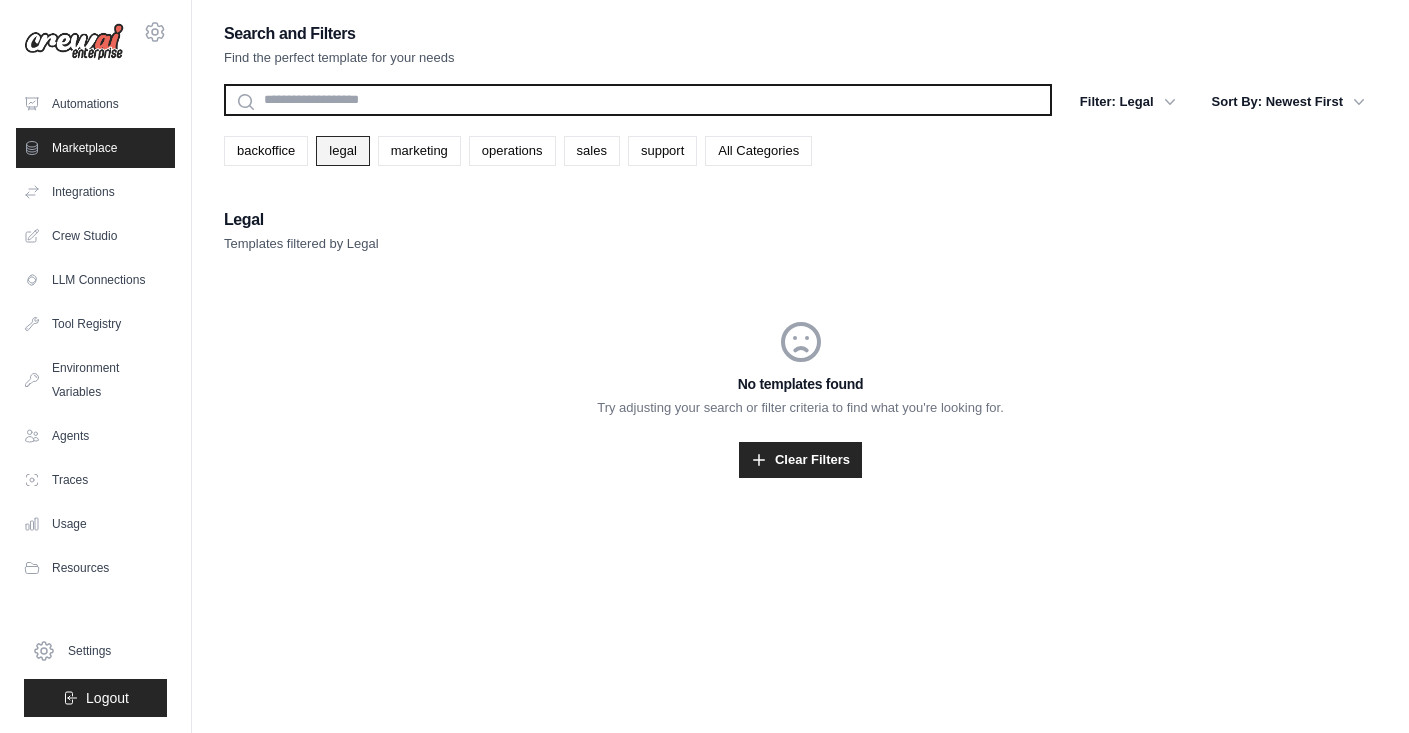 type 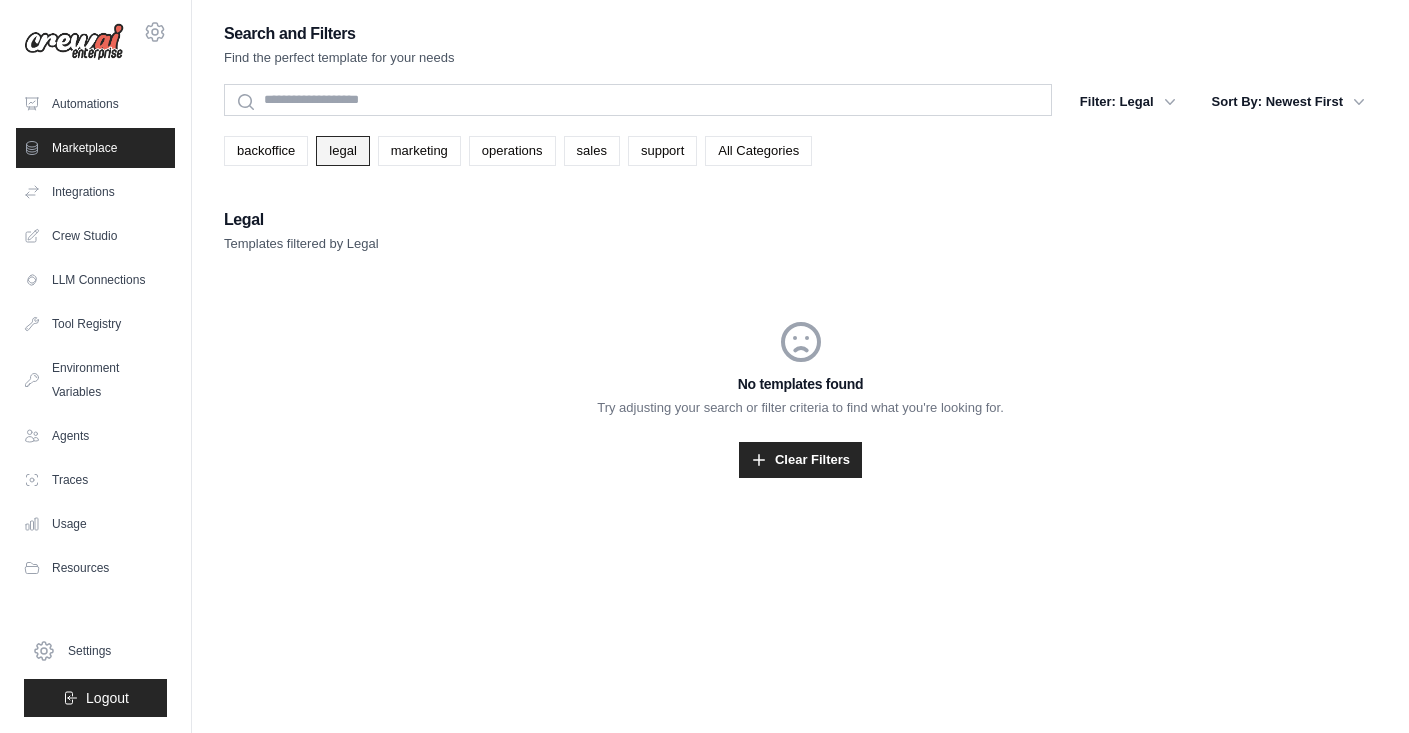 click on "legal" at bounding box center (342, 151) 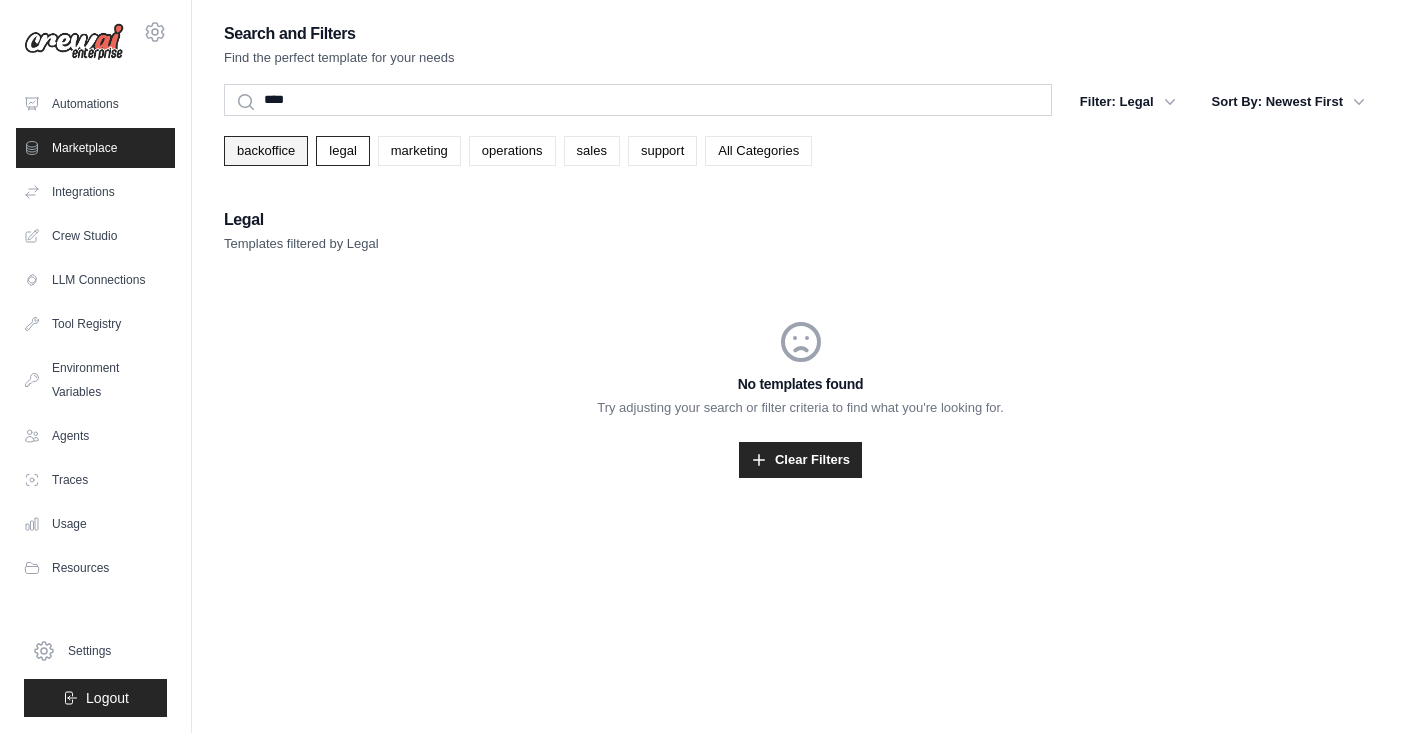 click on "backoffice" at bounding box center [266, 151] 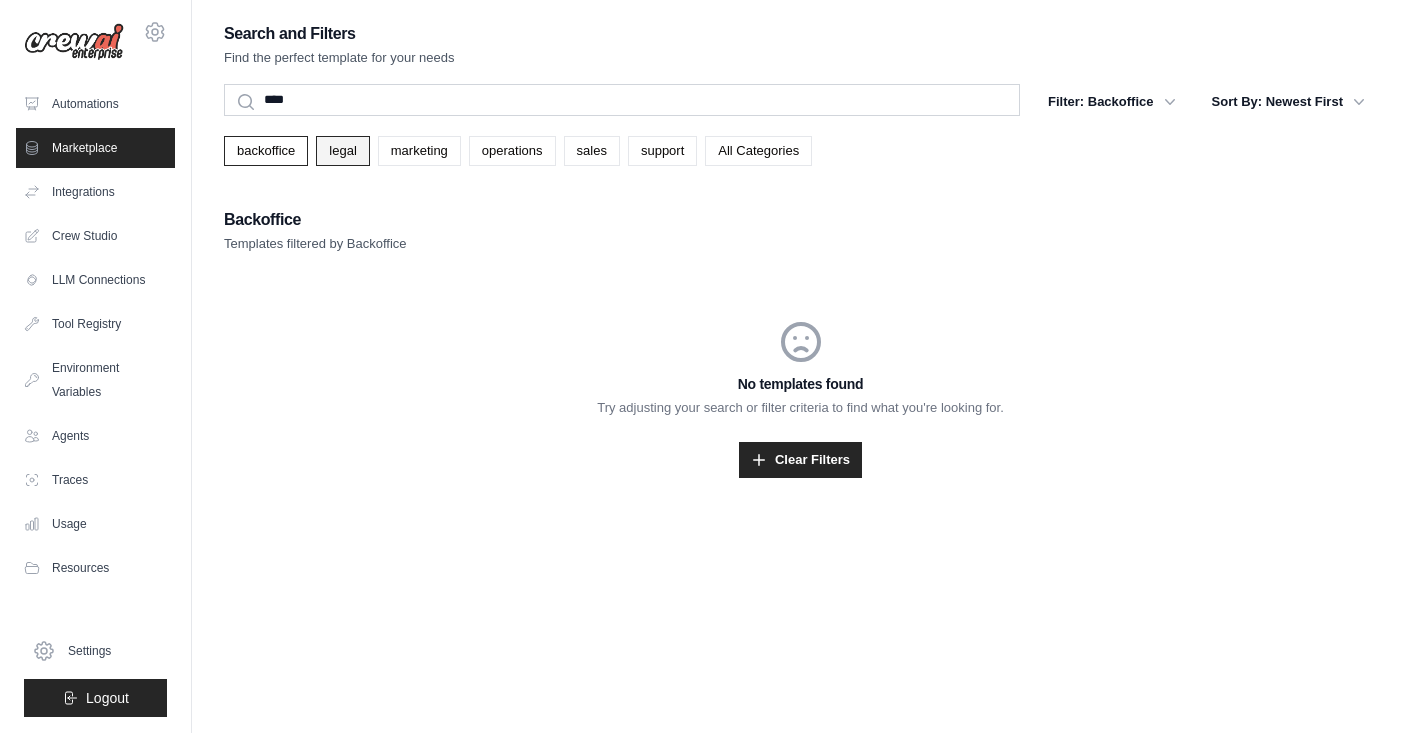 click on "legal" at bounding box center [342, 151] 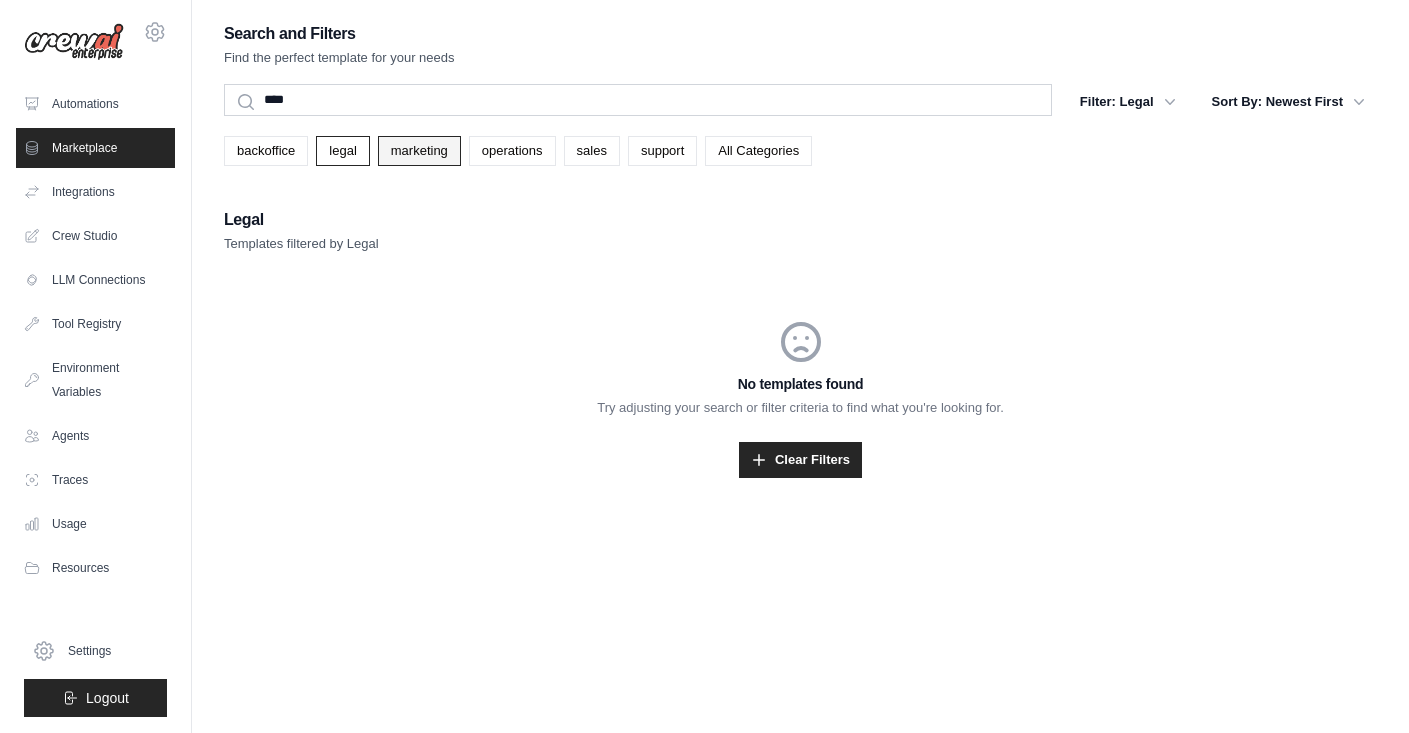 click on "marketing" at bounding box center (419, 151) 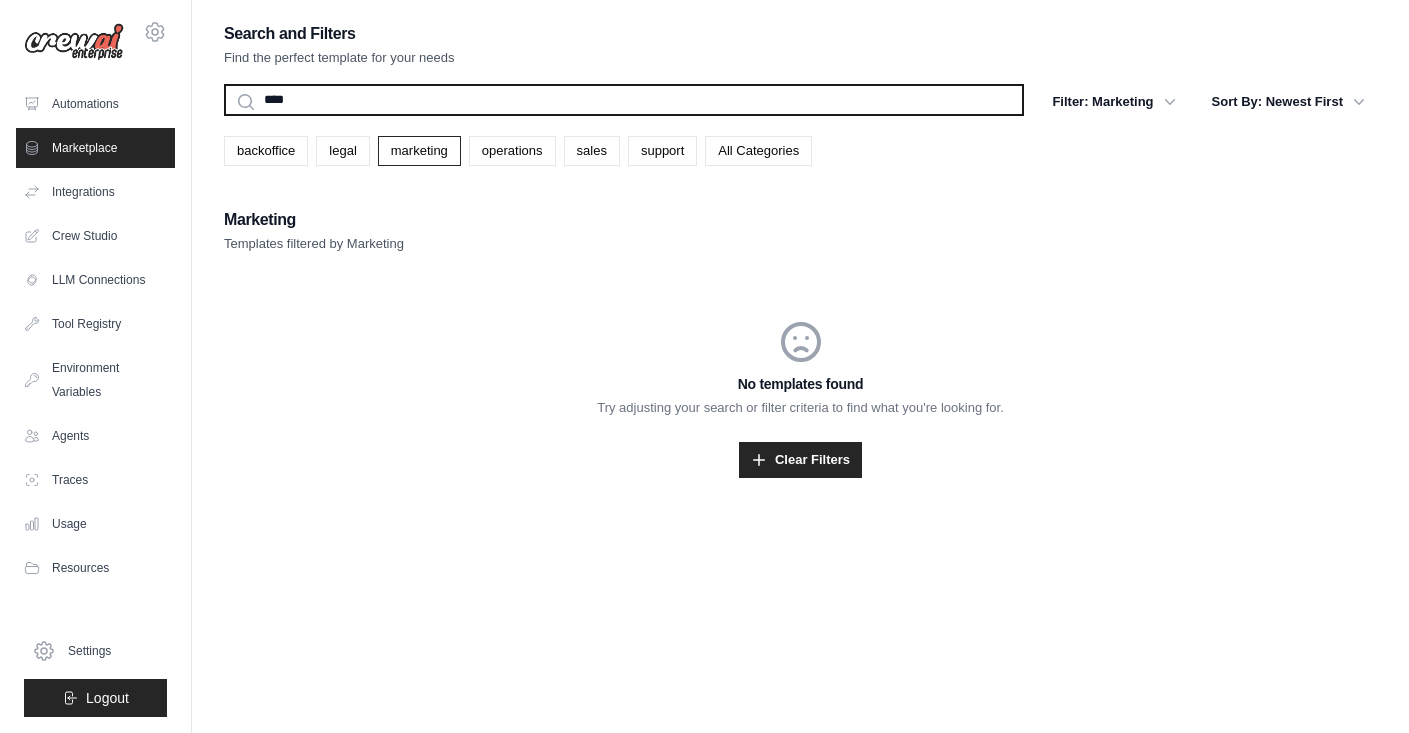 click on "****" at bounding box center (624, 100) 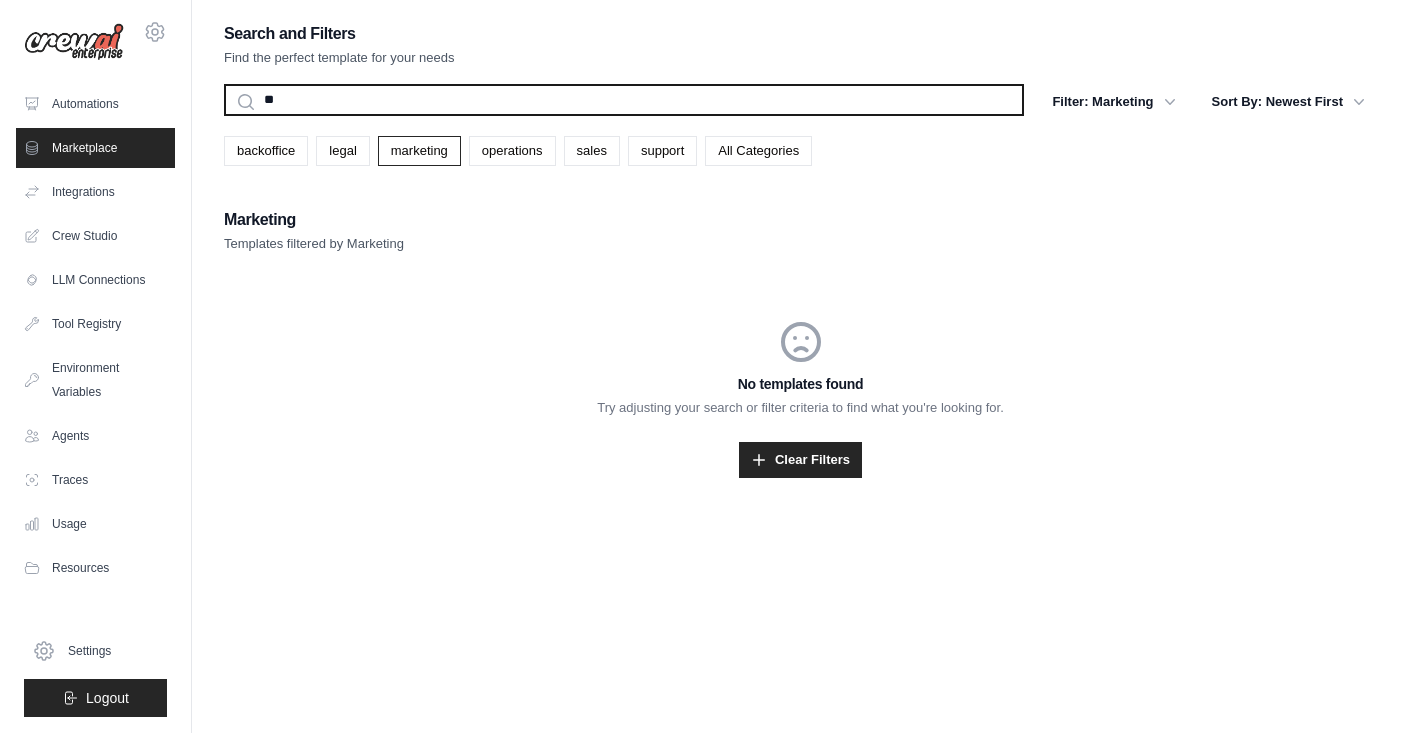 type on "*" 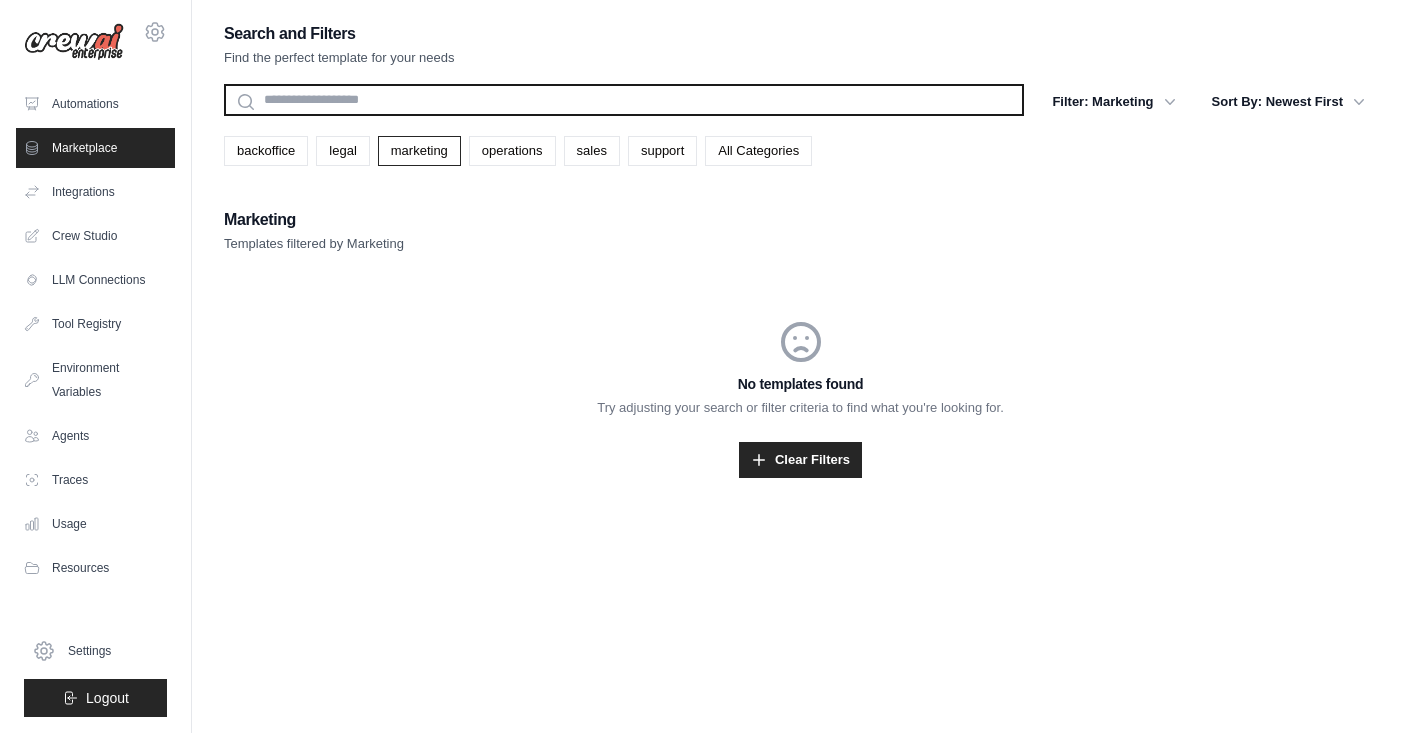 type 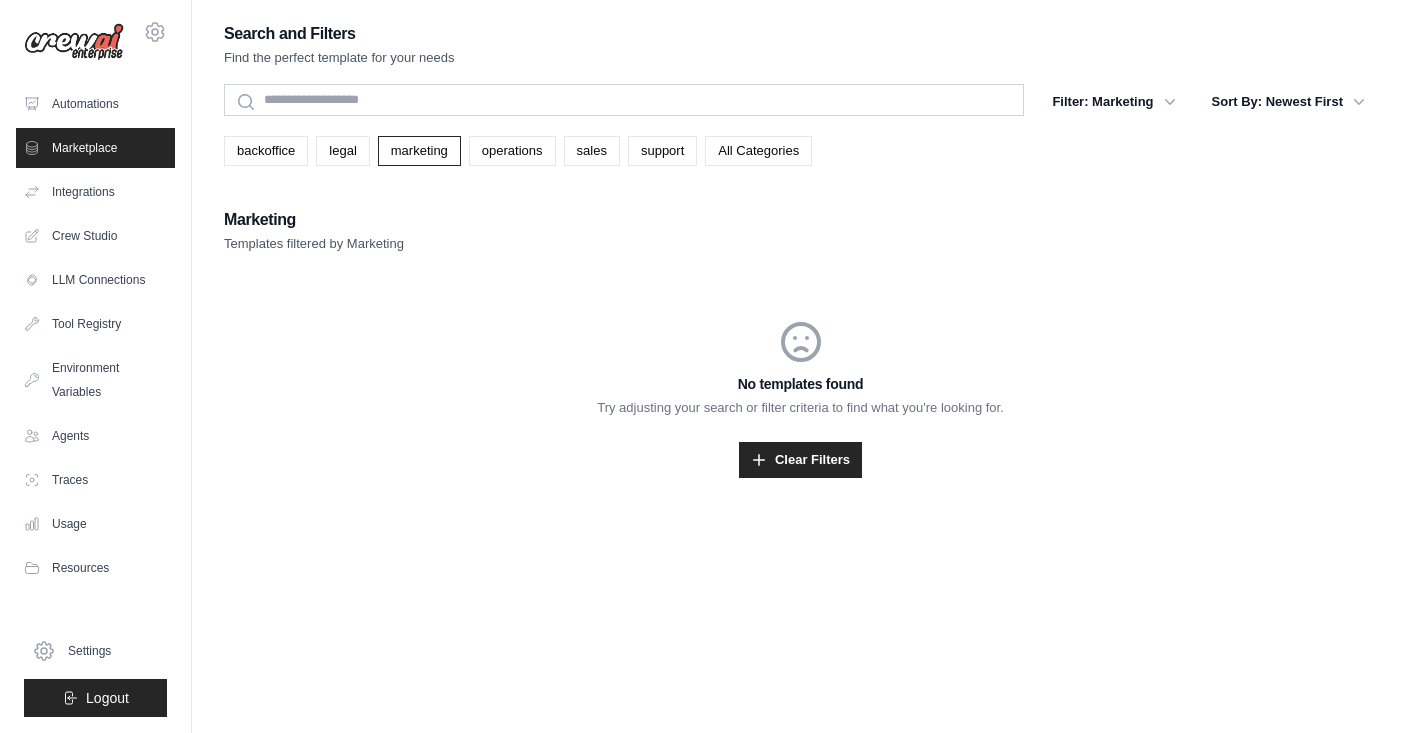click on "No templates found
Try adjusting your search or filter criteria to find what you're
looking for.
Clear Filters" at bounding box center (800, 398) 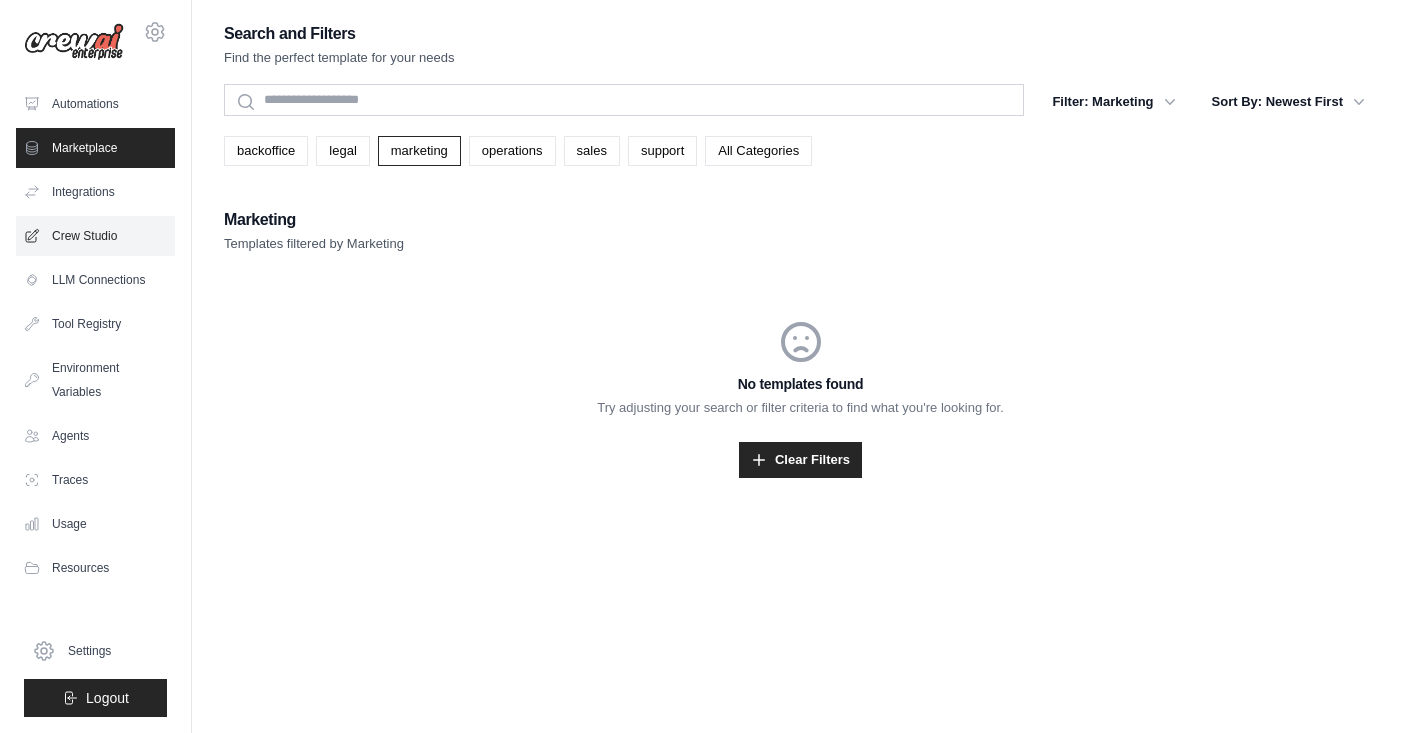 click on "Crew Studio" at bounding box center [95, 236] 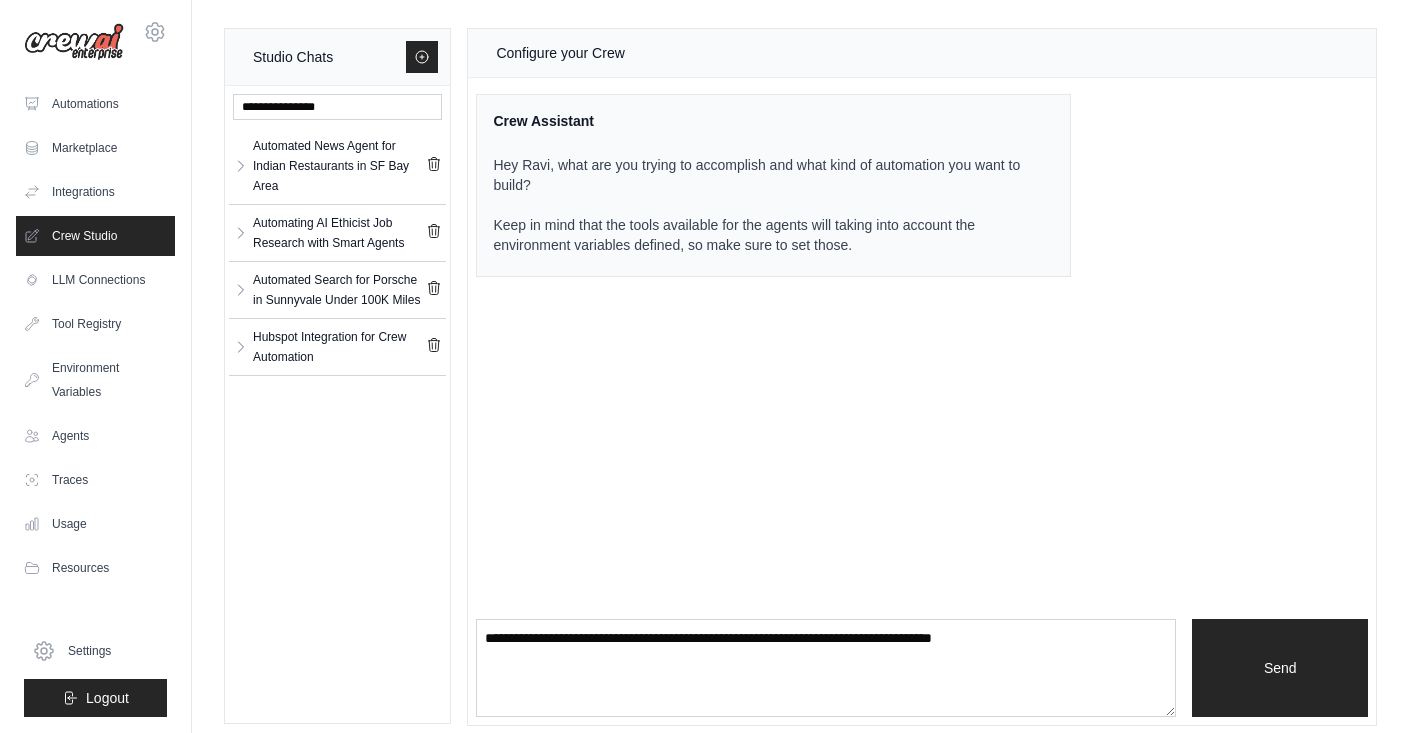 click at bounding box center (74, 42) 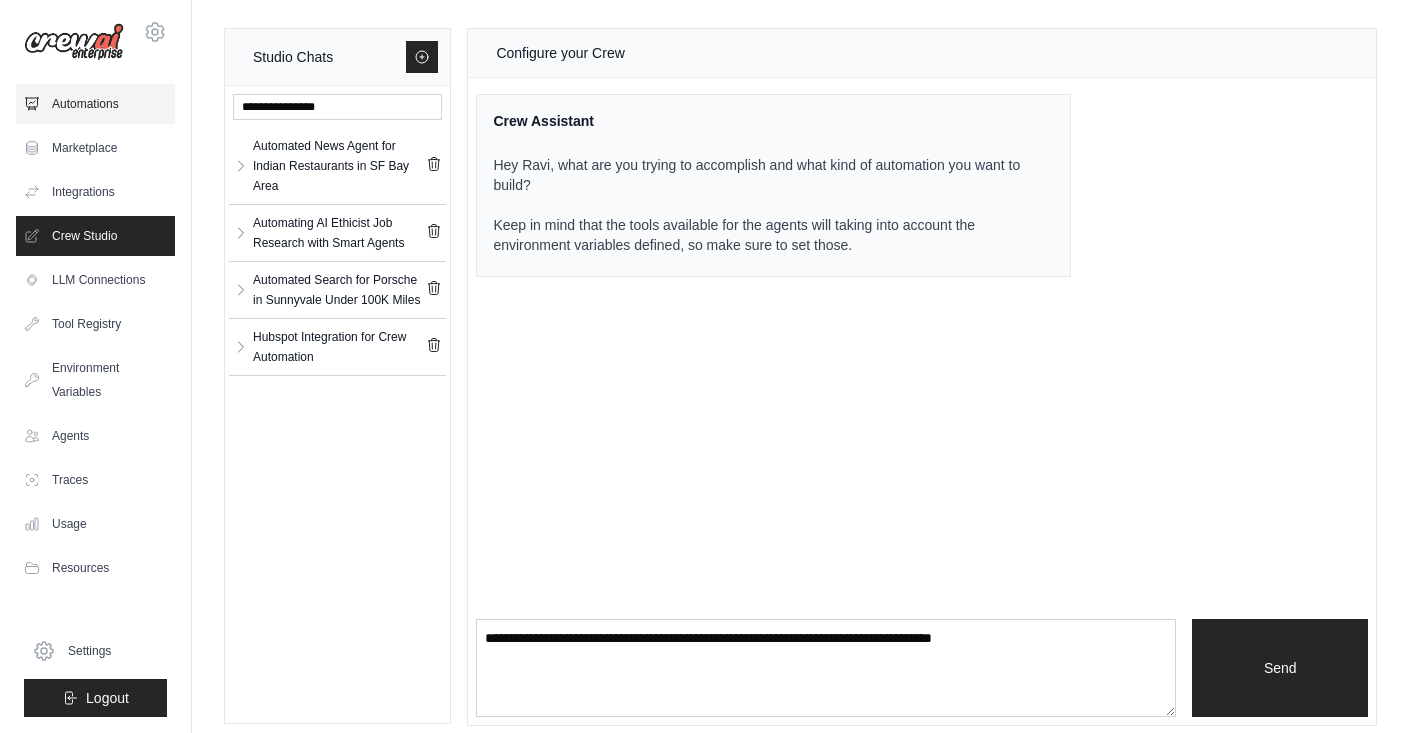 click on "Automations" at bounding box center [95, 104] 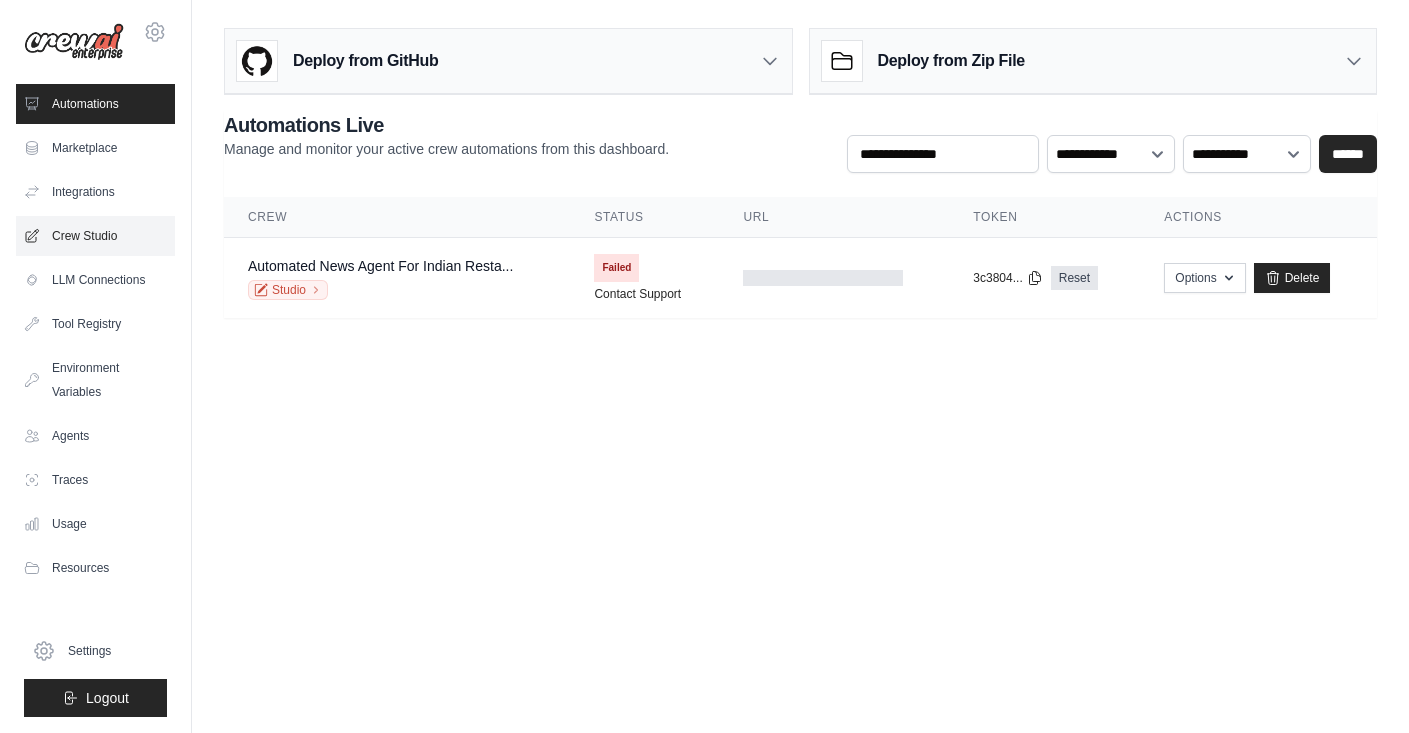 click on "Crew Studio" at bounding box center (95, 236) 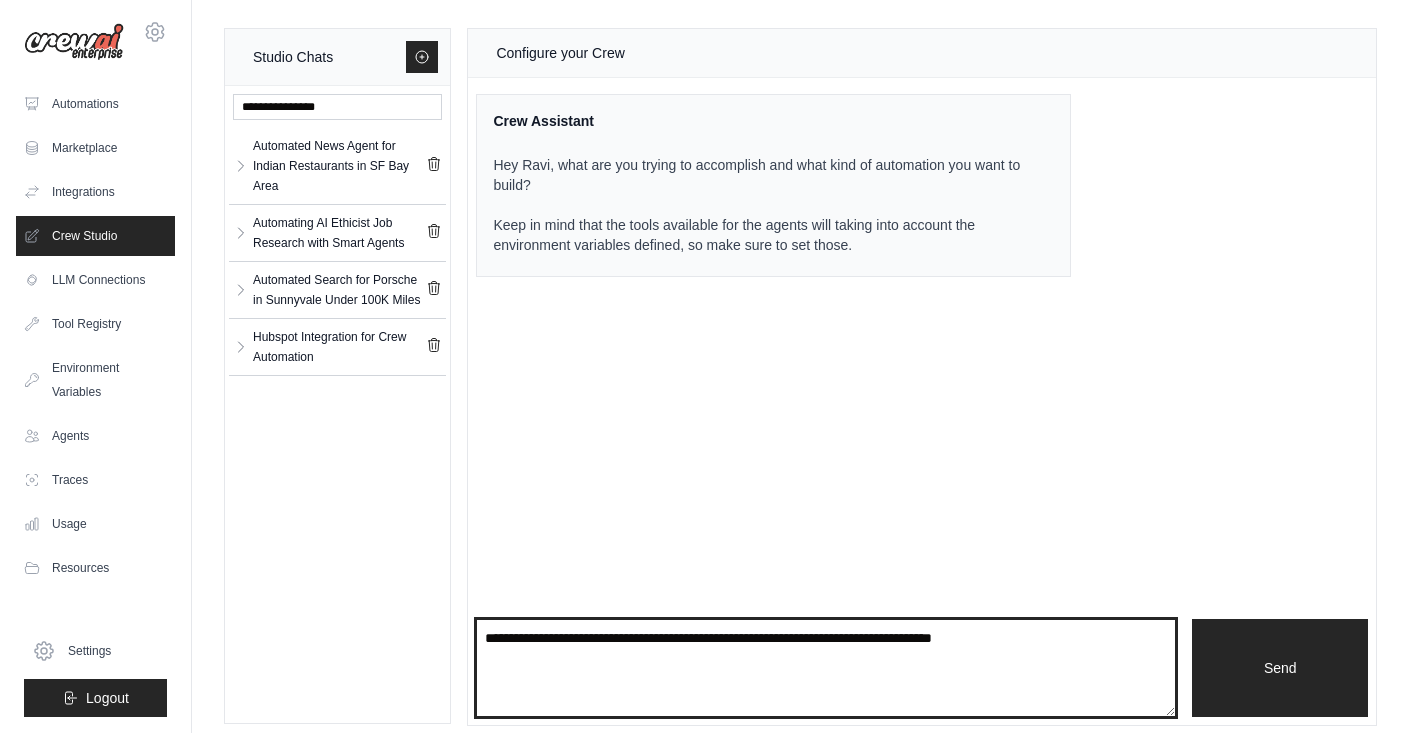 click at bounding box center (826, 668) 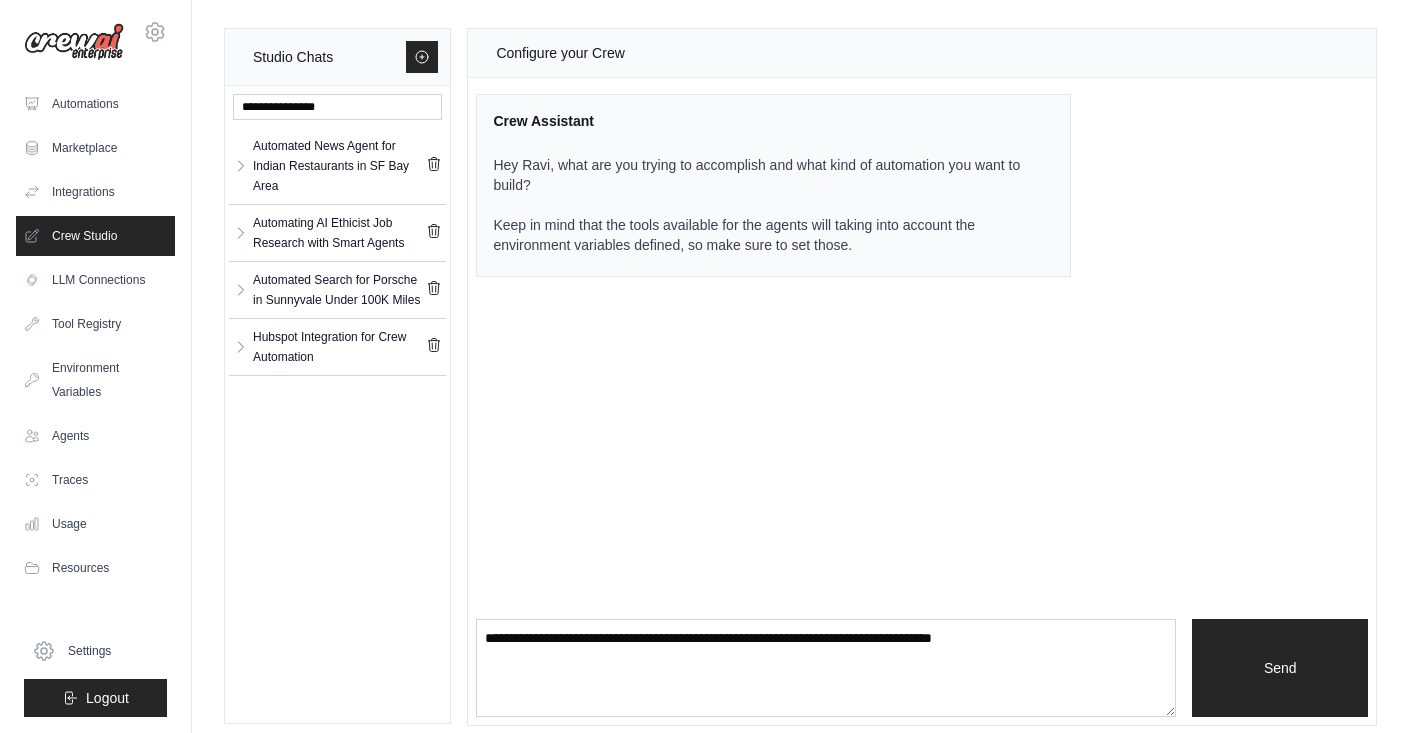 click on "Automated News Agent for Indian Restaurants in SF Bay Area
Automated News A...
**
**
**" at bounding box center (337, 166) 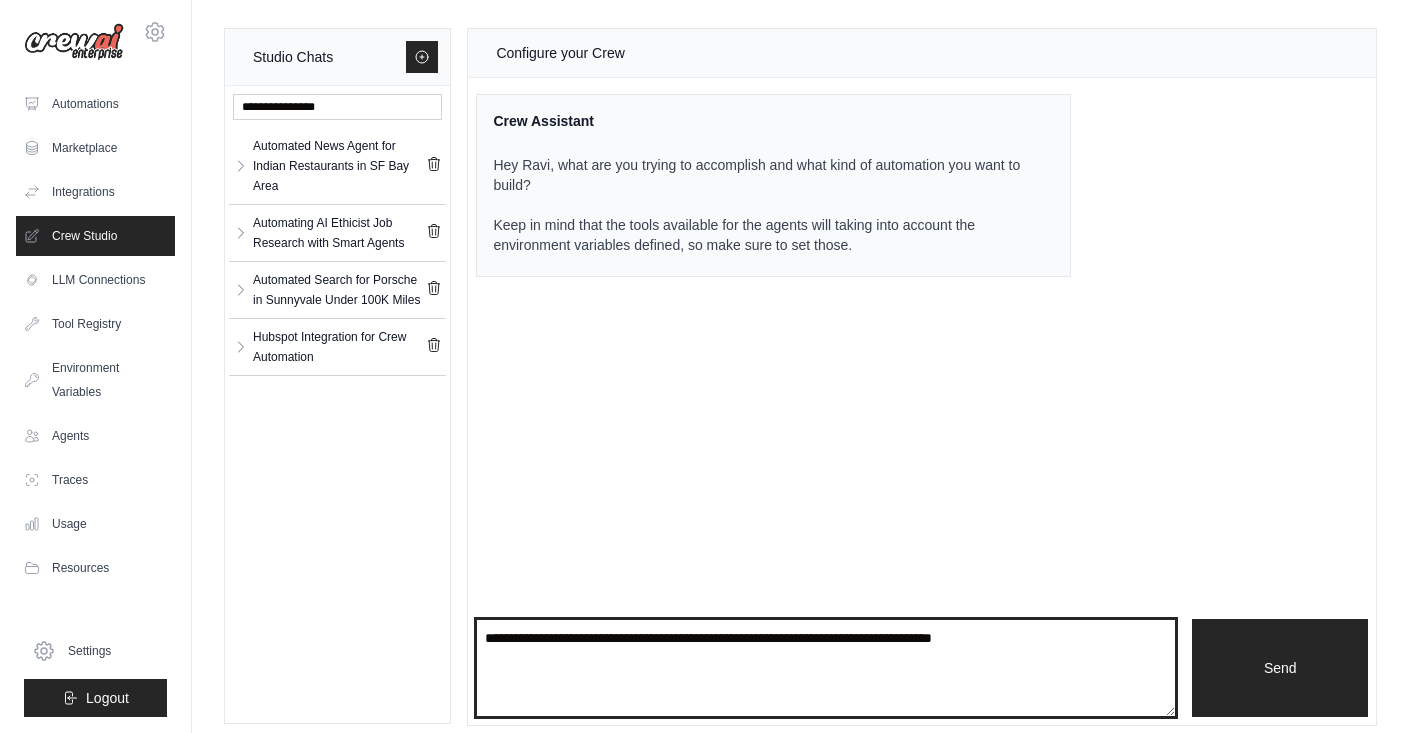 click at bounding box center [826, 668] 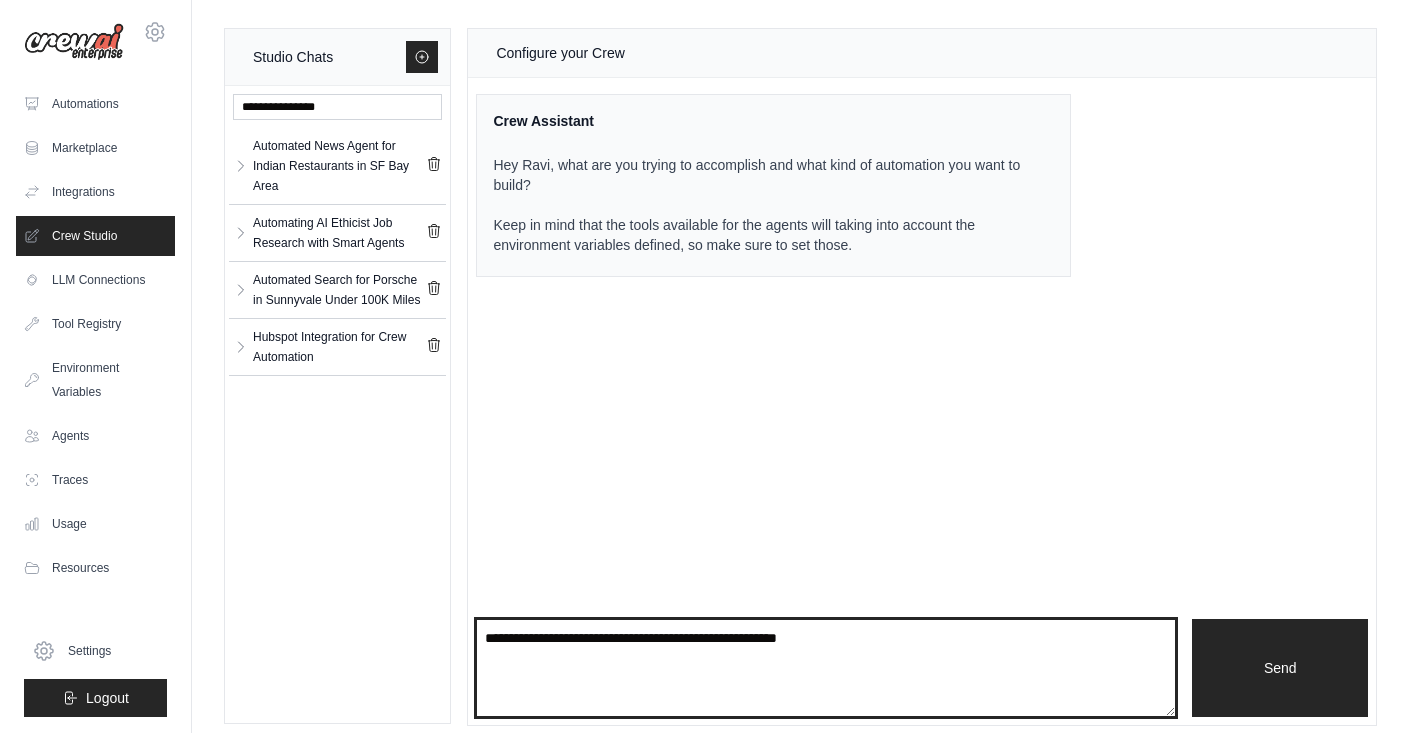 type on "**********" 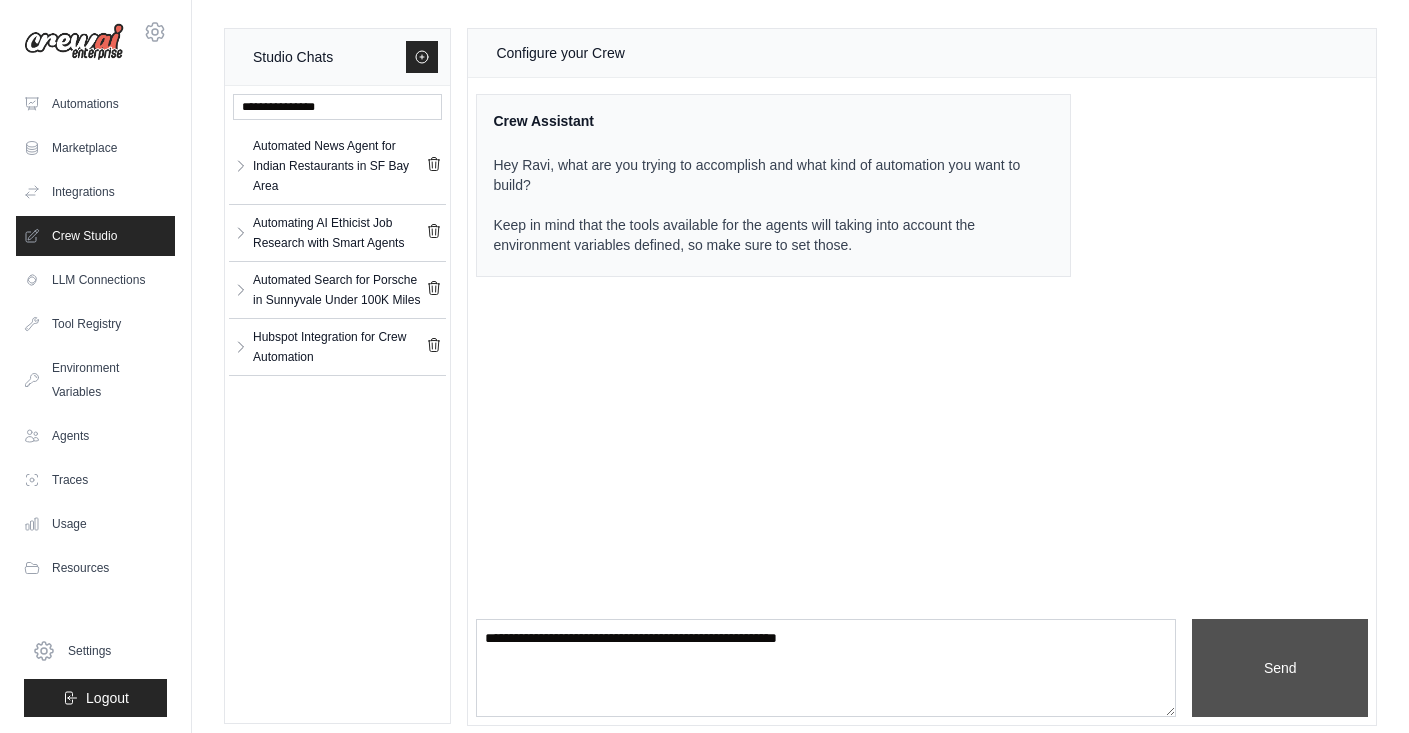 drag, startPoint x: 1305, startPoint y: 381, endPoint x: 1272, endPoint y: 674, distance: 294.8525 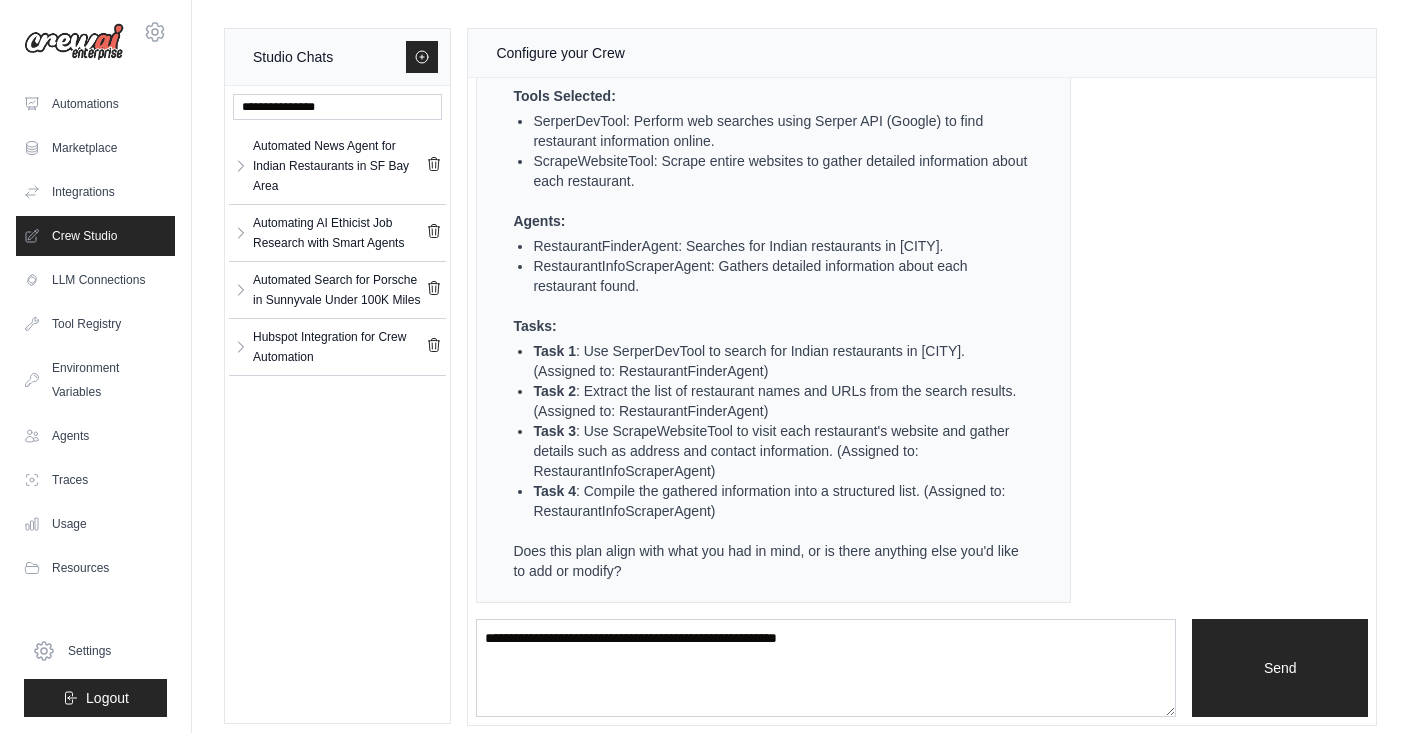 scroll, scrollTop: 611, scrollLeft: 0, axis: vertical 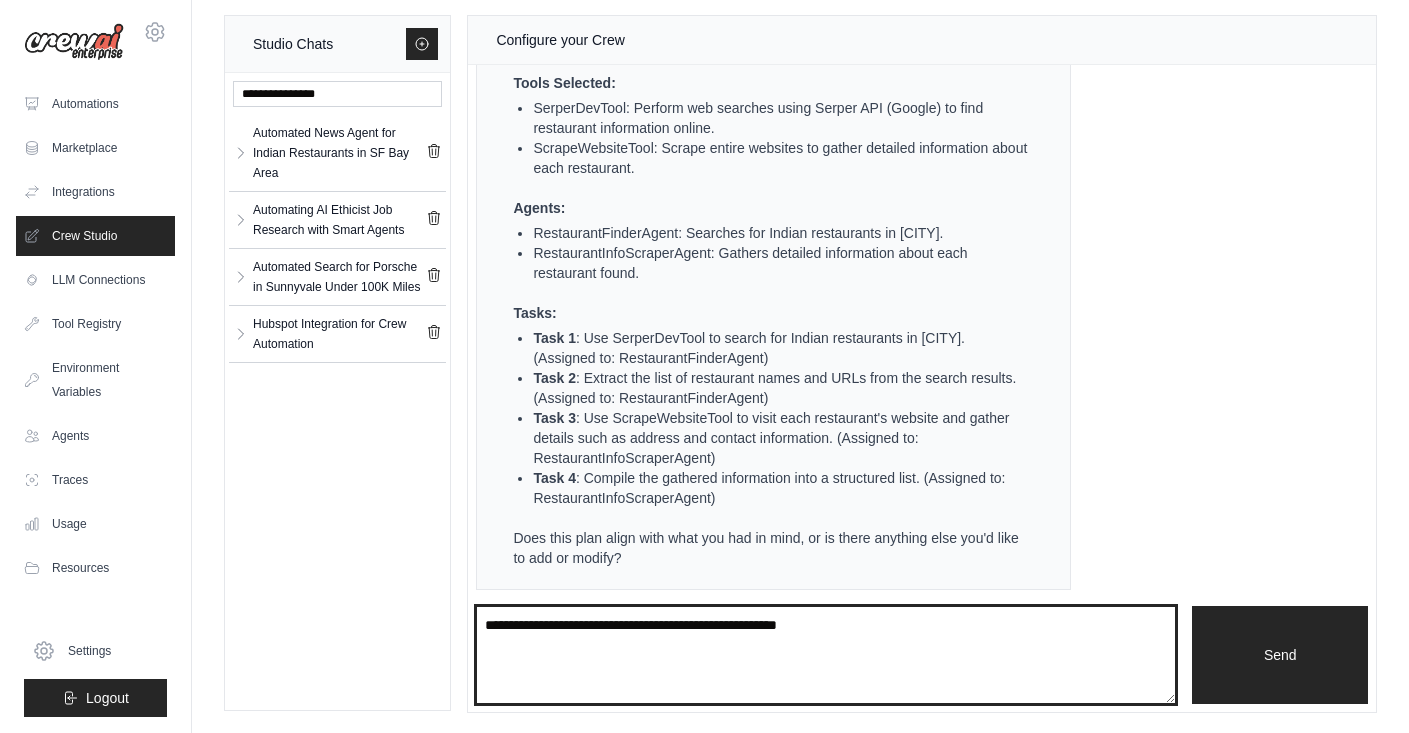 click on "**********" at bounding box center (826, 655) 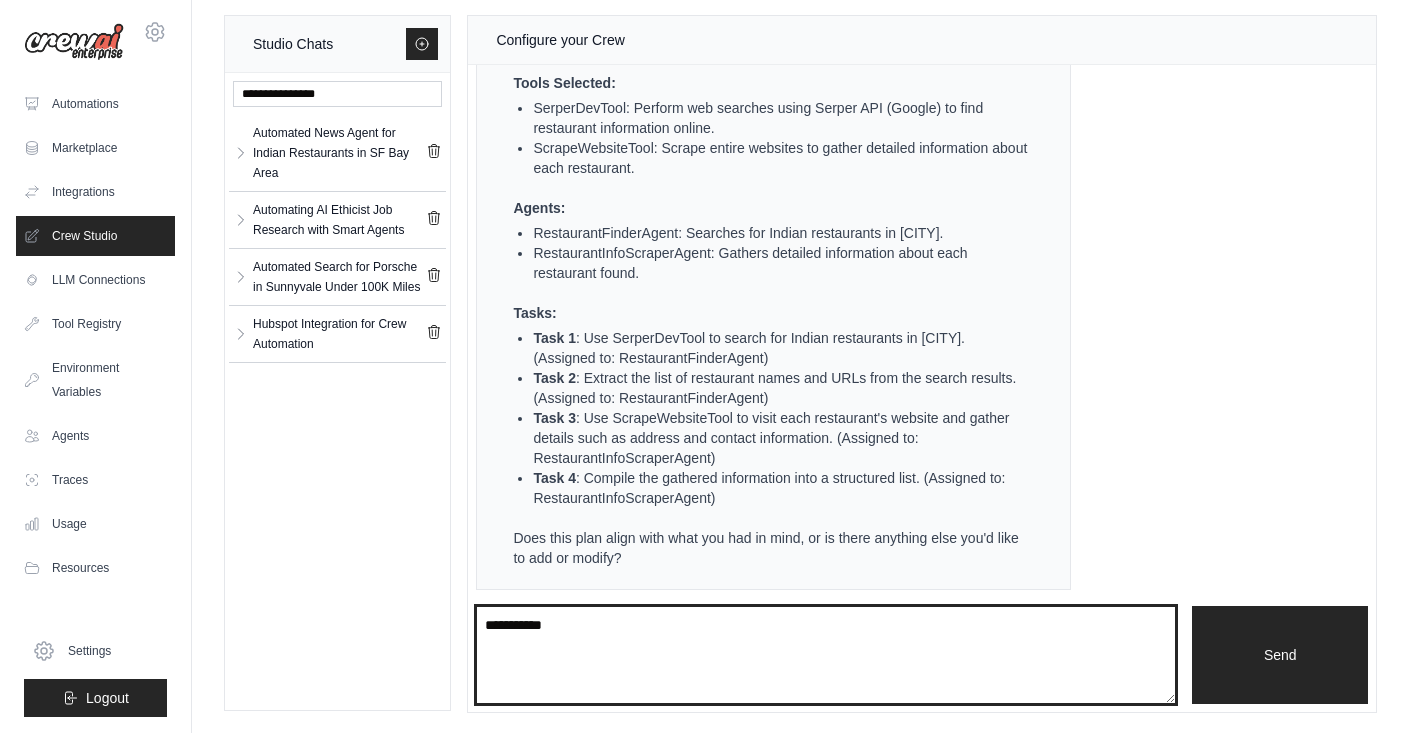 type on "**********" 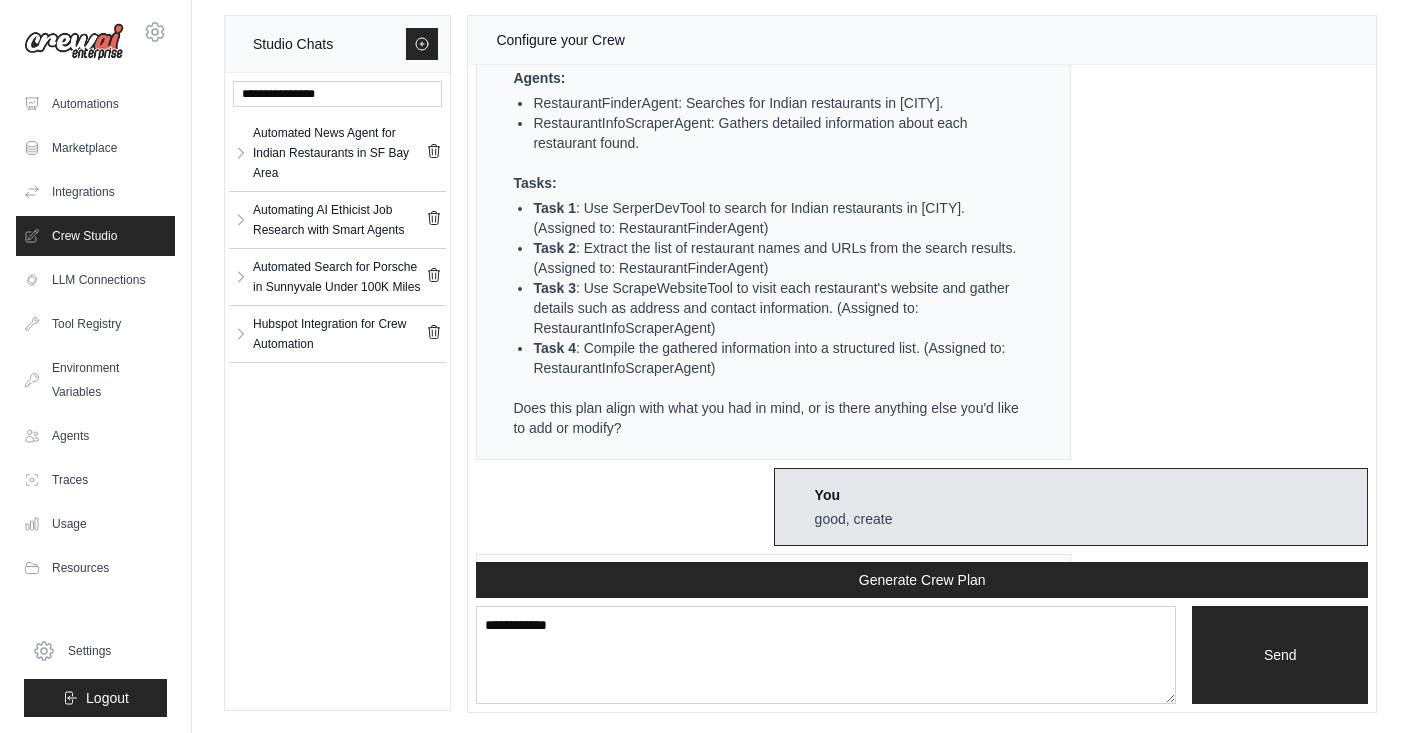 scroll, scrollTop: 1572, scrollLeft: 0, axis: vertical 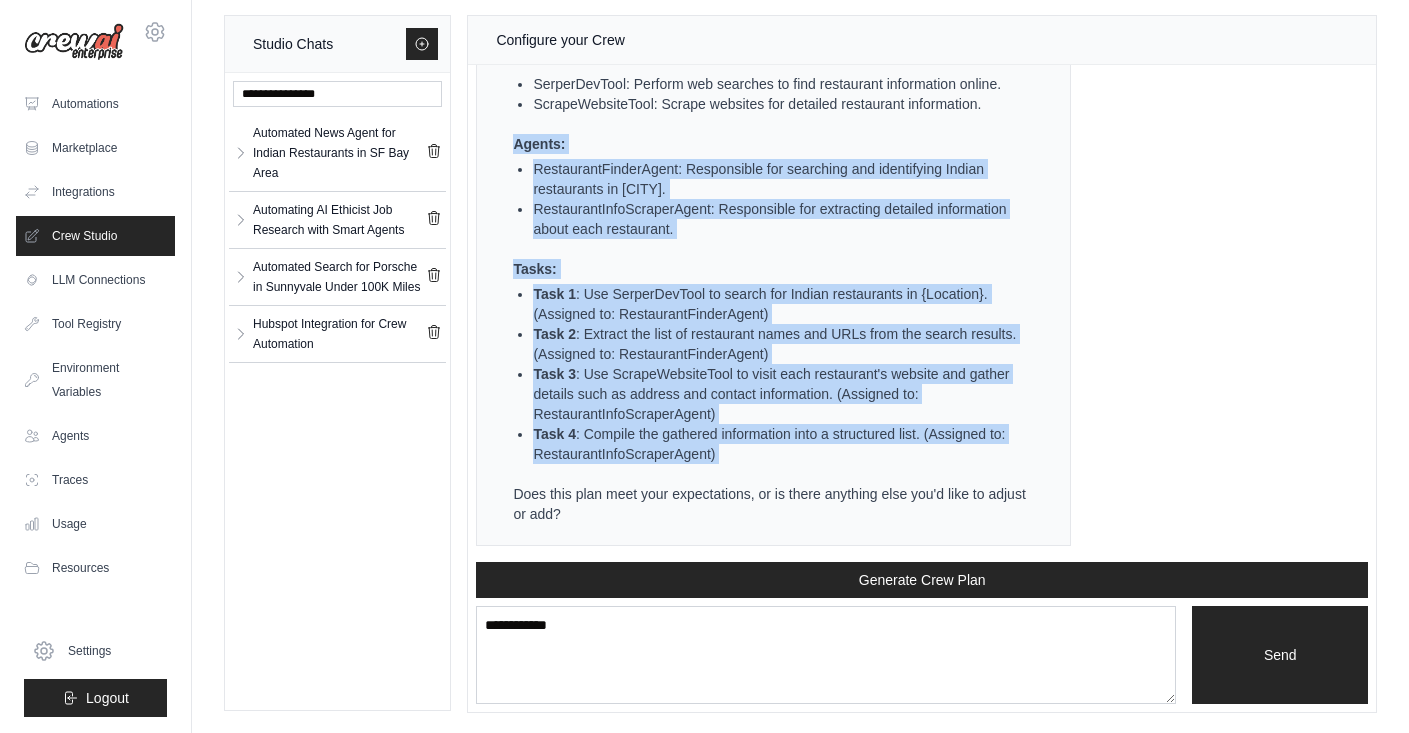 drag, startPoint x: 512, startPoint y: 143, endPoint x: 762, endPoint y: 466, distance: 408.44705 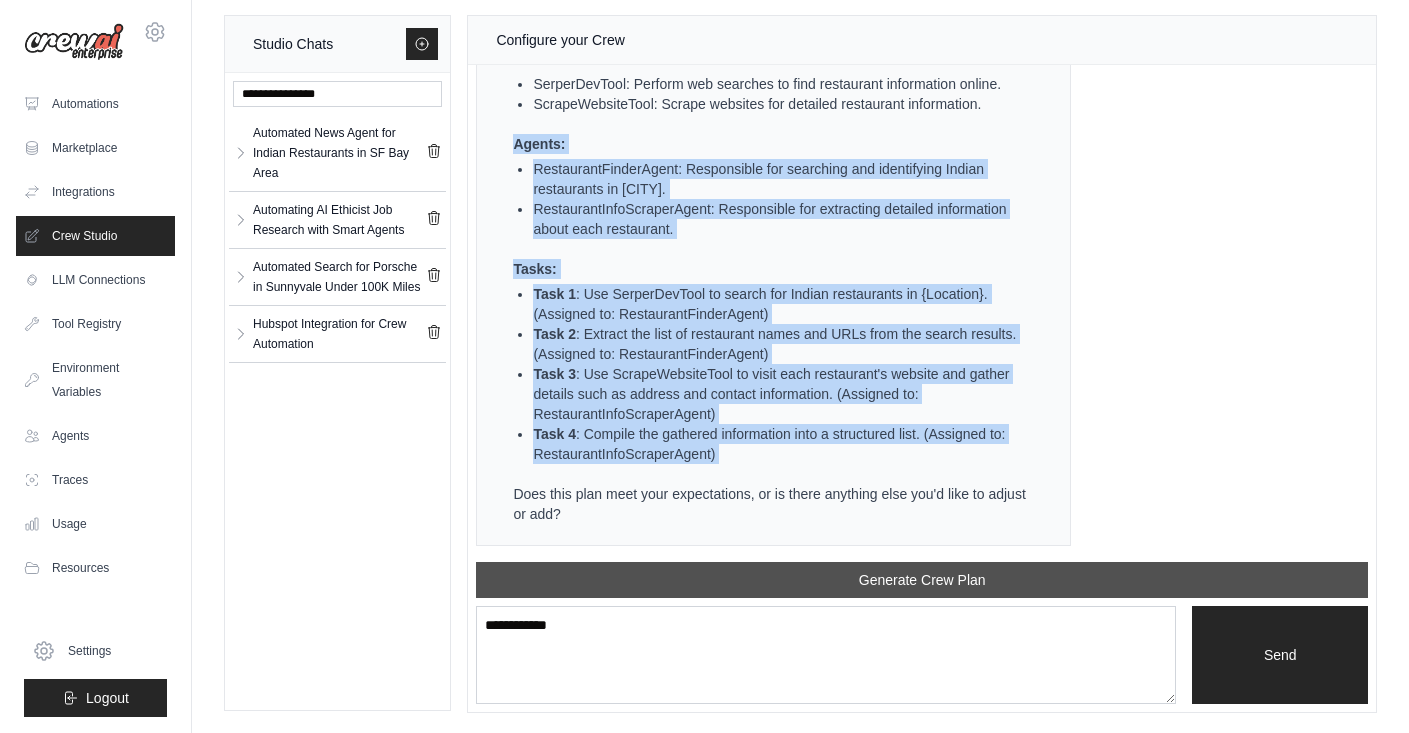 click on "Generate Crew Plan" at bounding box center [922, 580] 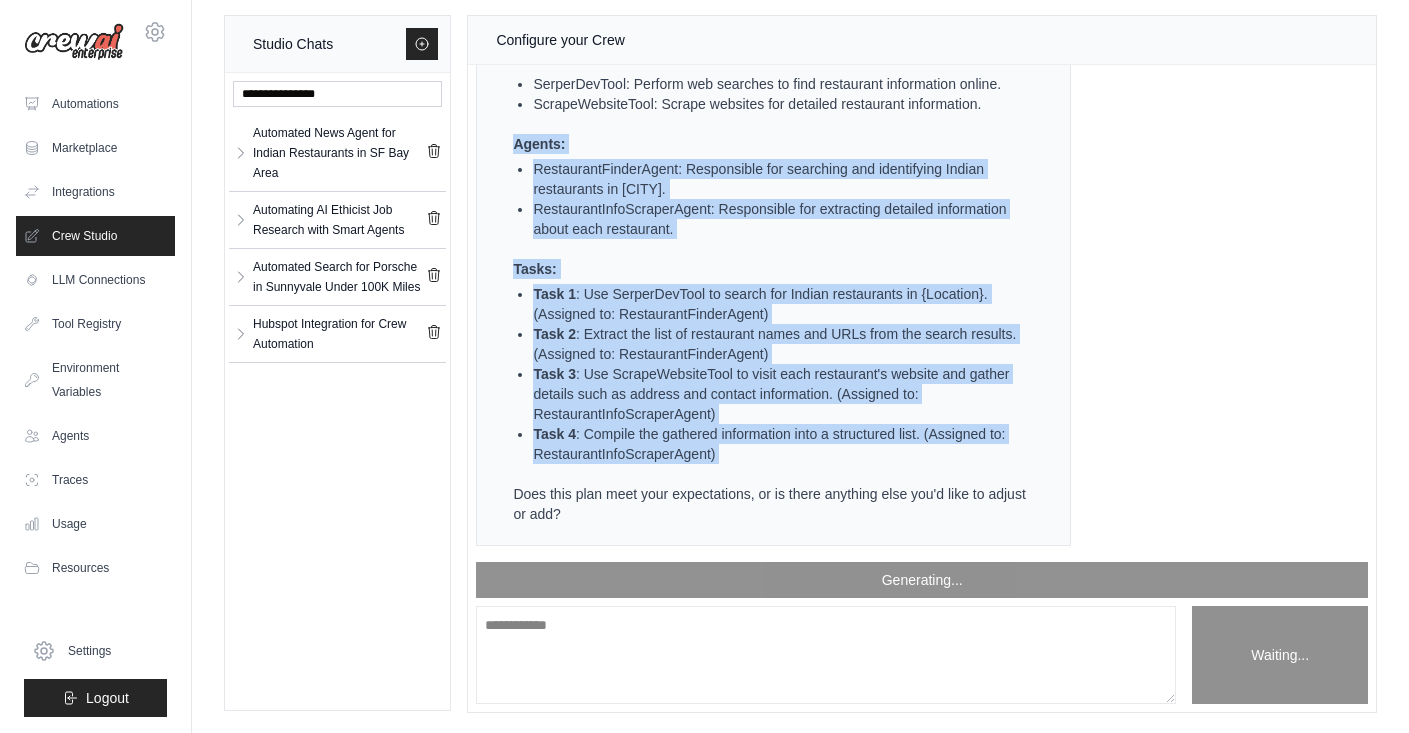 scroll, scrollTop: 2304, scrollLeft: 0, axis: vertical 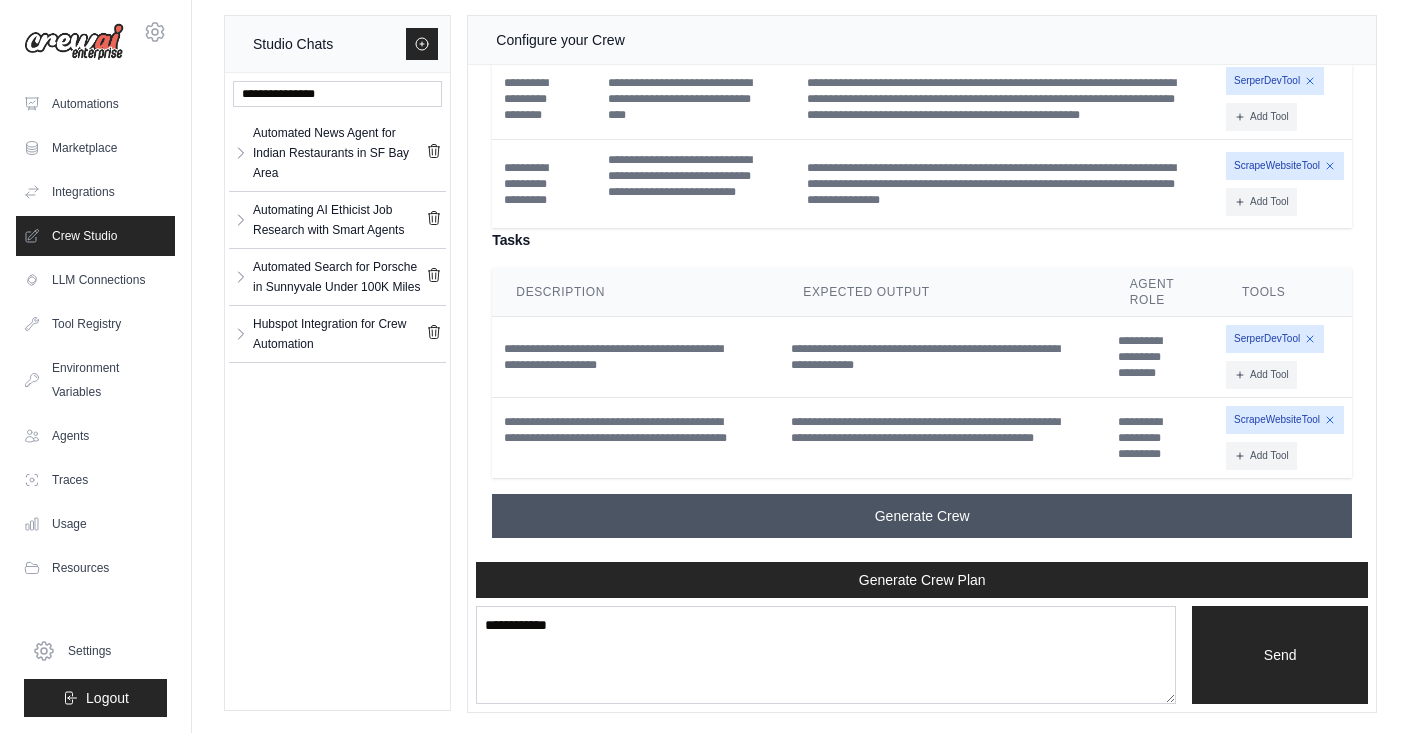 click on "Generate Crew" at bounding box center (922, 516) 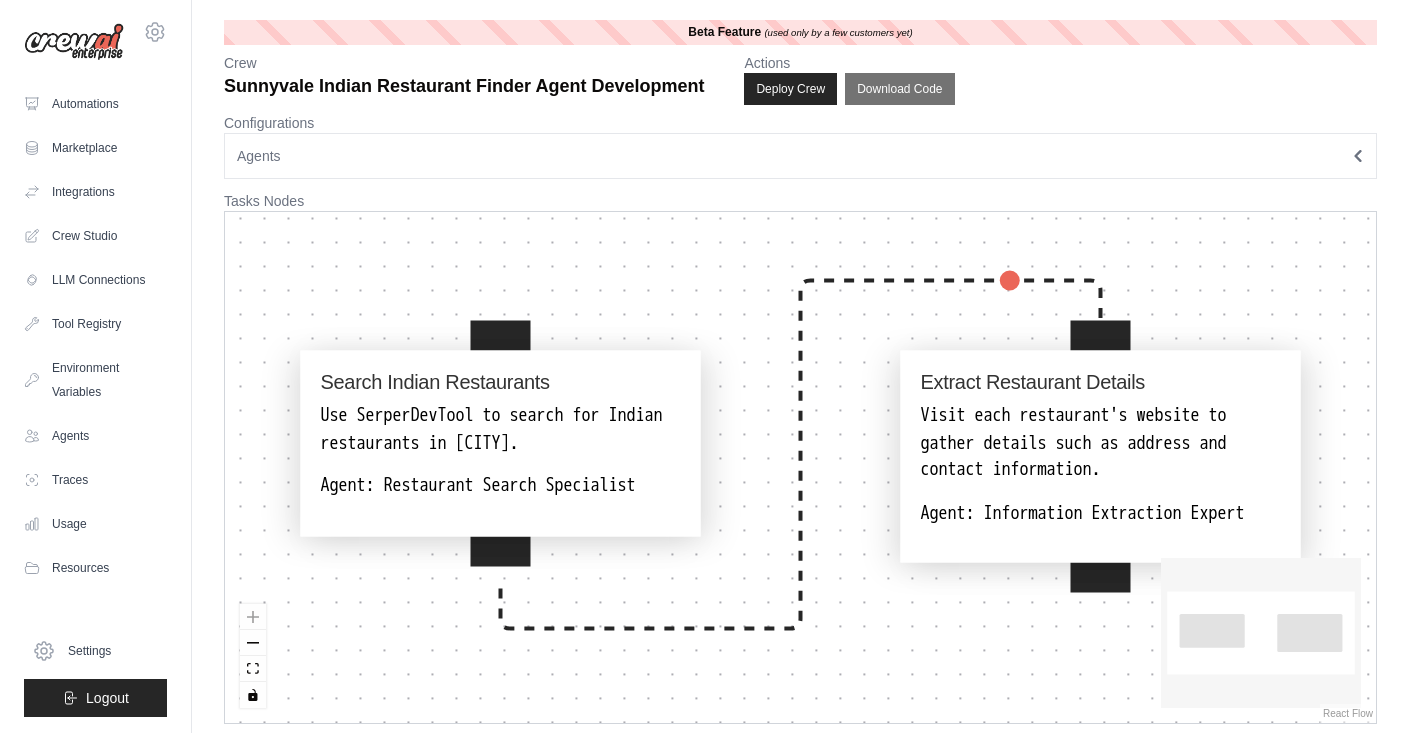 scroll, scrollTop: 0, scrollLeft: 0, axis: both 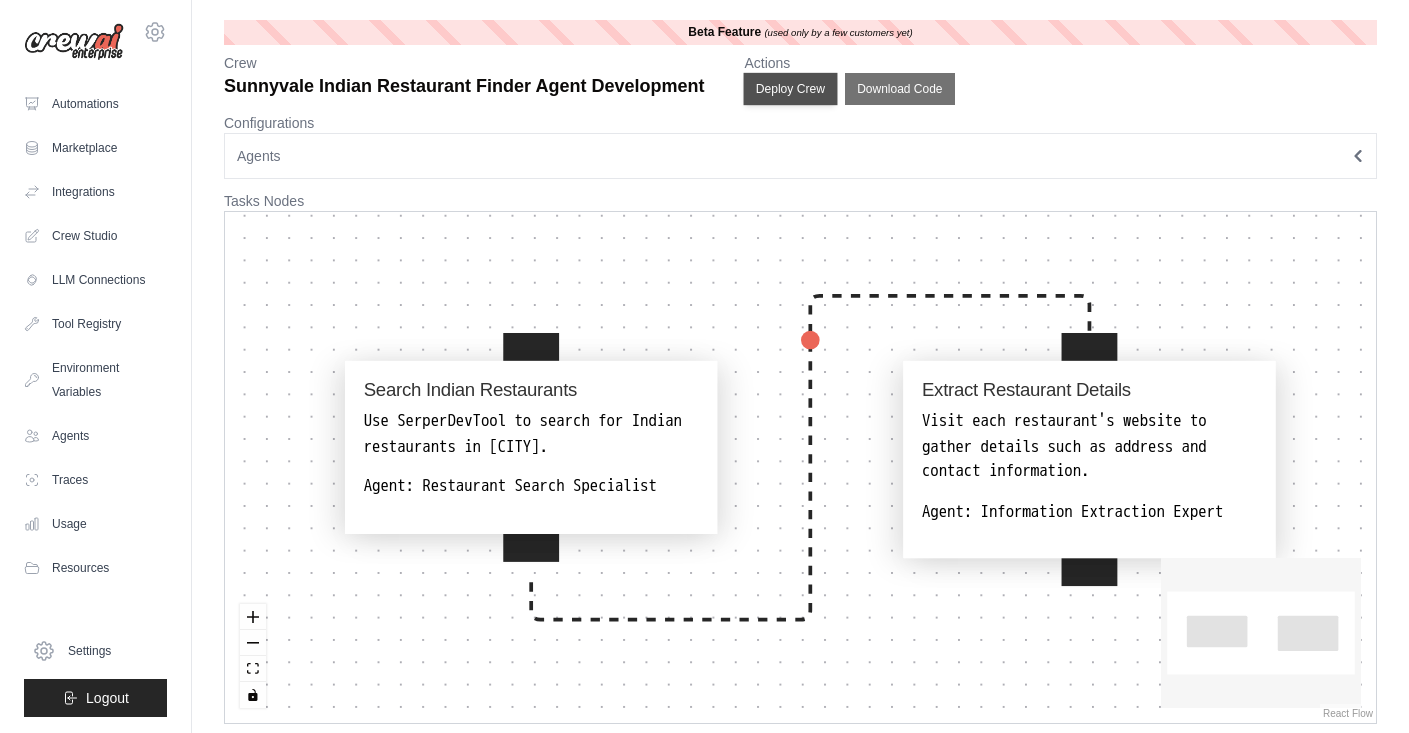 click on "Deploy Crew" at bounding box center [791, 89] 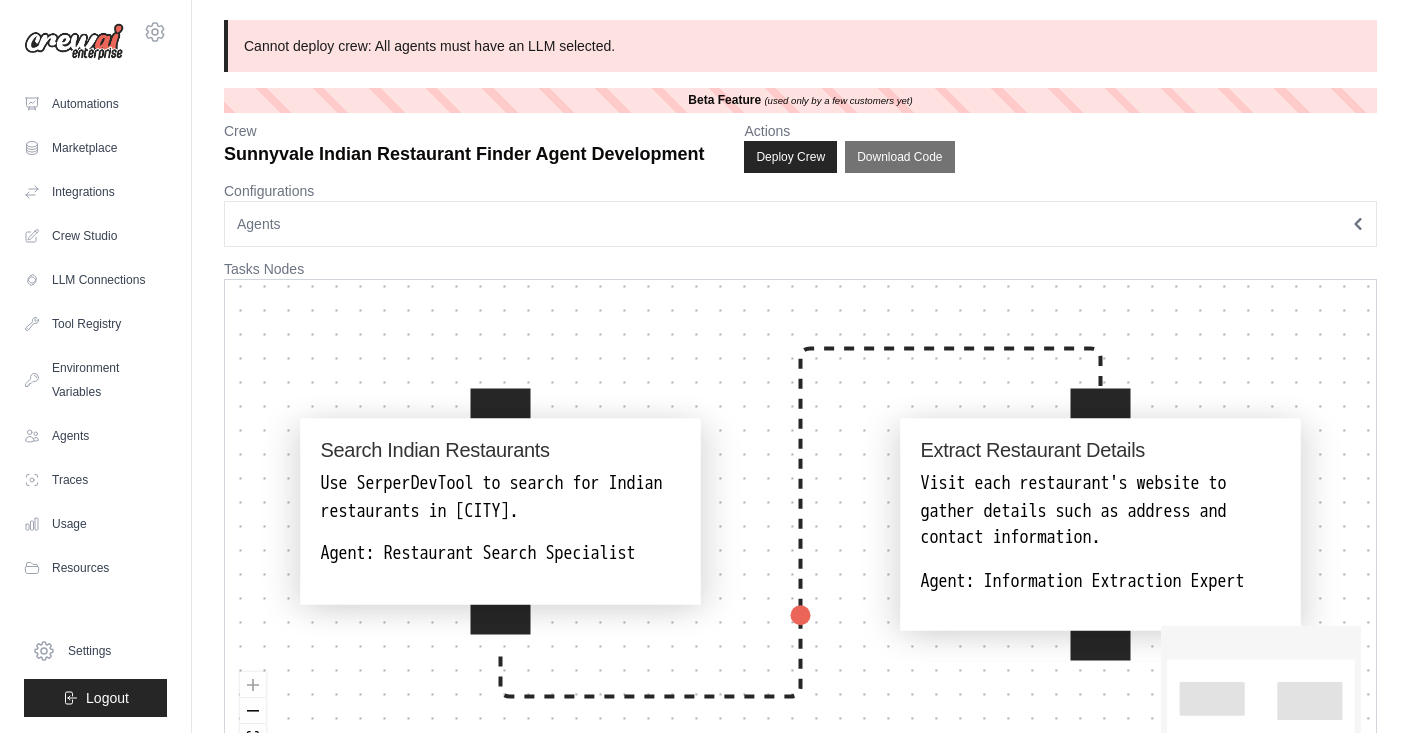 click on "Agents" at bounding box center [800, 224] 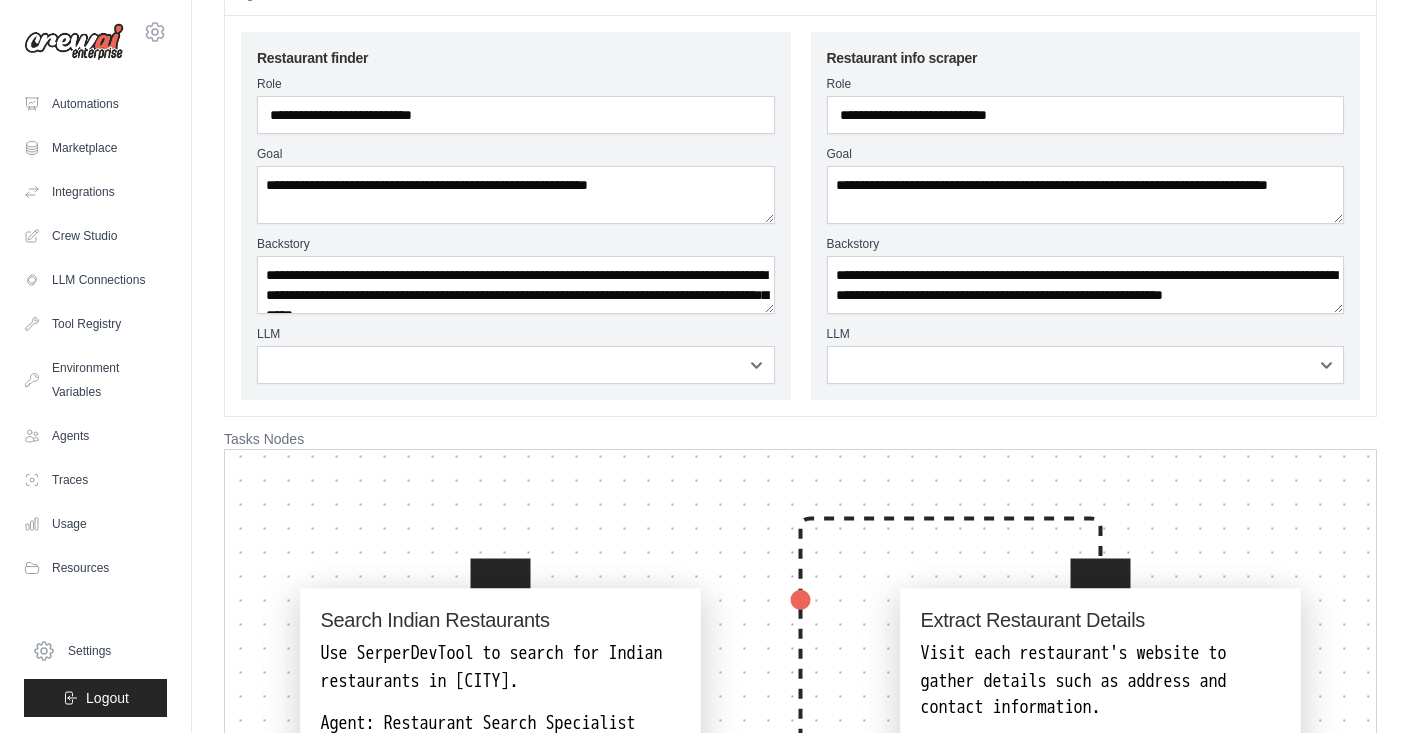 scroll, scrollTop: 304, scrollLeft: 0, axis: vertical 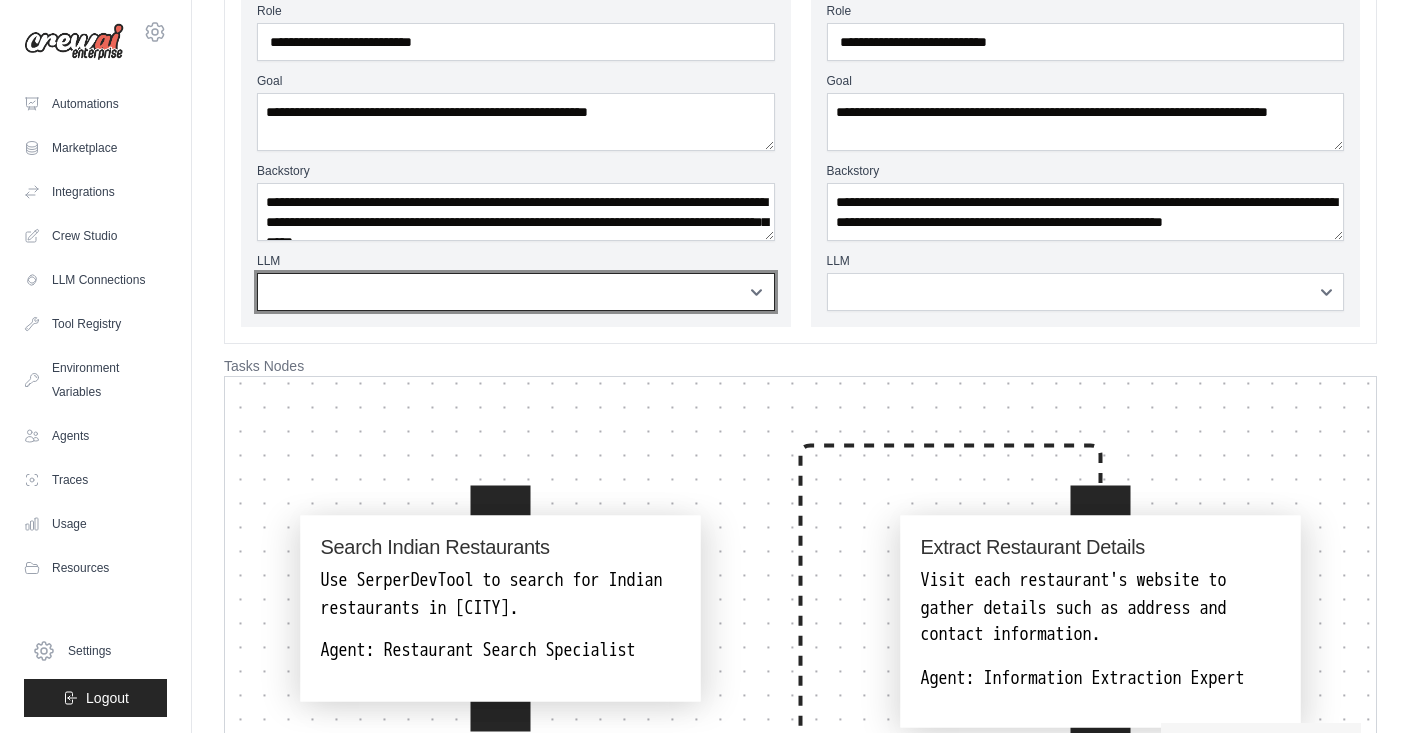 select on "**********" 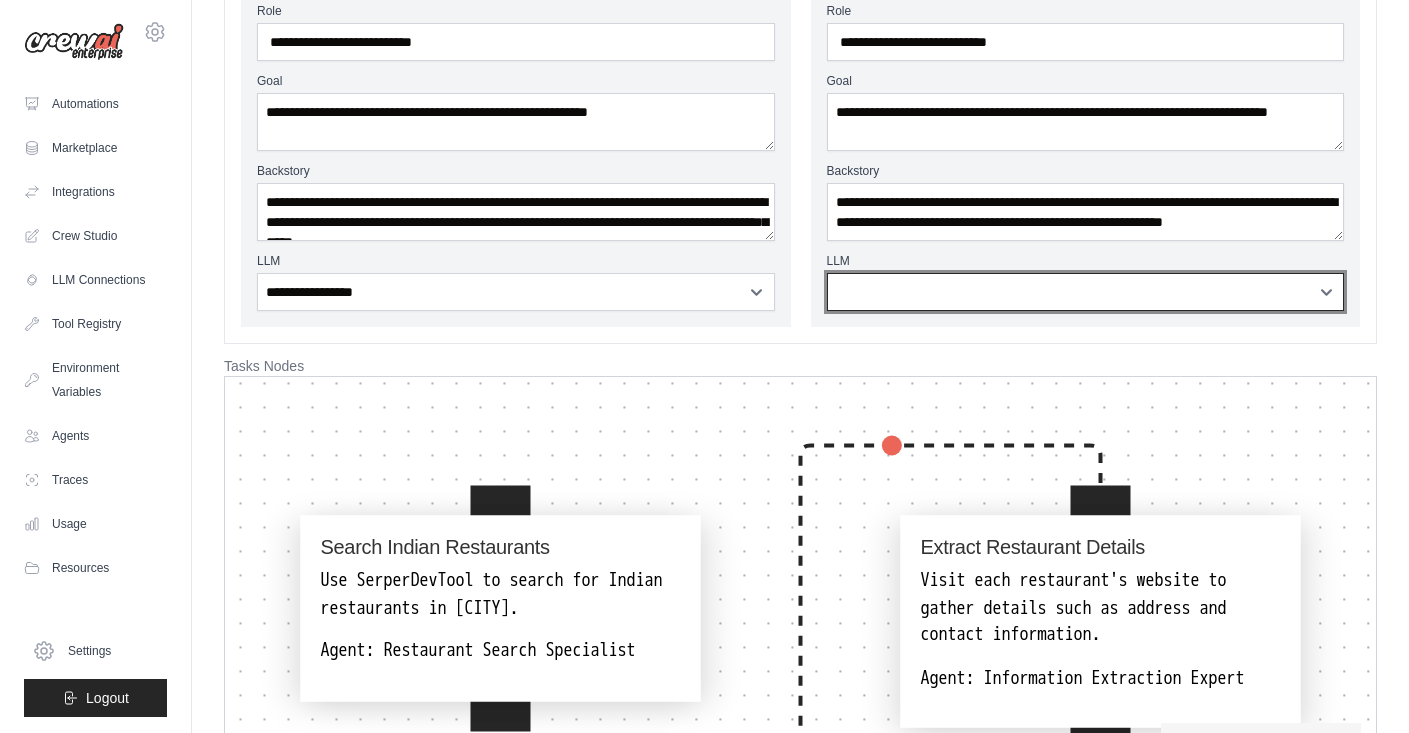 select on "**********" 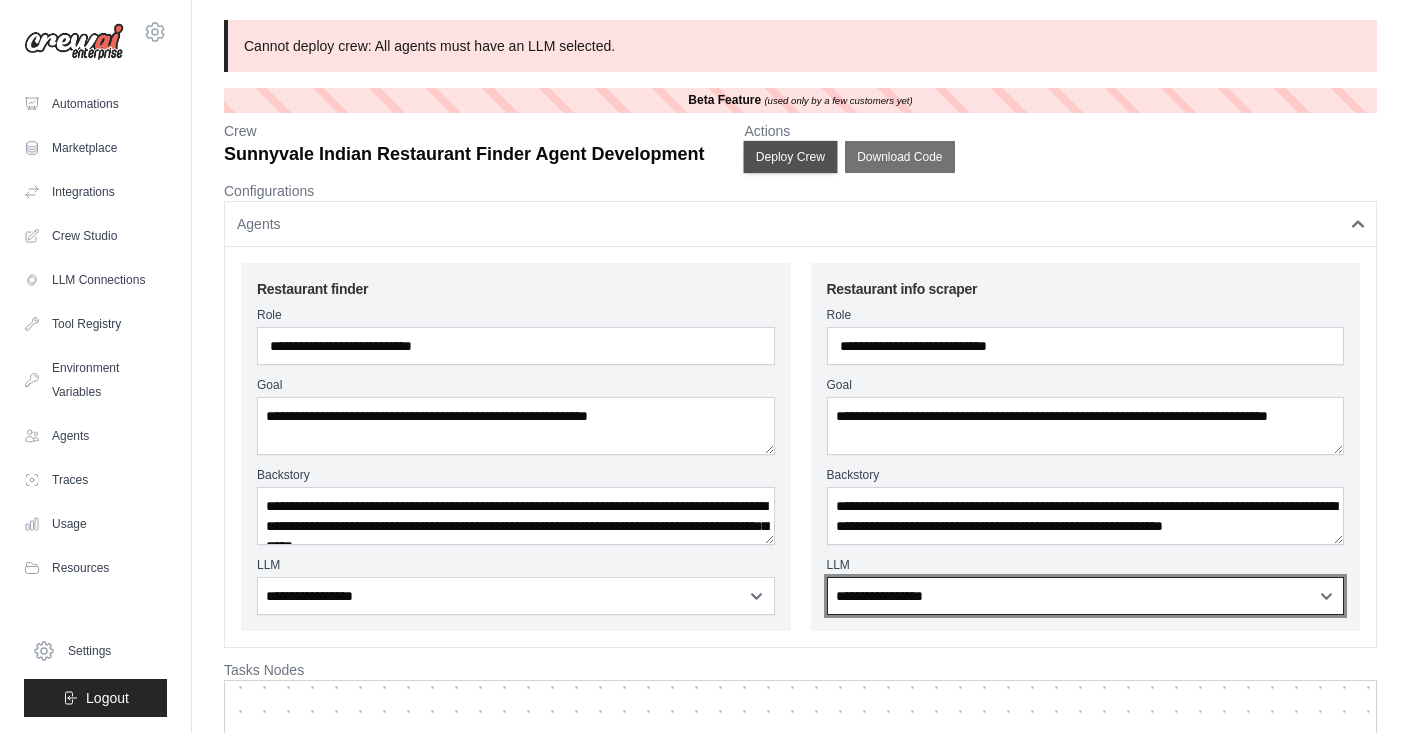 scroll, scrollTop: 0, scrollLeft: 0, axis: both 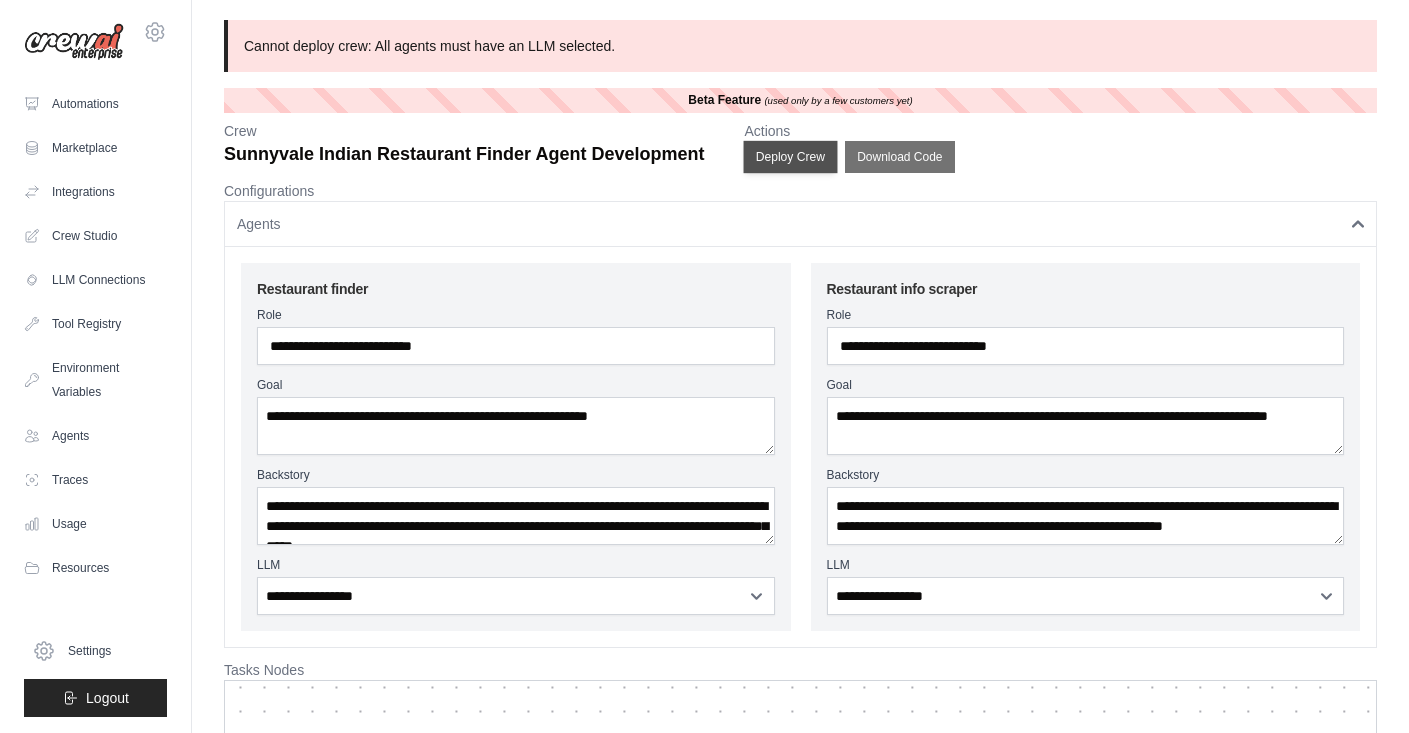 click on "Deploy Crew" at bounding box center [791, 157] 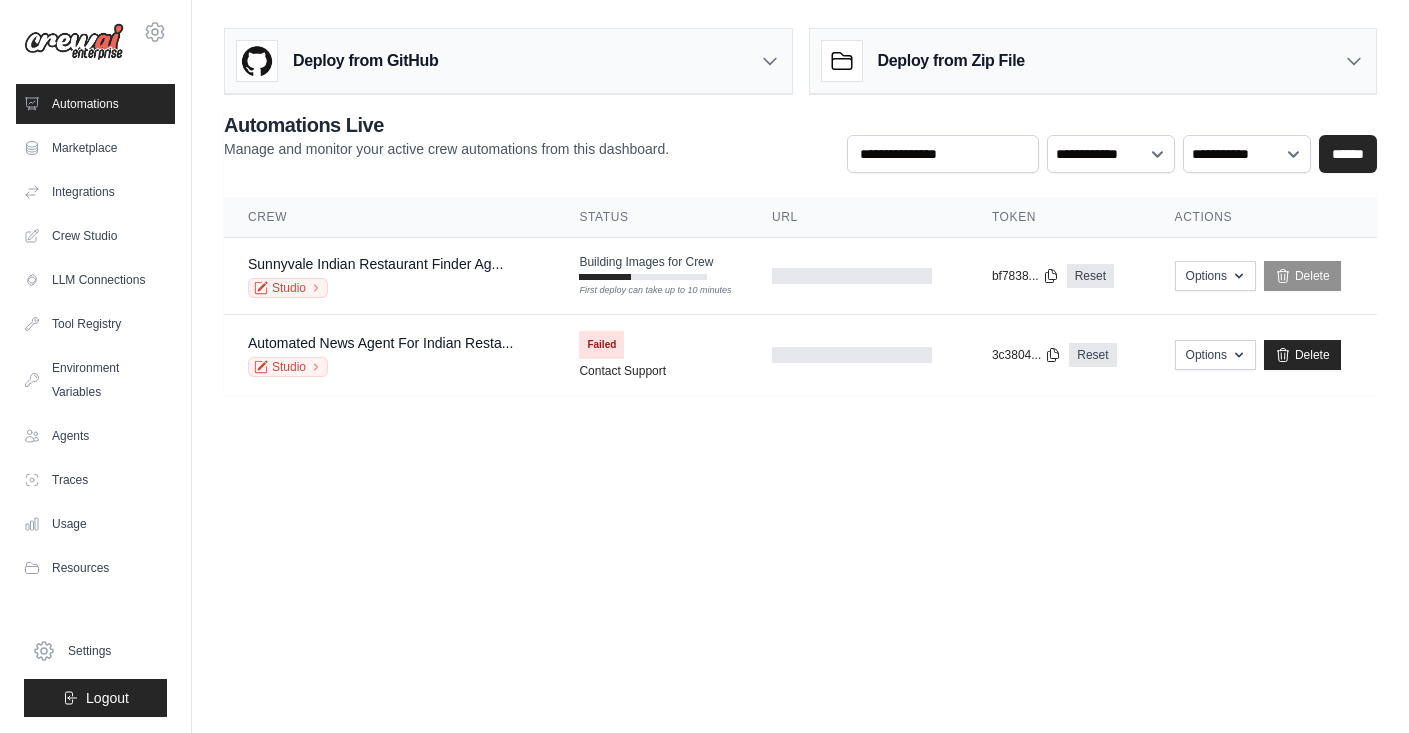 scroll, scrollTop: 0, scrollLeft: 0, axis: both 